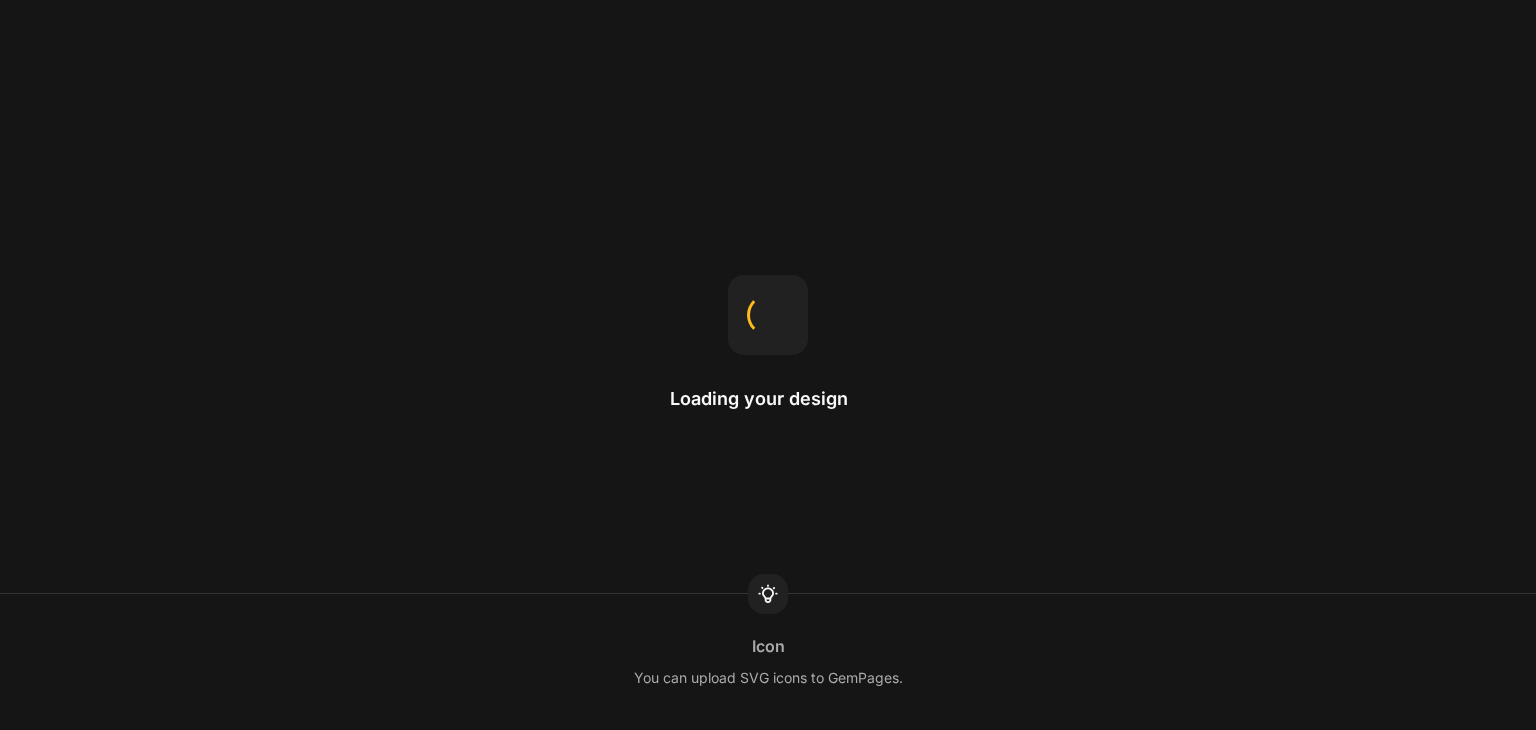scroll, scrollTop: 0, scrollLeft: 0, axis: both 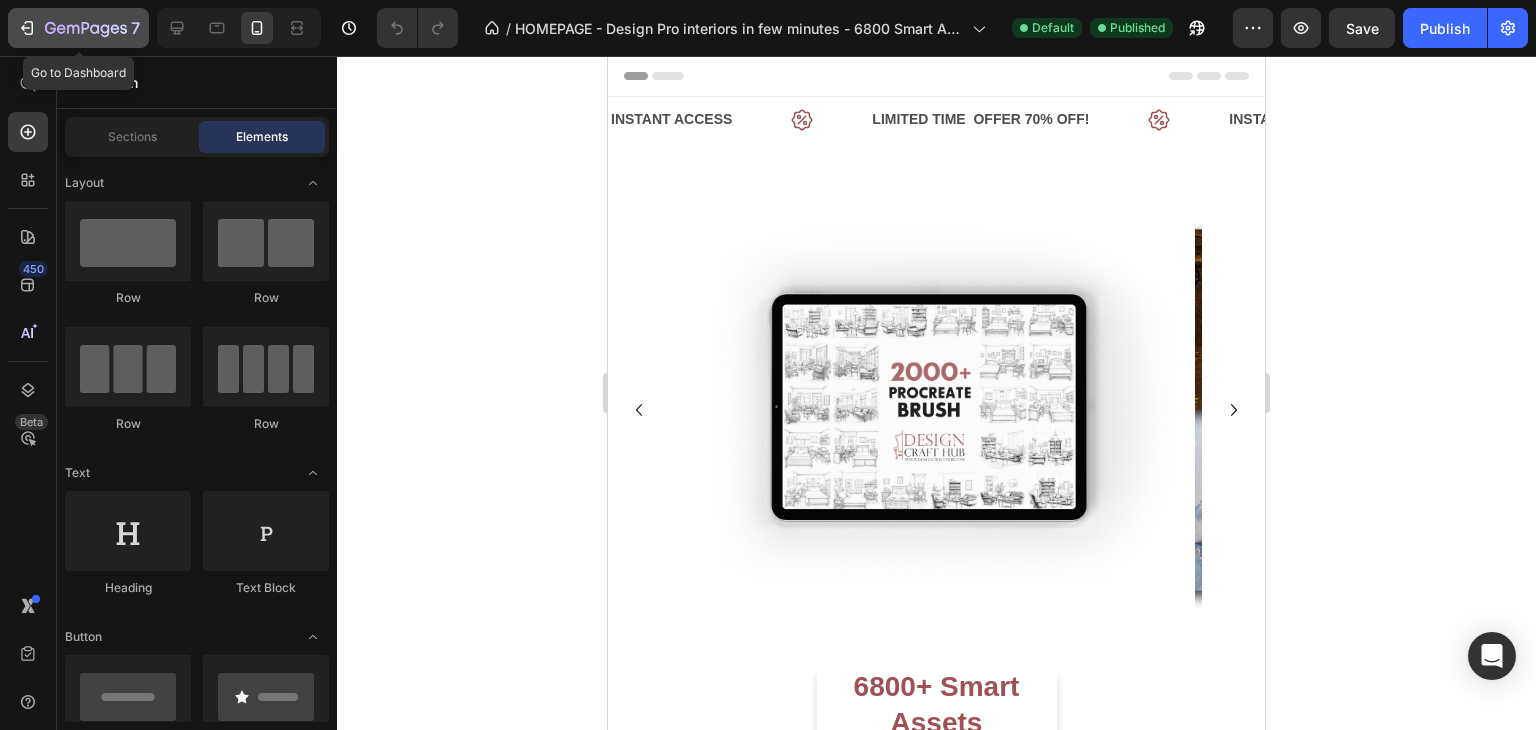 click 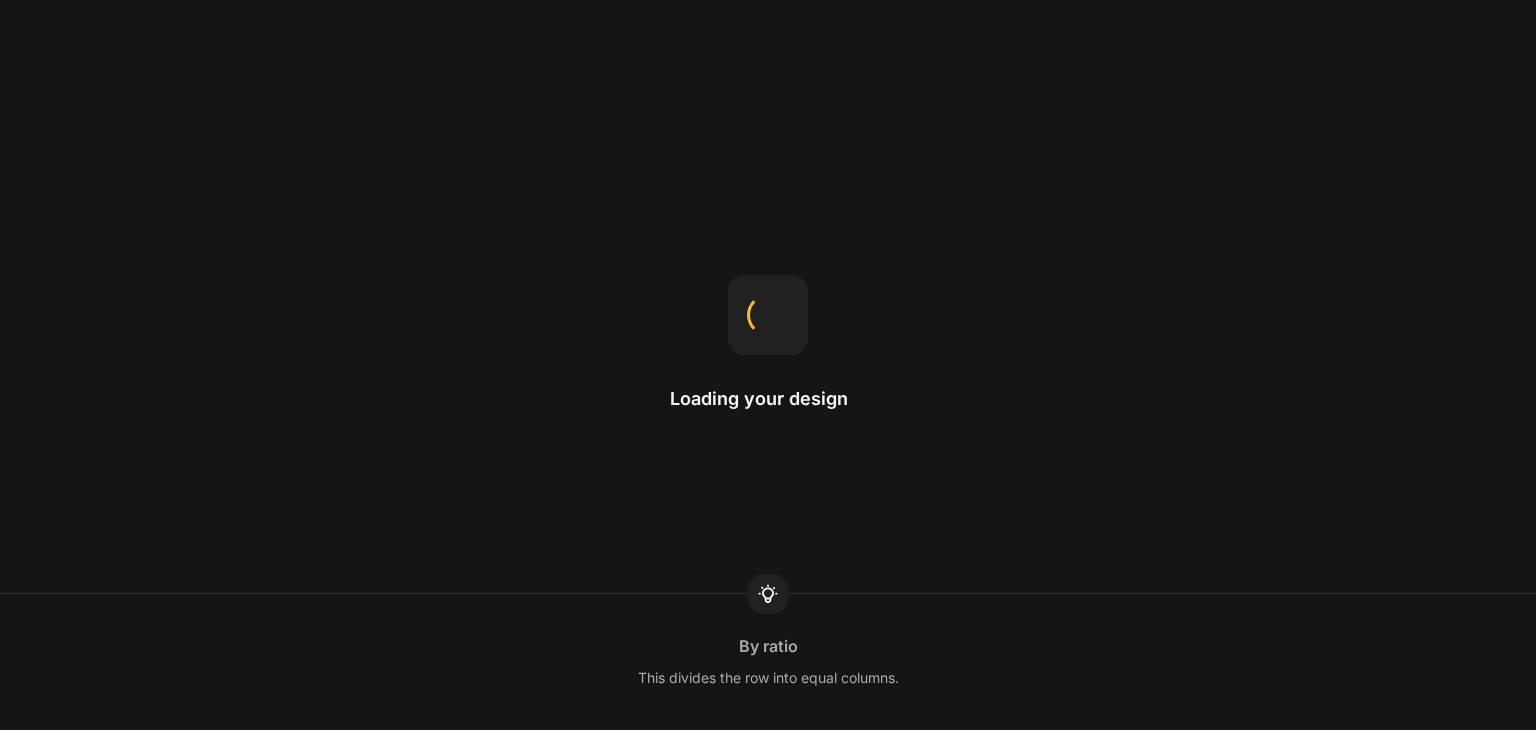 scroll, scrollTop: 0, scrollLeft: 0, axis: both 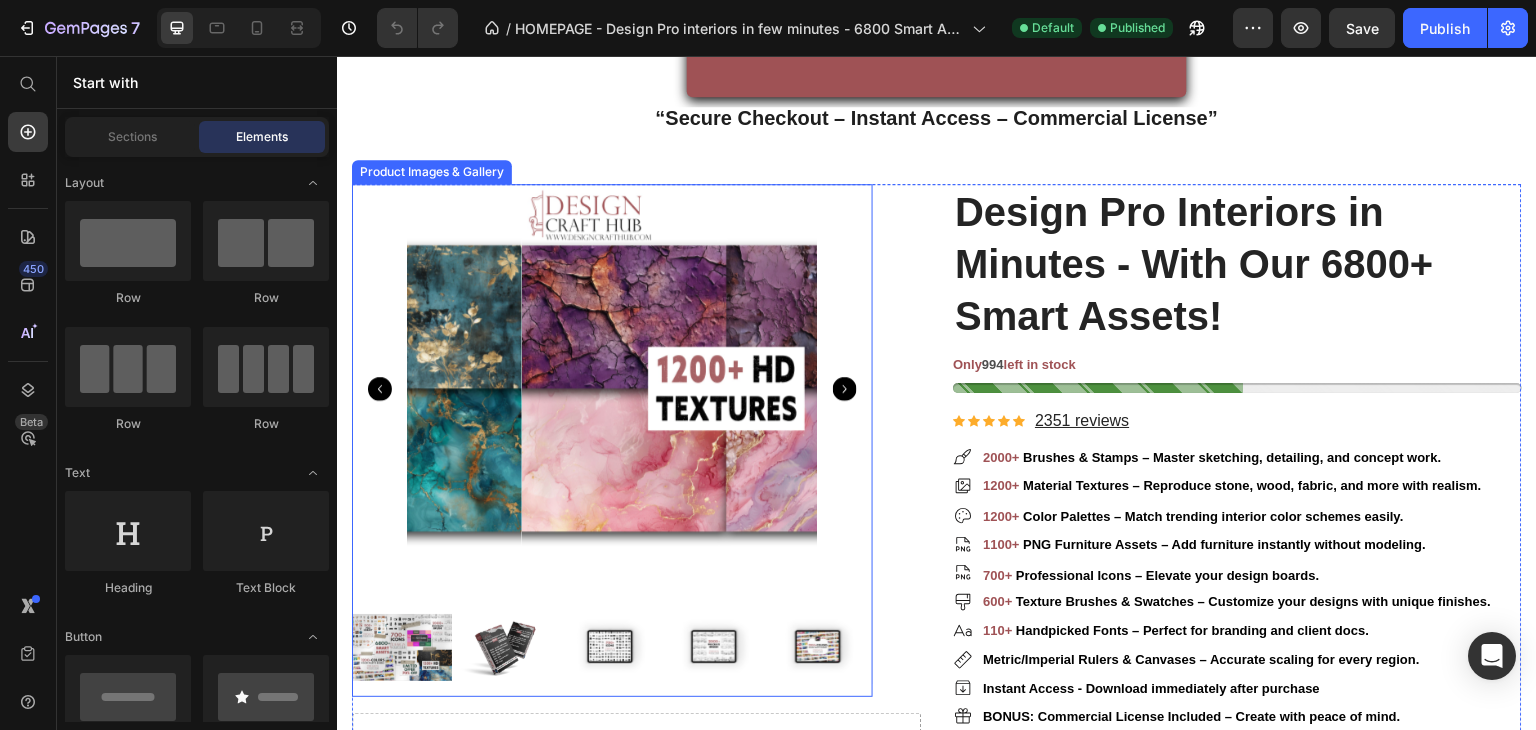 click at bounding box center [612, 388] 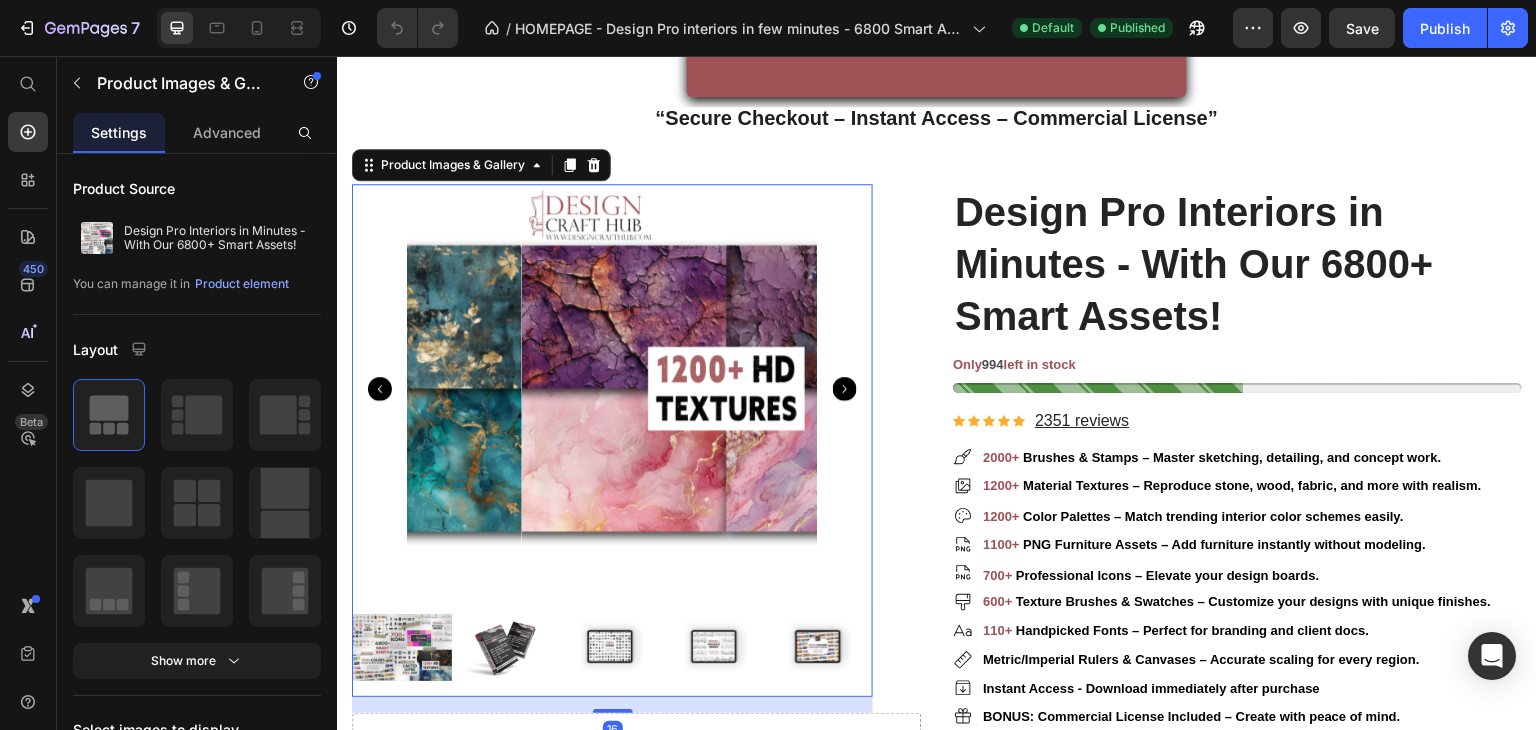 click 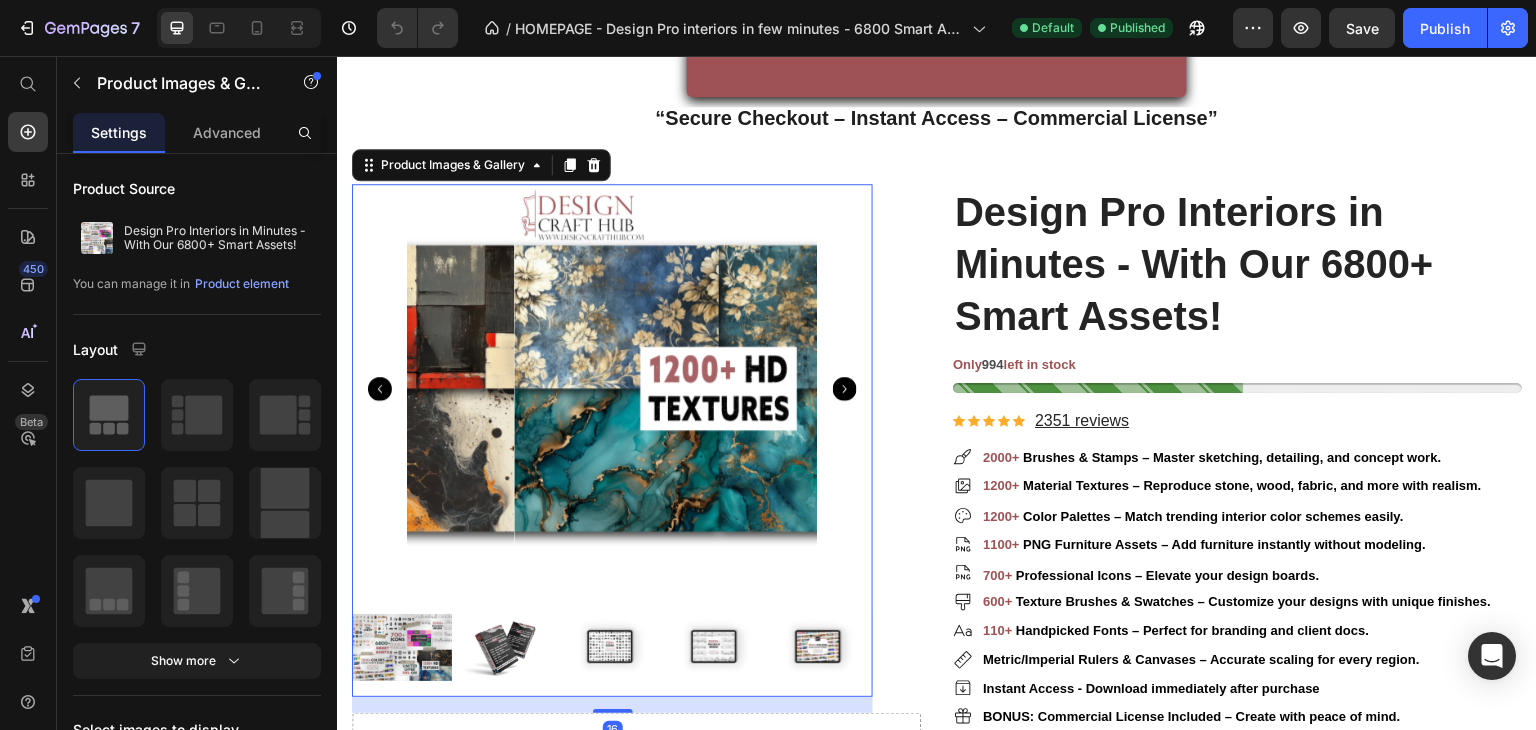 click 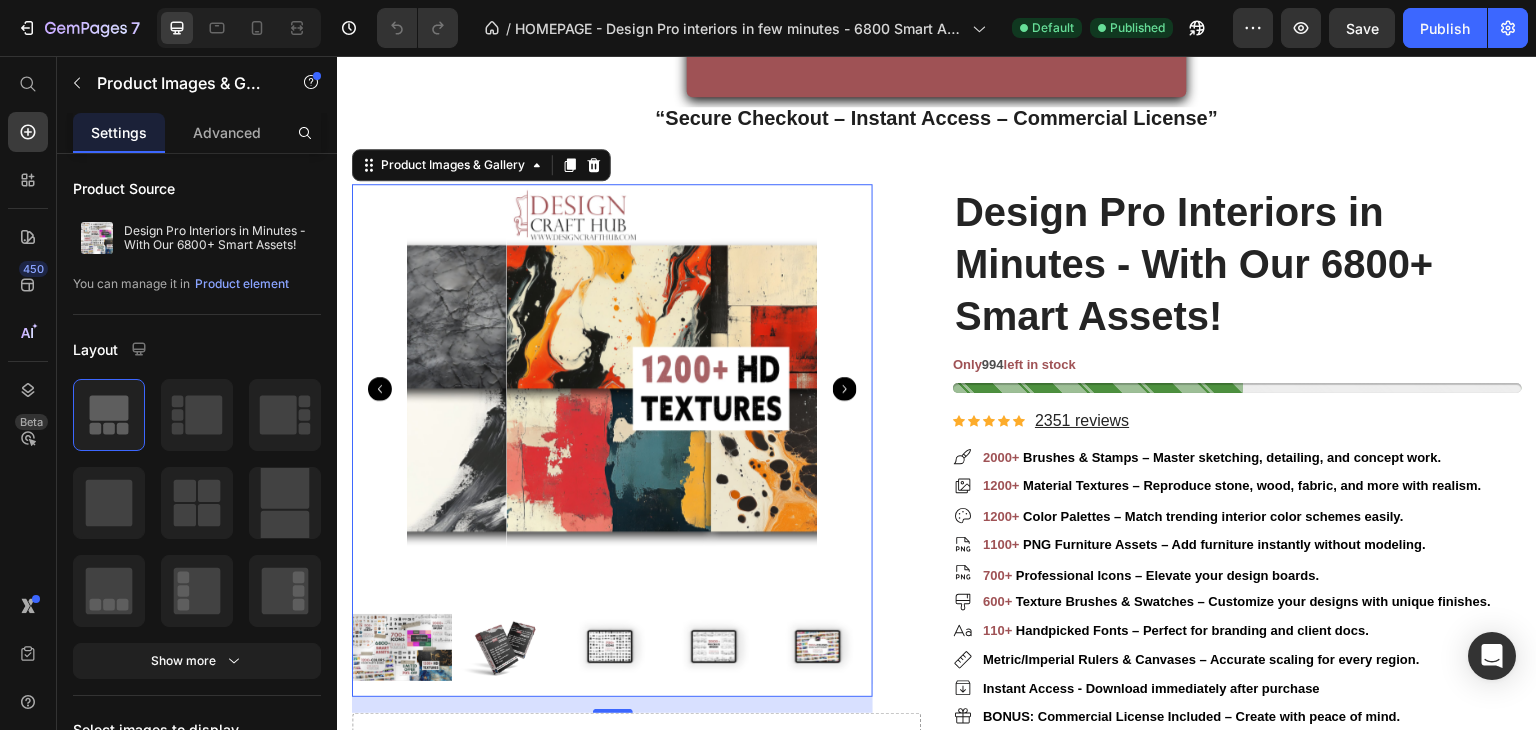 click 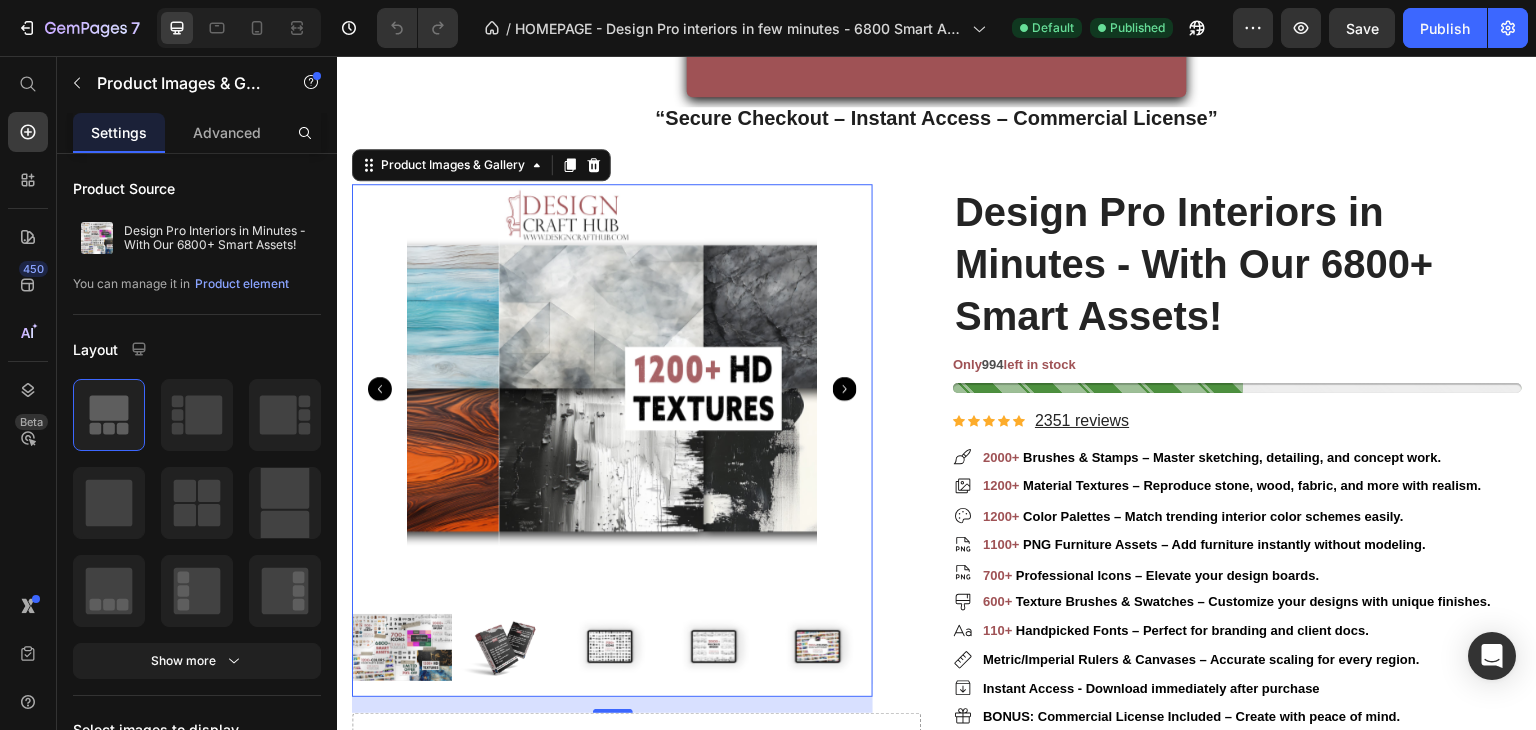click 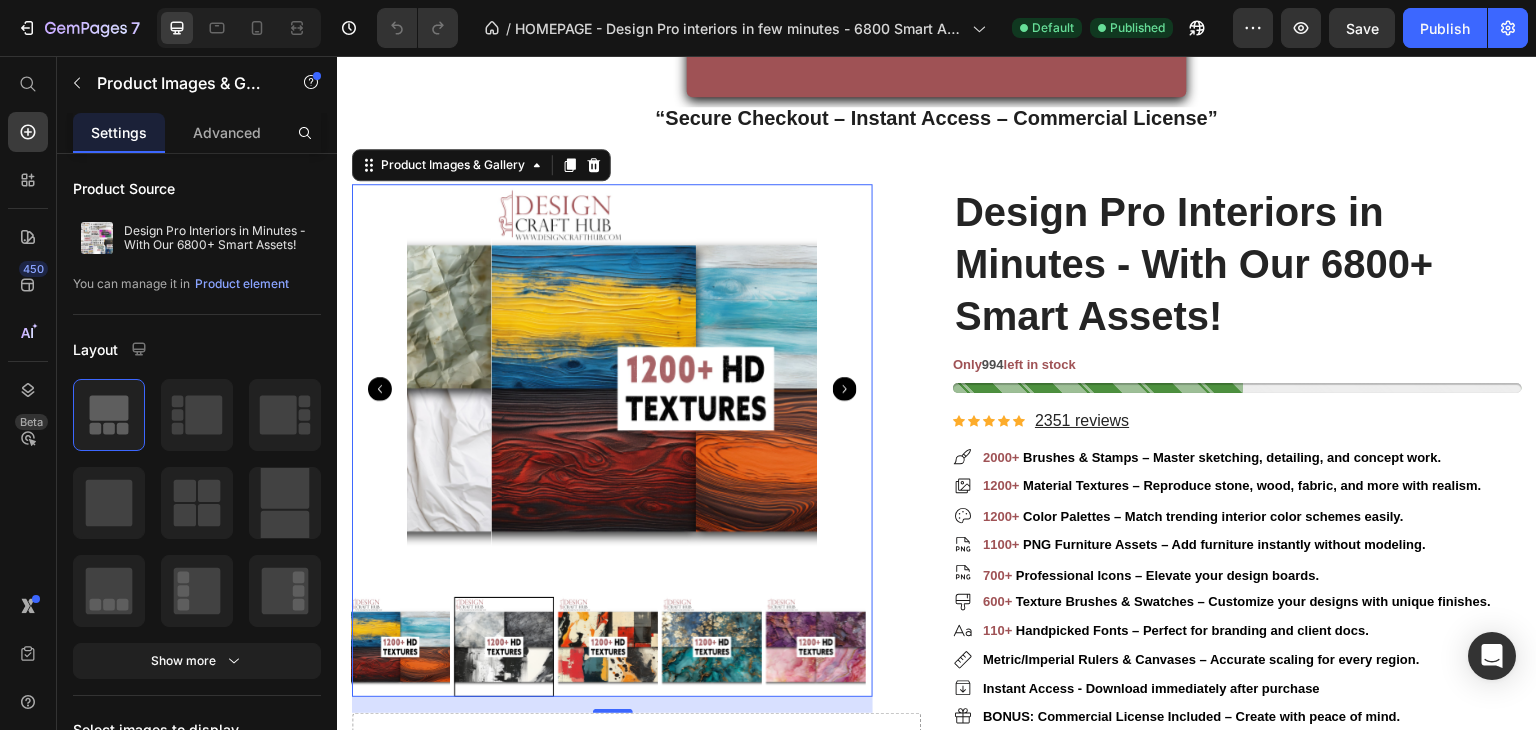 click 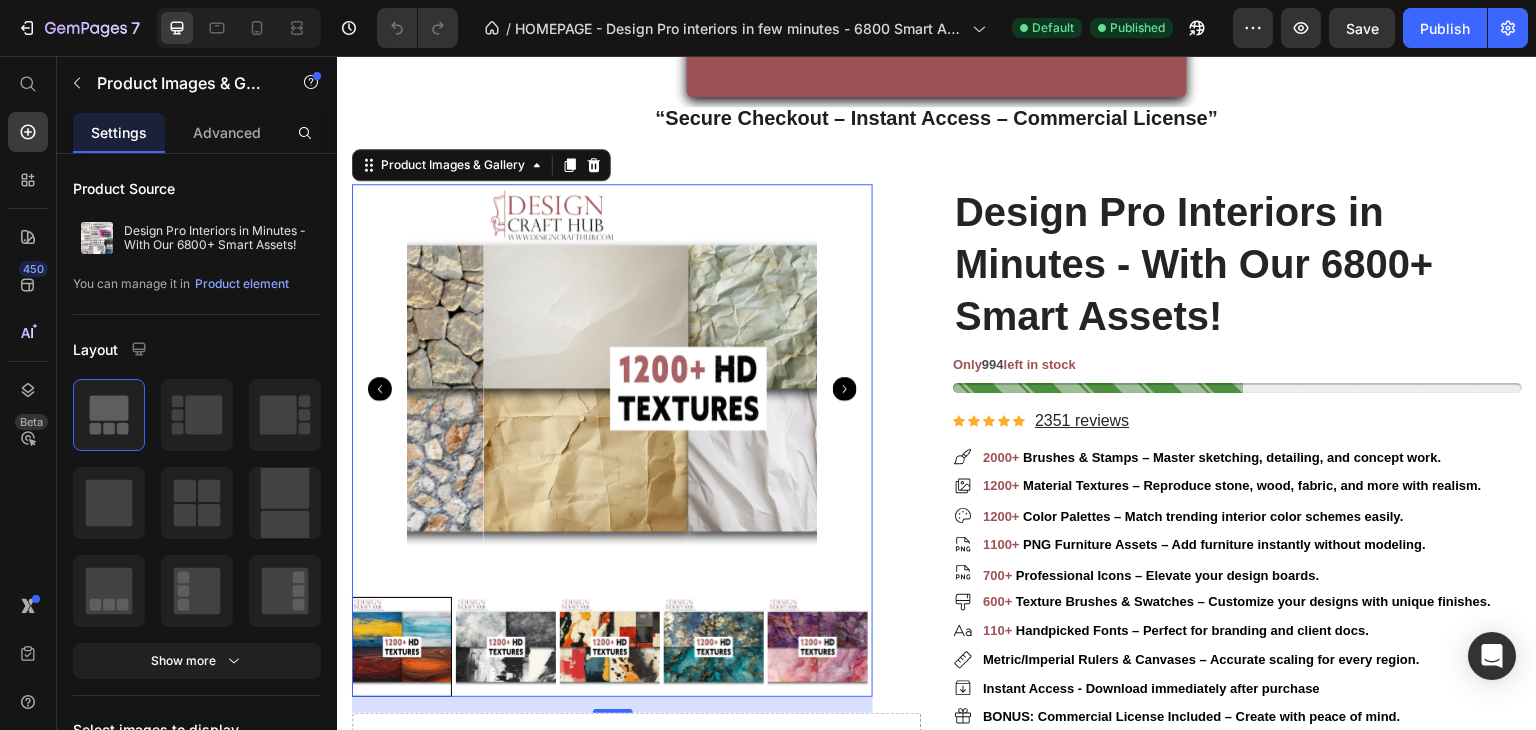 click 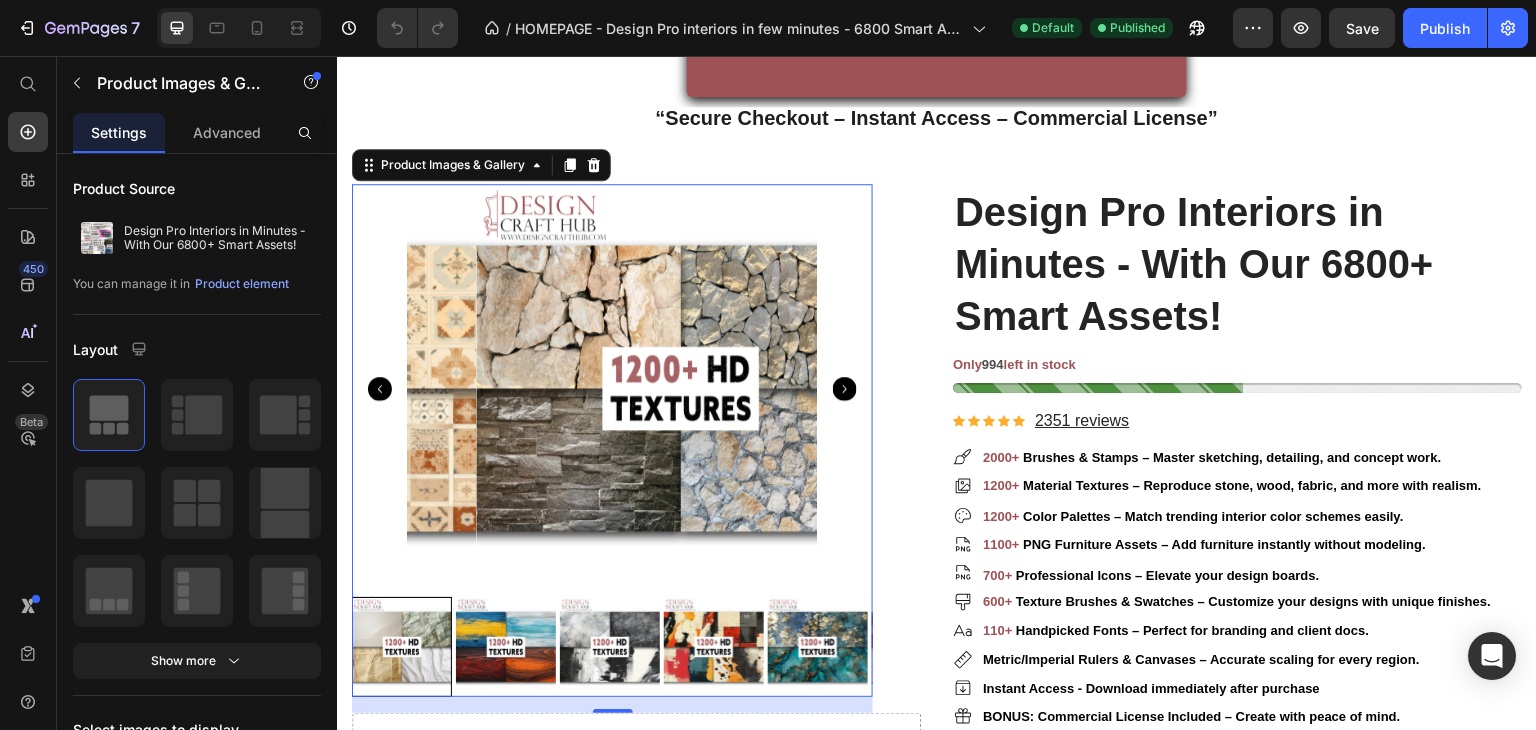 click 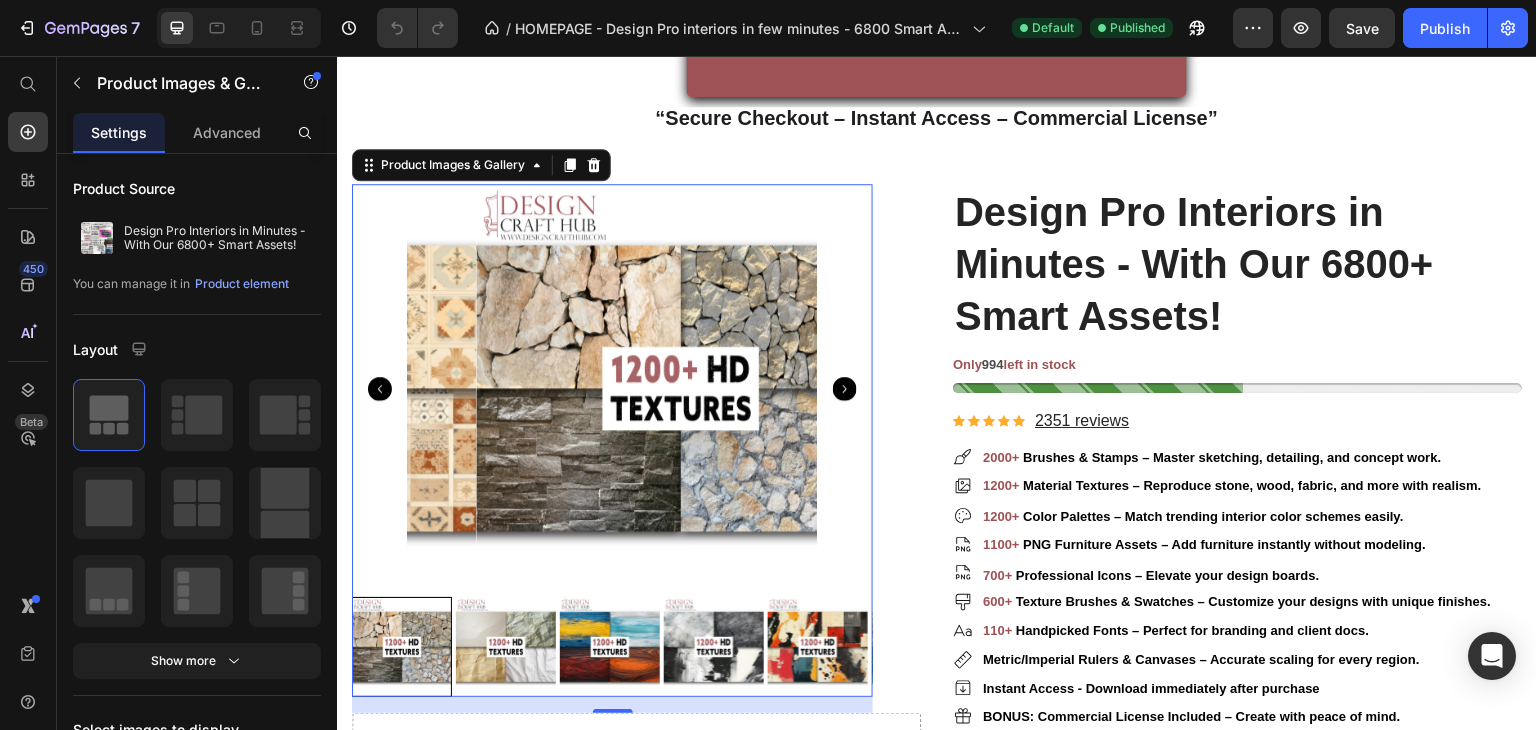 click 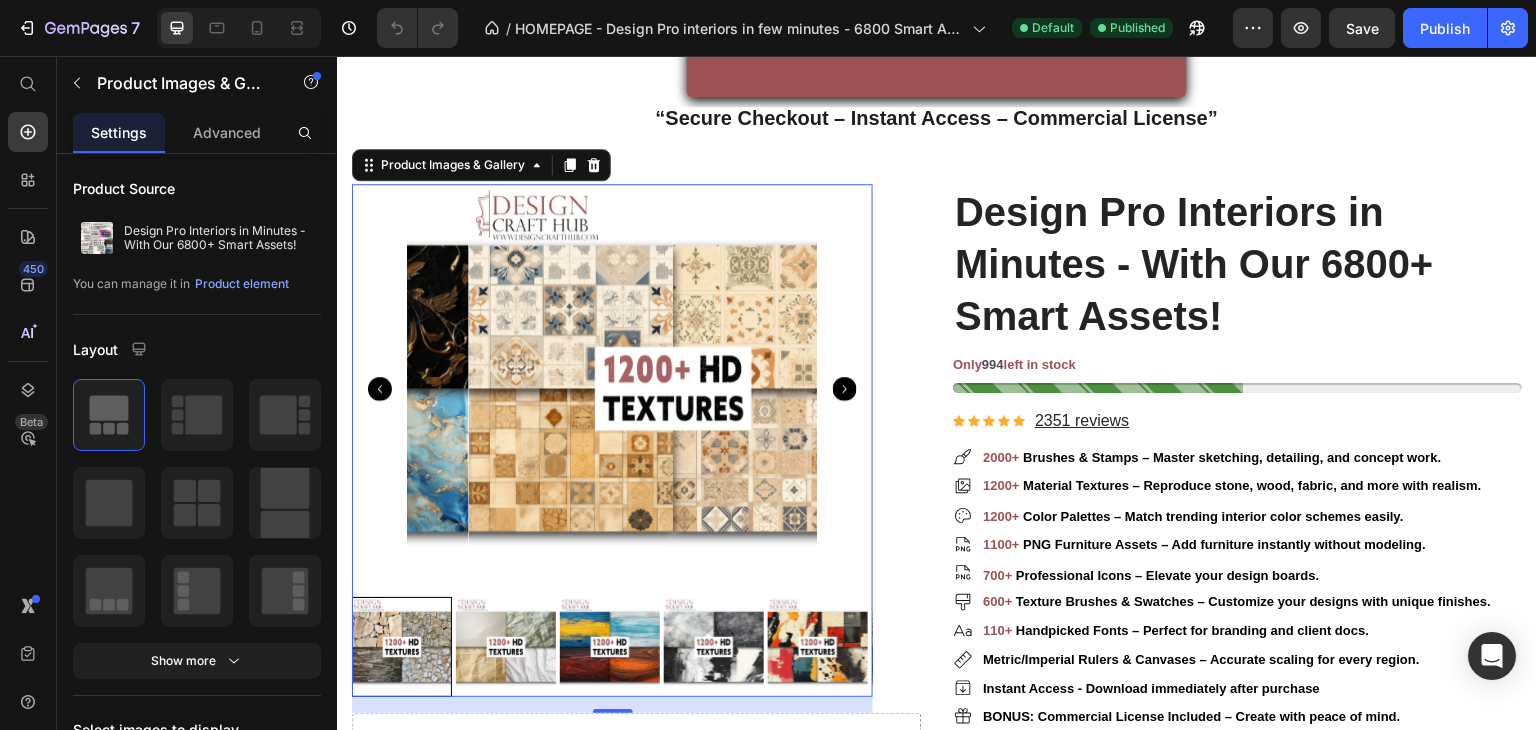 click 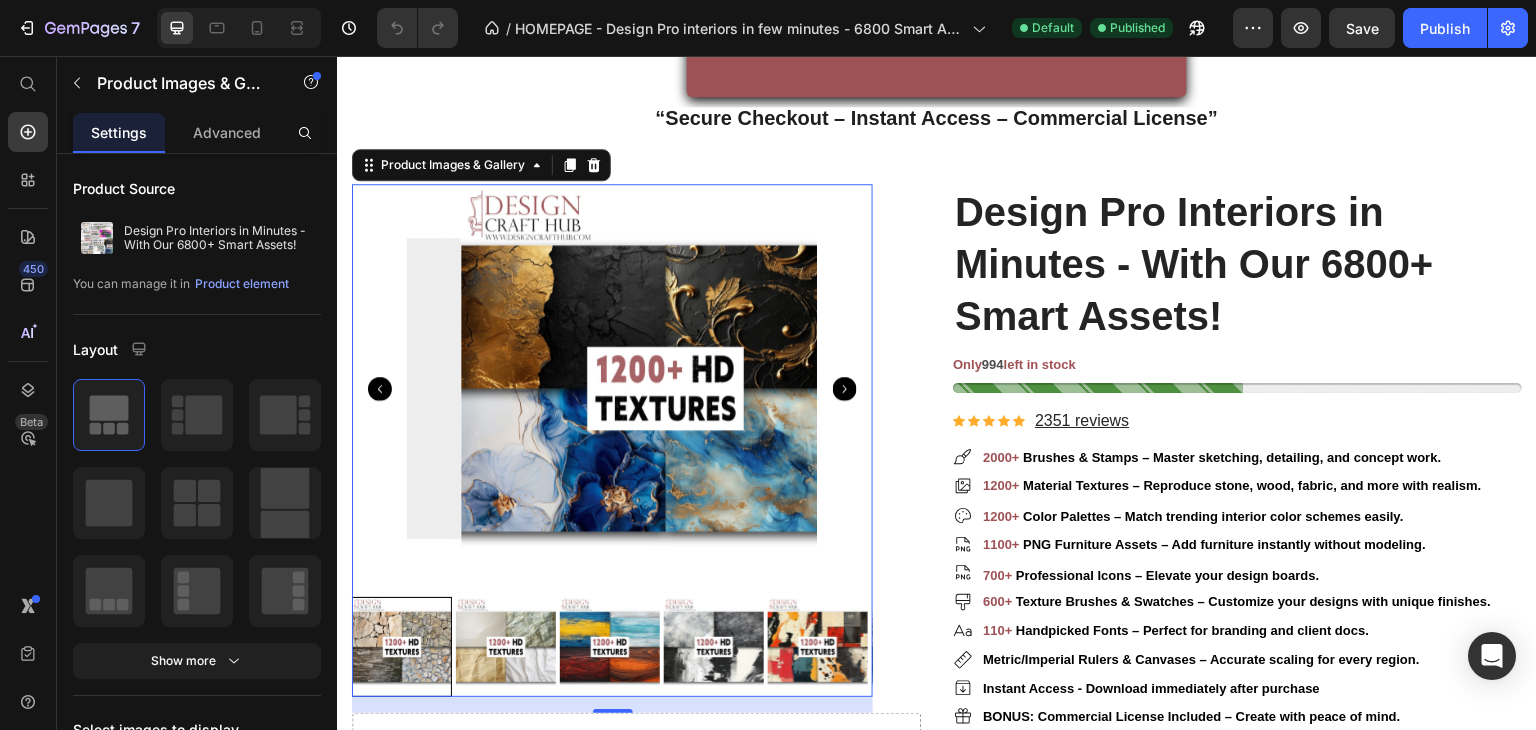 click 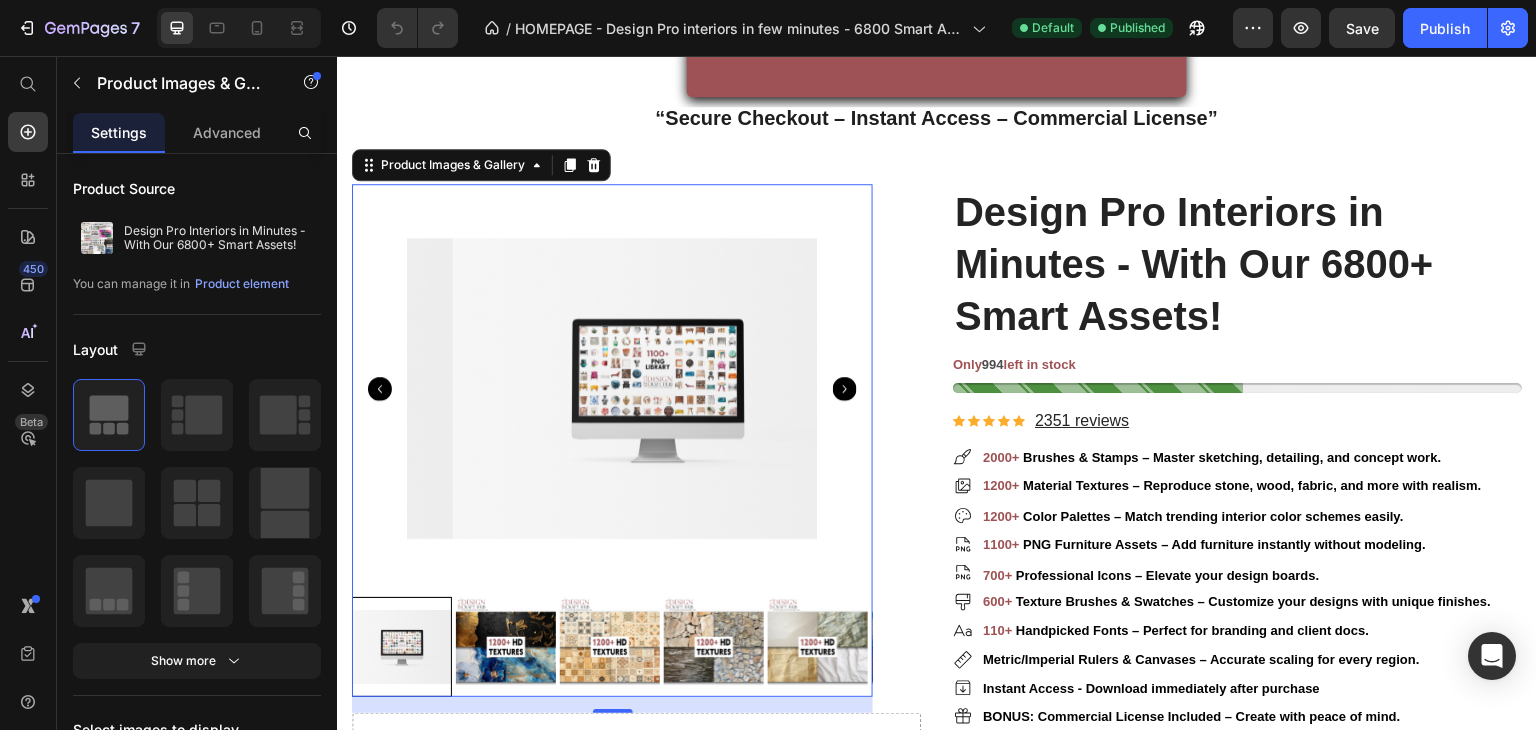 click 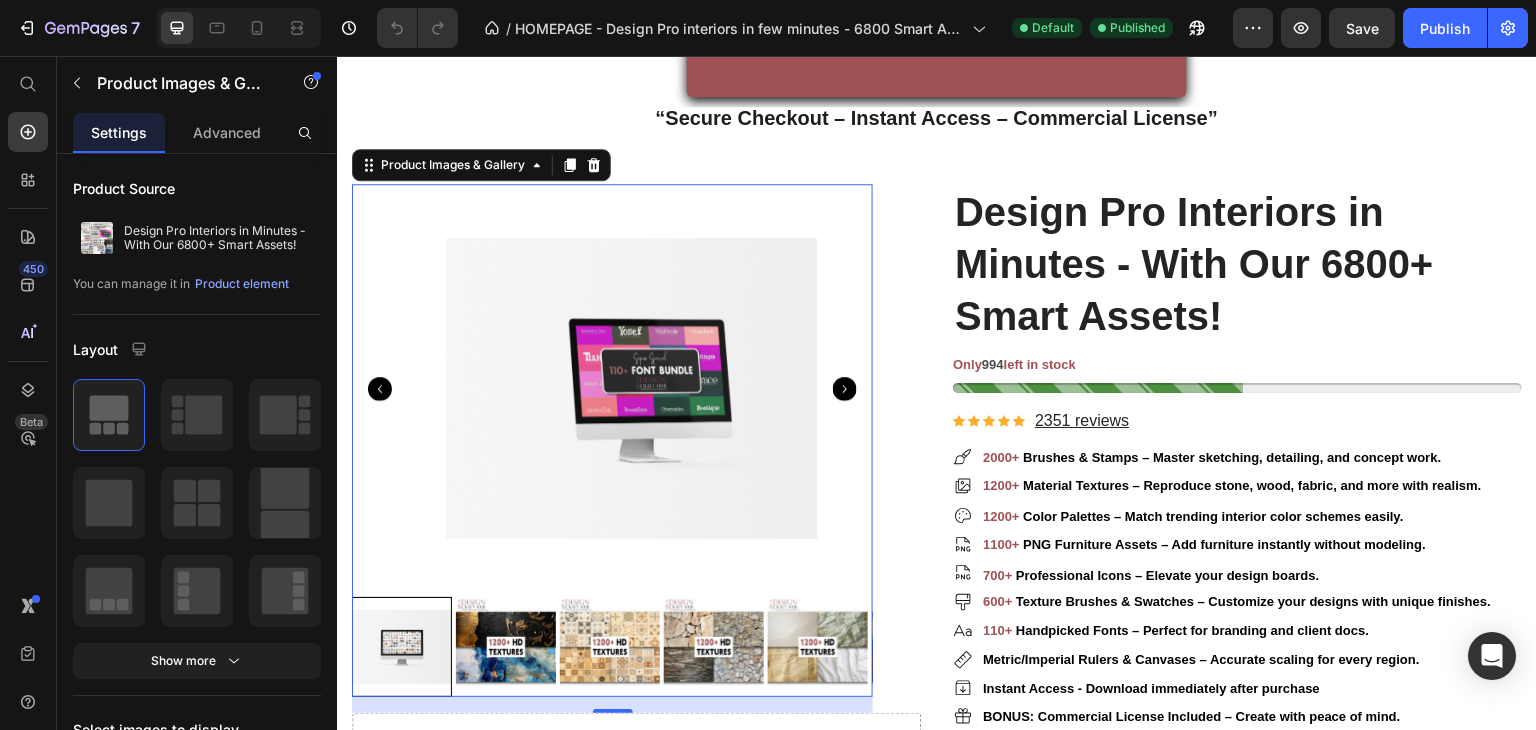 click 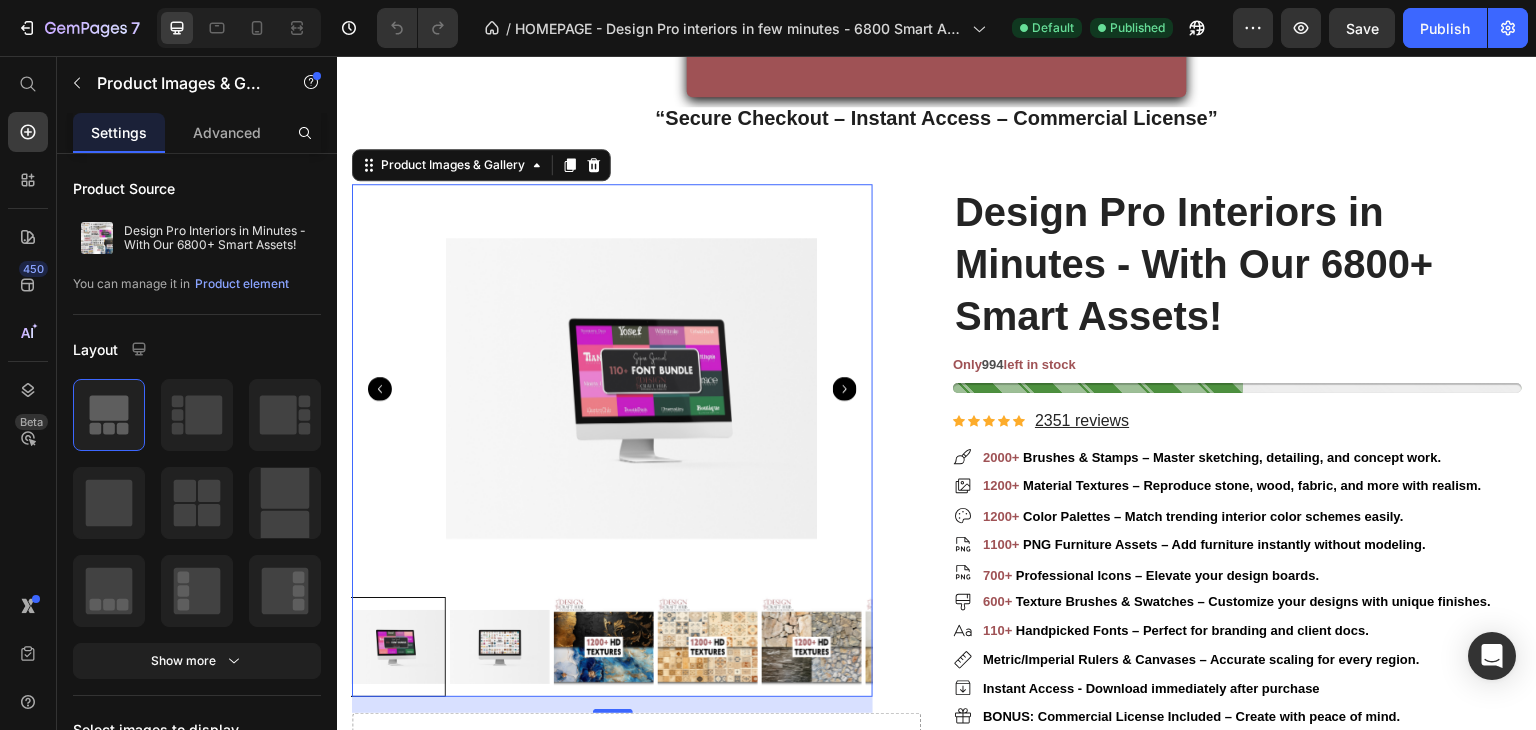 click 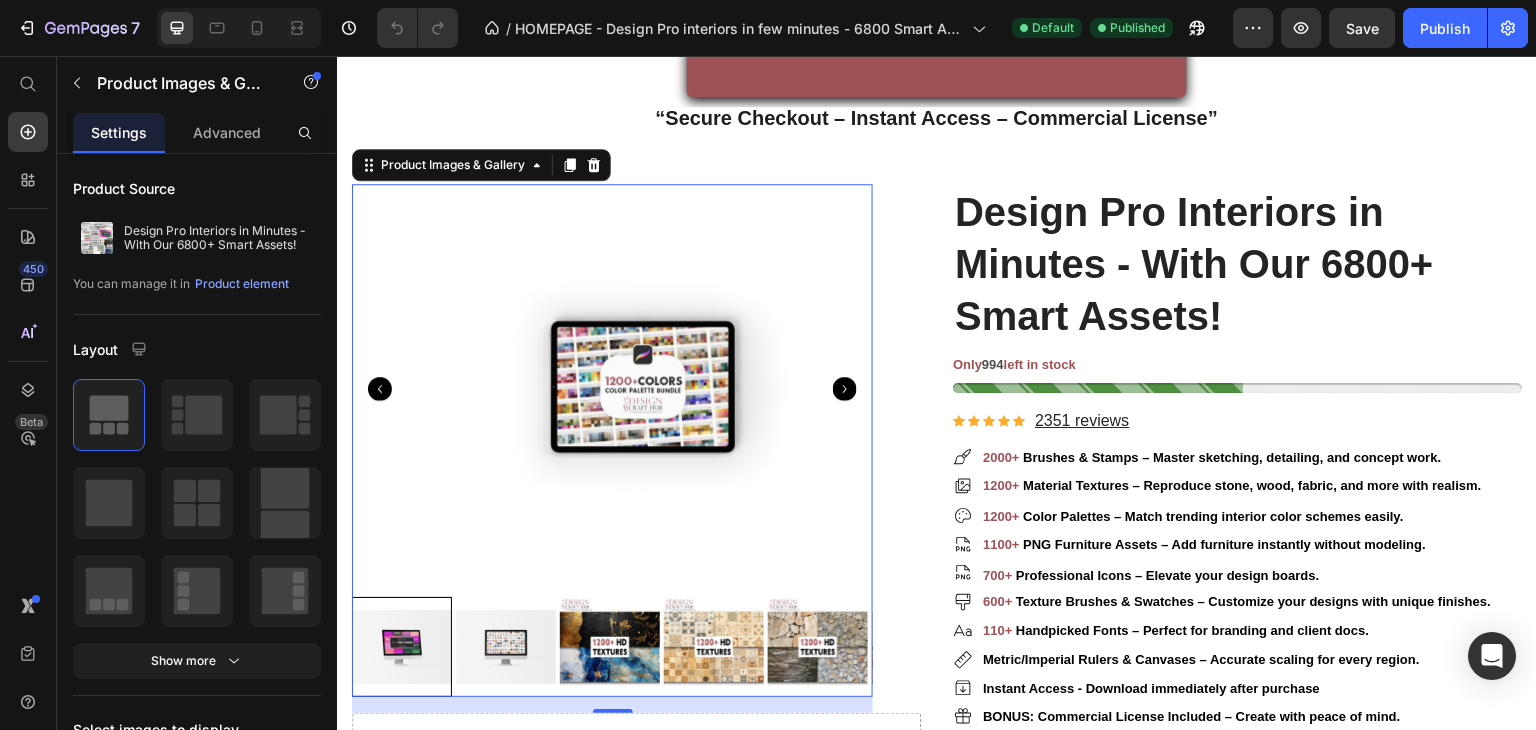 click 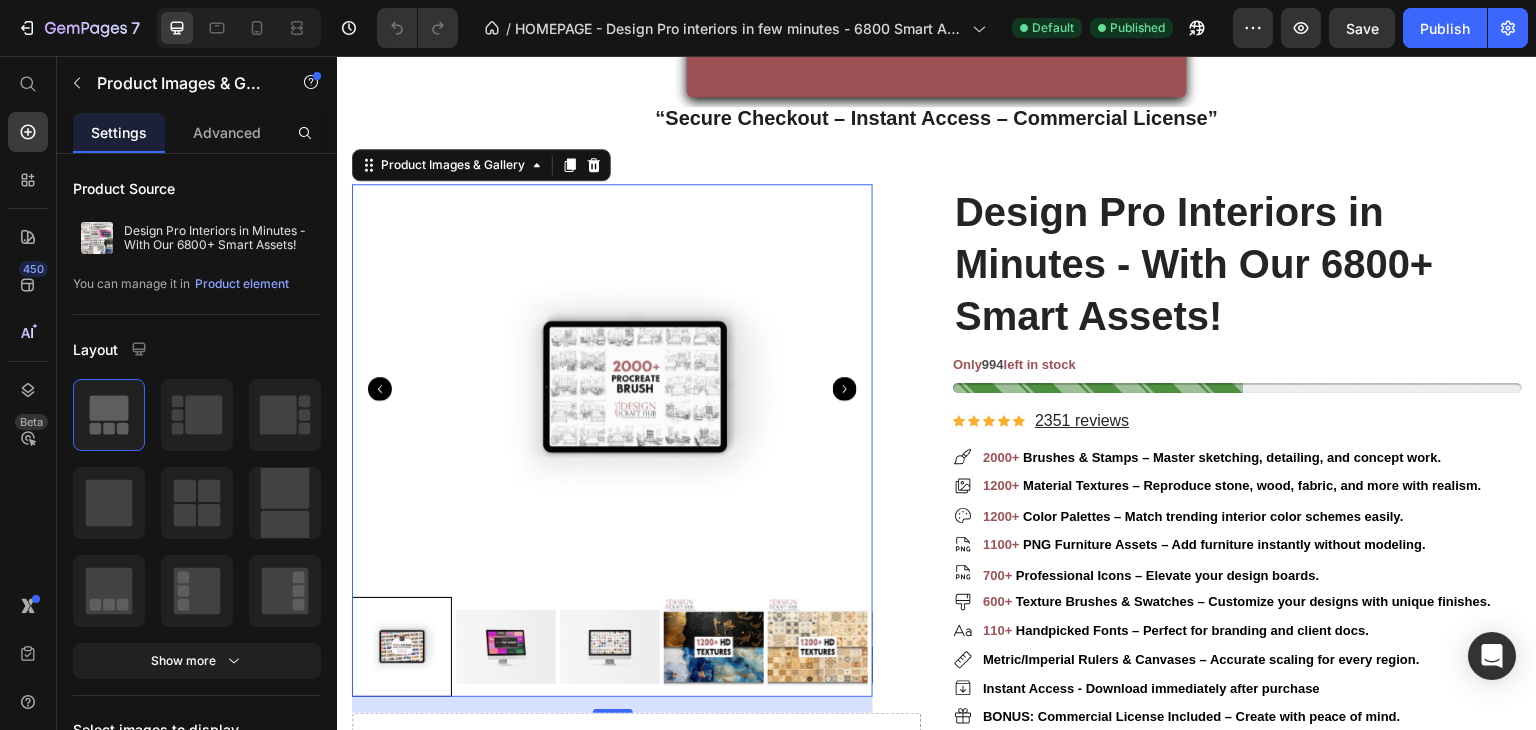 click 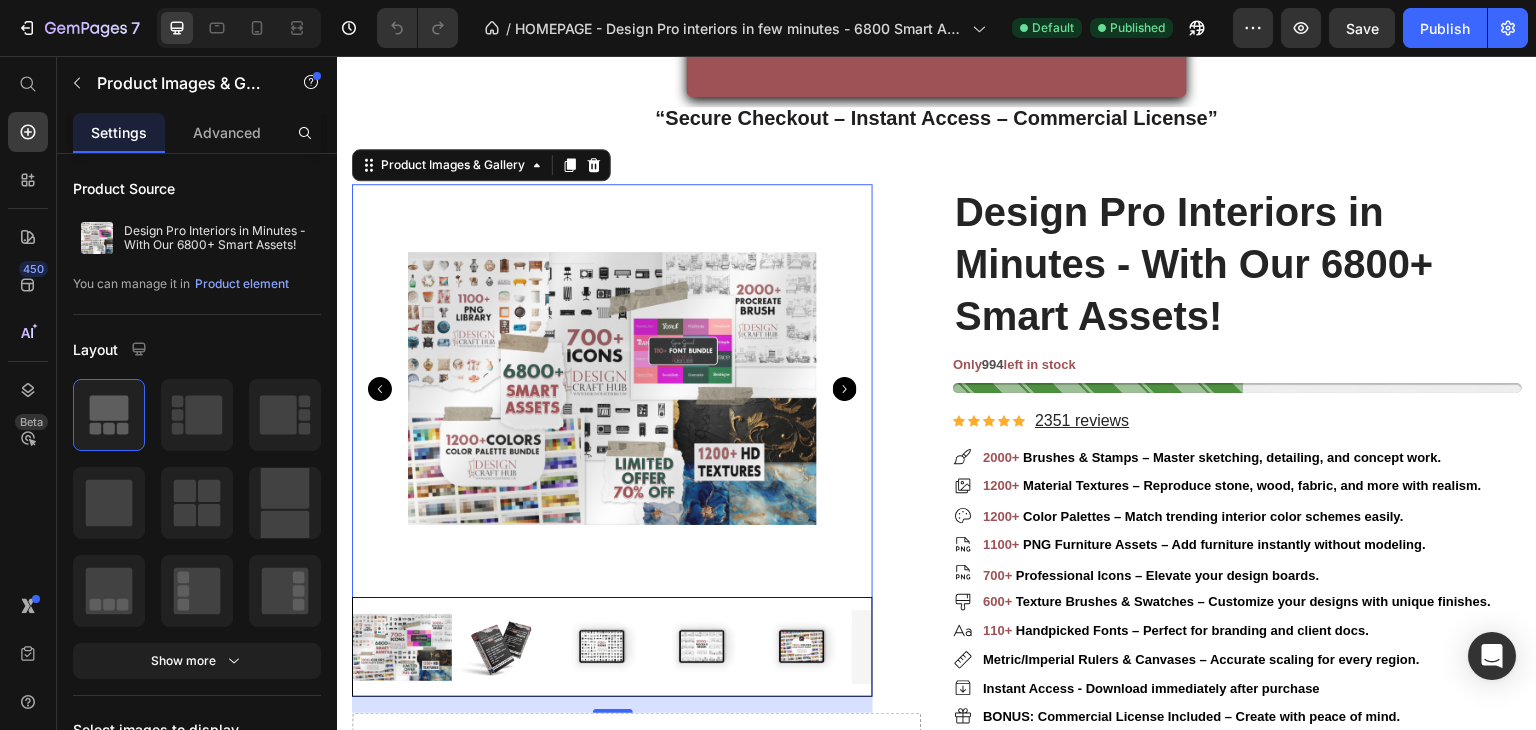 click 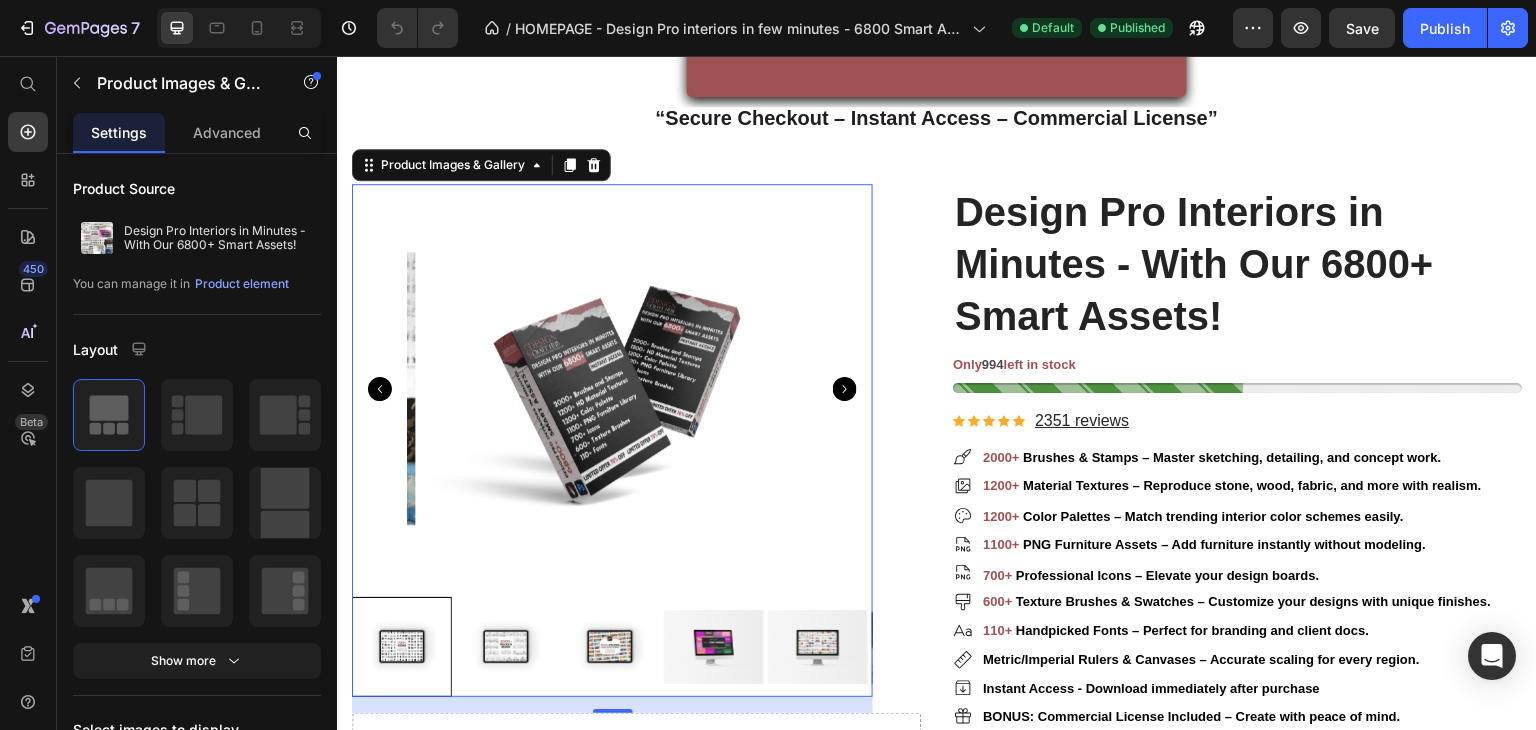click 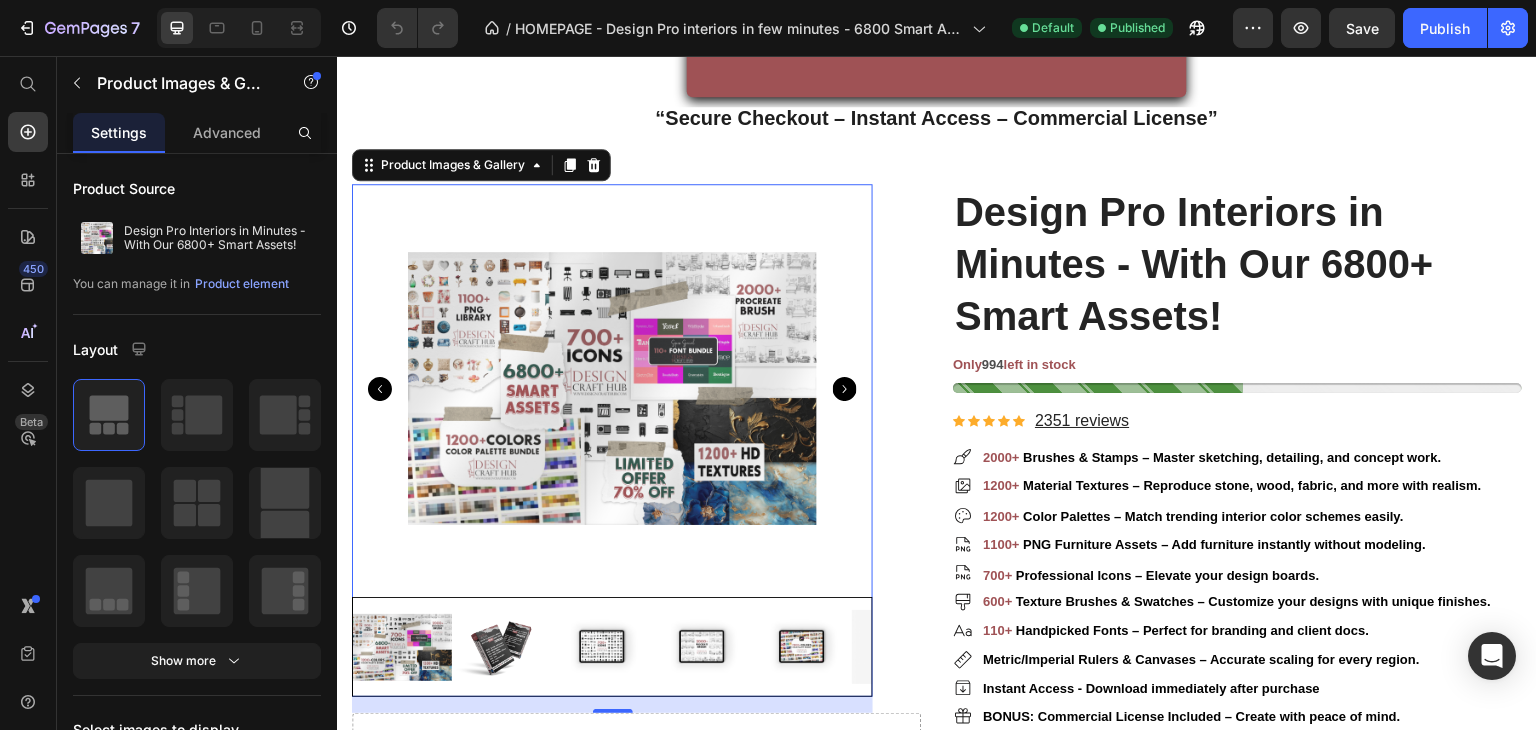 click 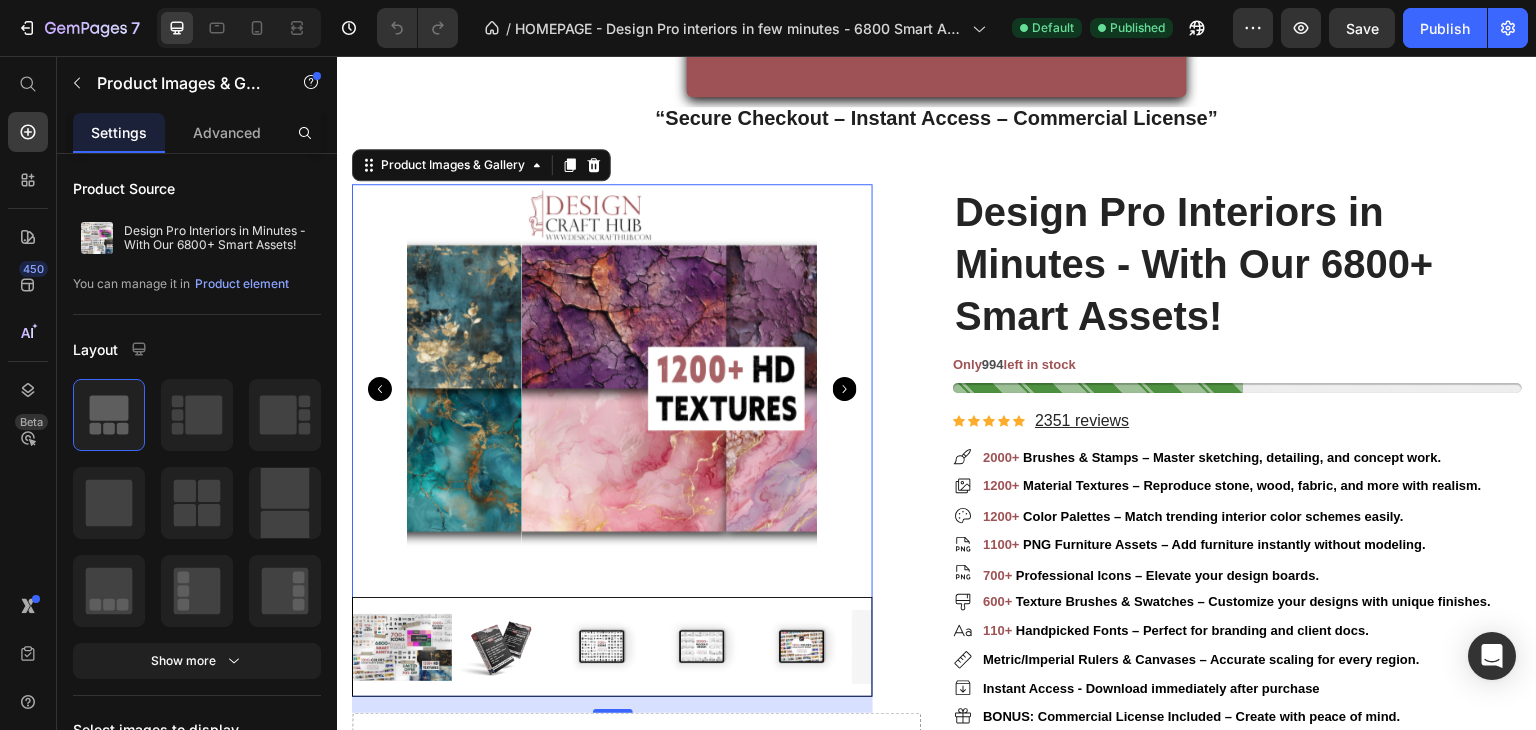 click 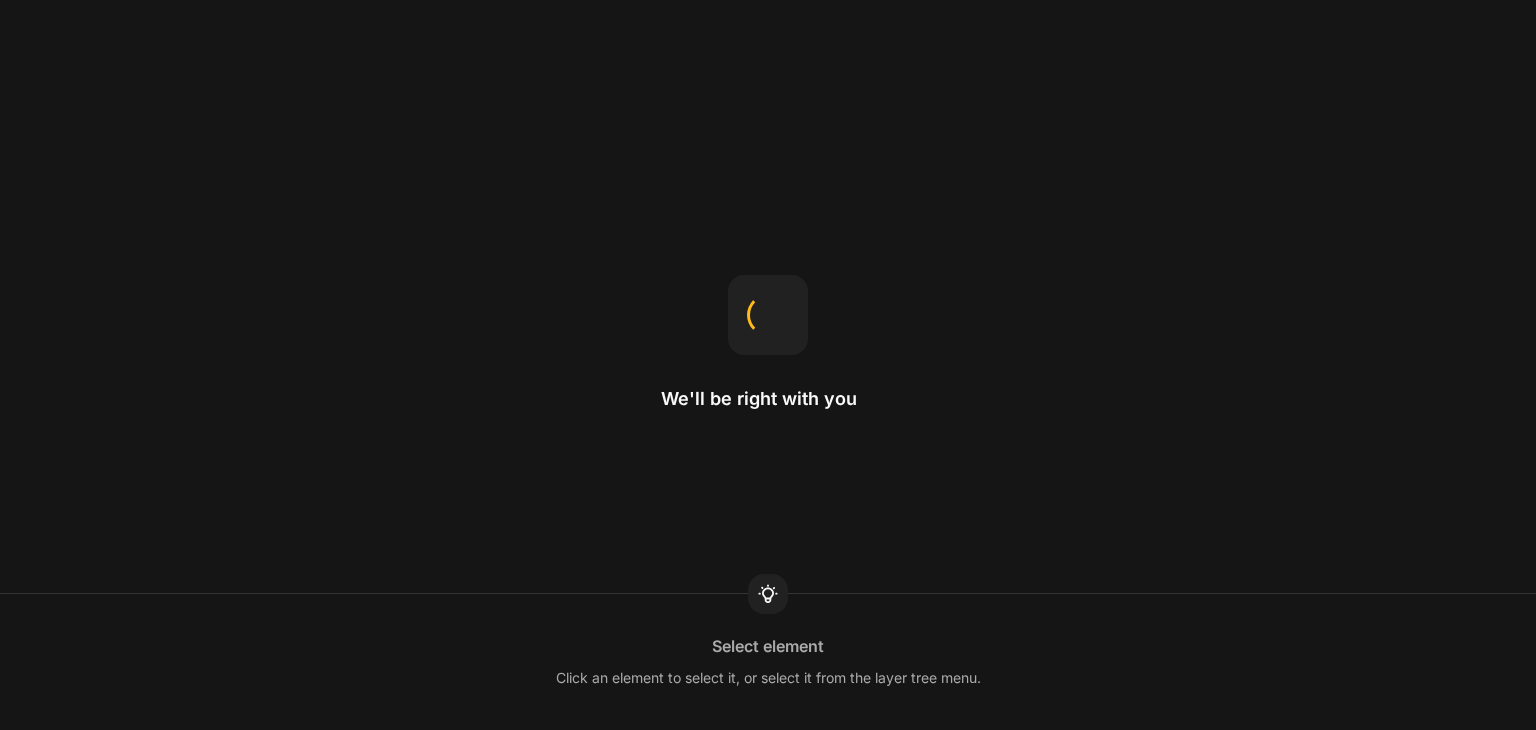 scroll, scrollTop: 0, scrollLeft: 0, axis: both 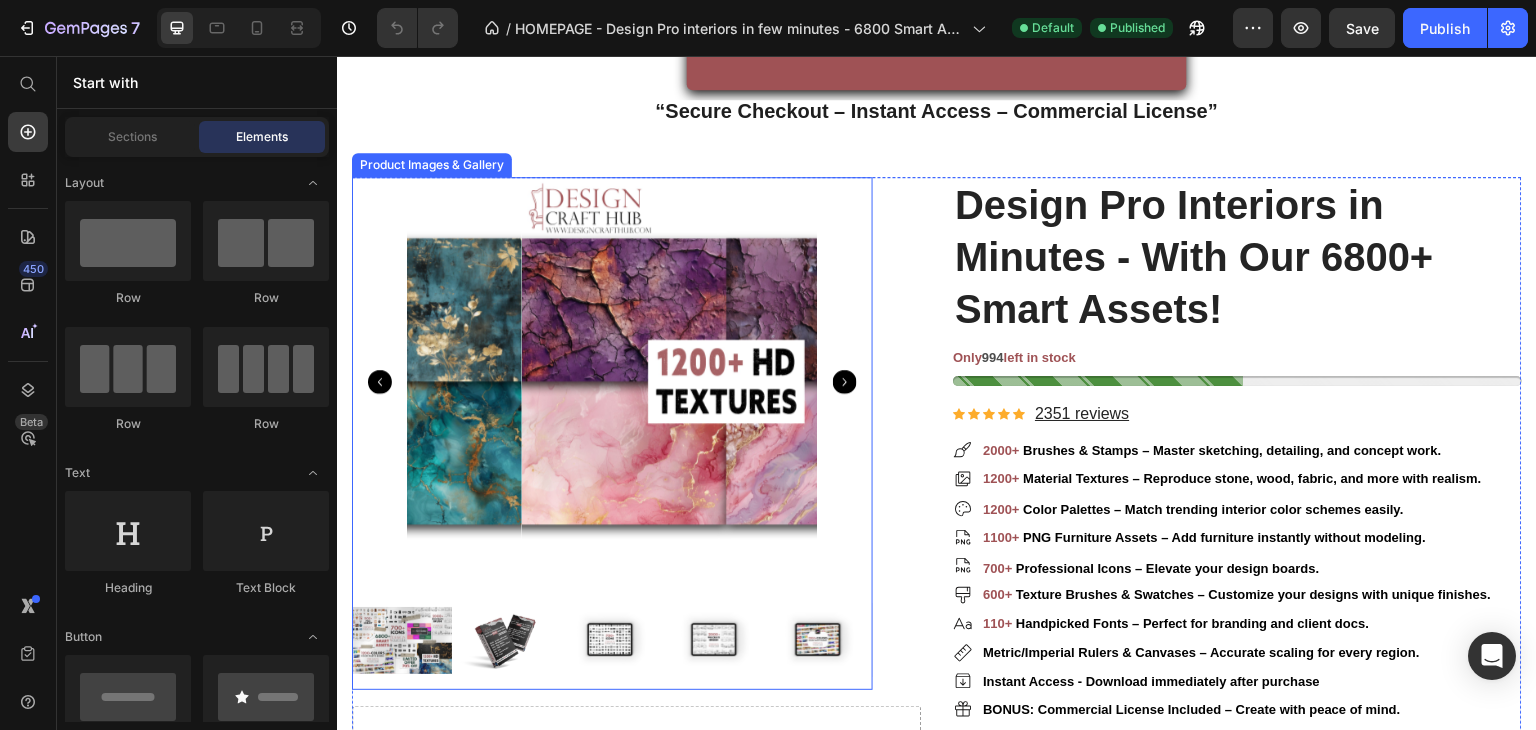 click at bounding box center [402, 640] 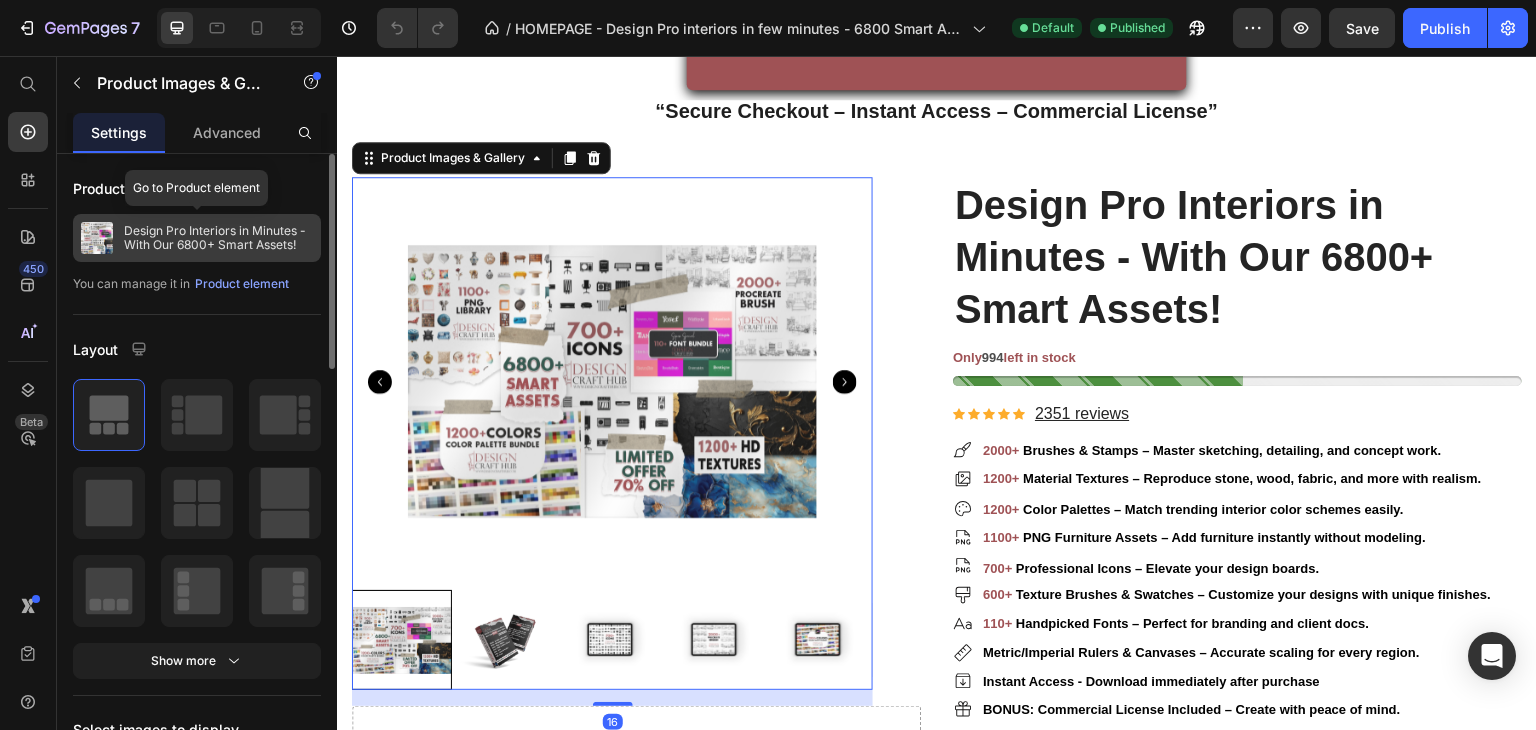 click on "Design Pro Interiors in Minutes - With Our 6800+ Smart Assets!" at bounding box center [218, 238] 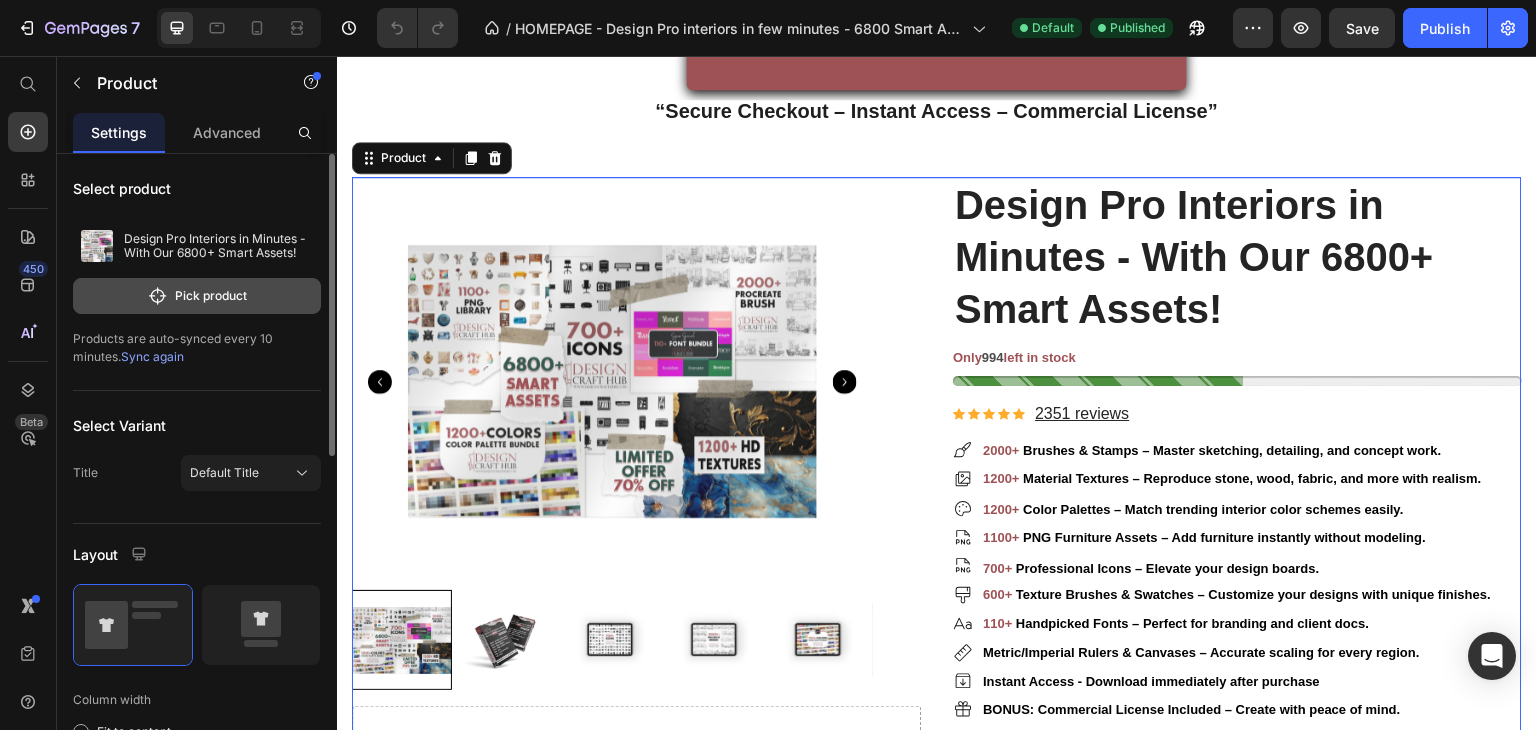 click on "Pick product" at bounding box center [197, 296] 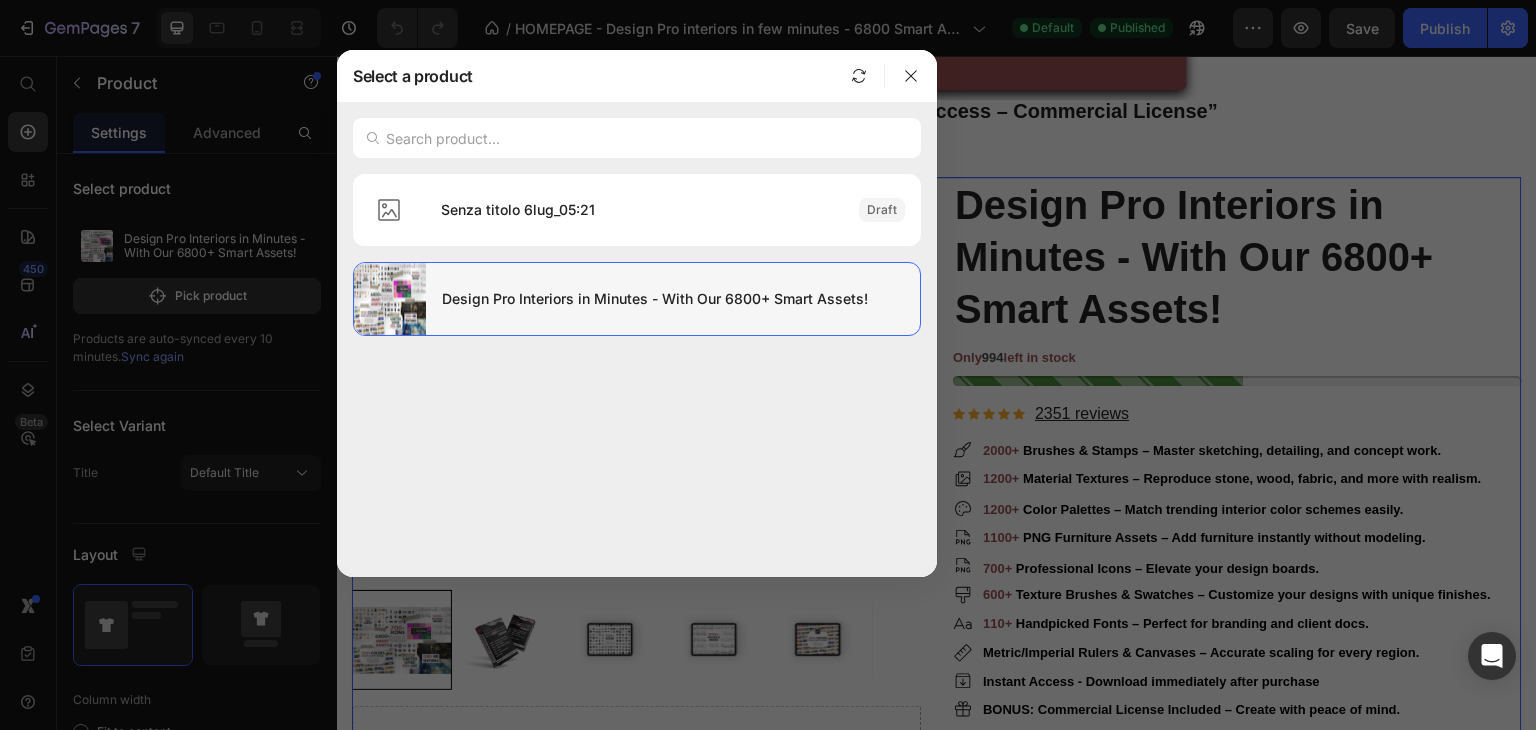 click on "Design Pro Interiors in Minutes - With Our 6800+ Smart Assets!" at bounding box center [673, 299] 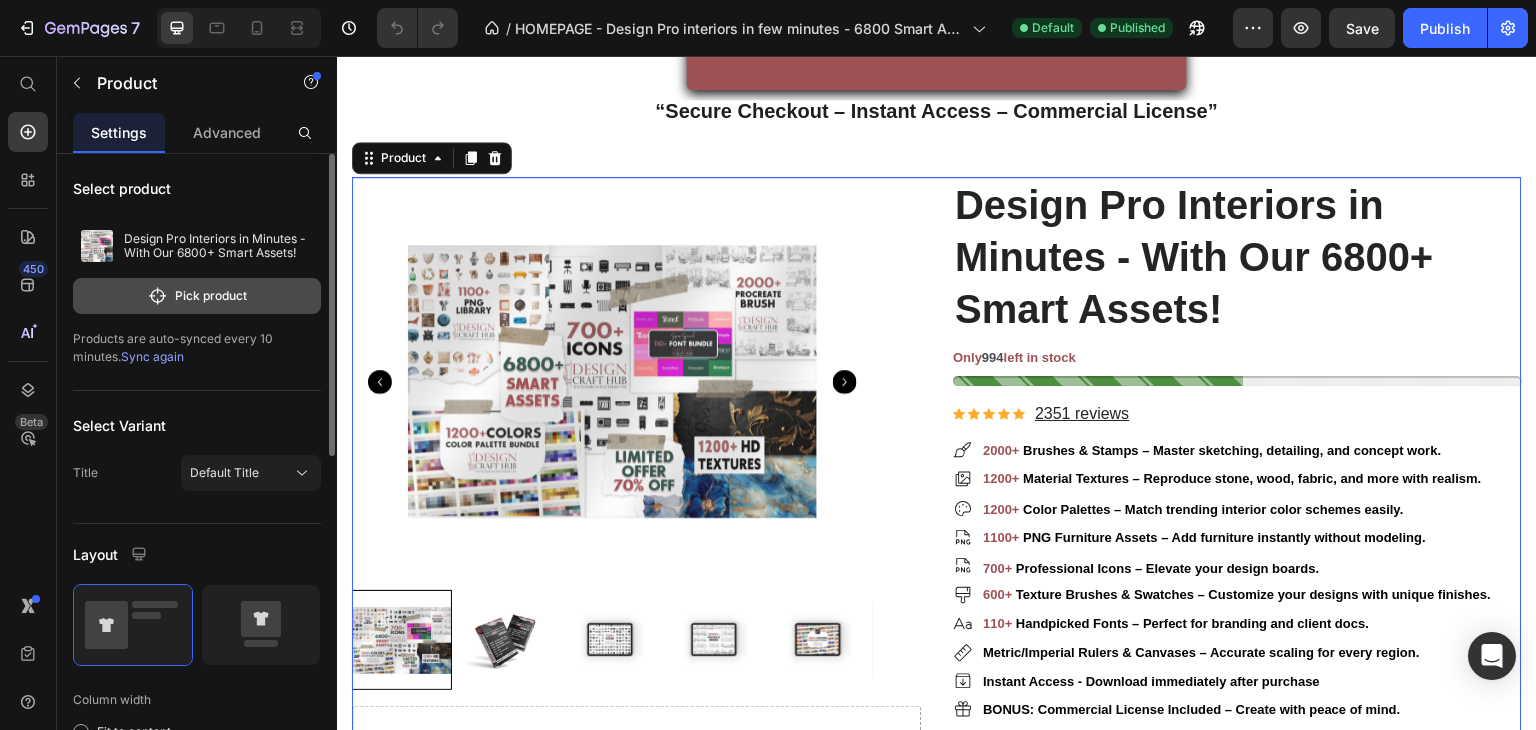 click on "Pick product" at bounding box center [197, 296] 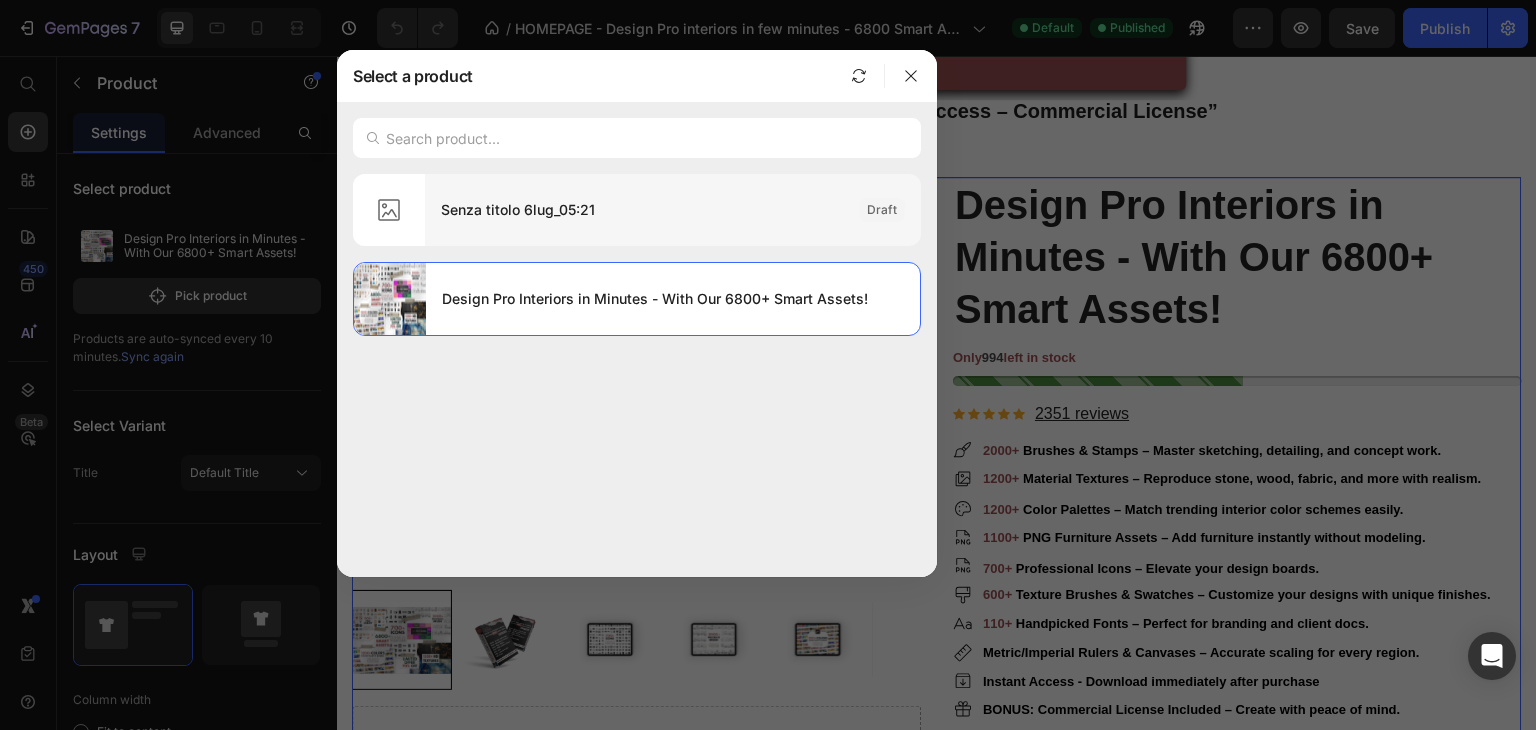 click on "Senza titolo 6lug_05:21" at bounding box center [642, 210] 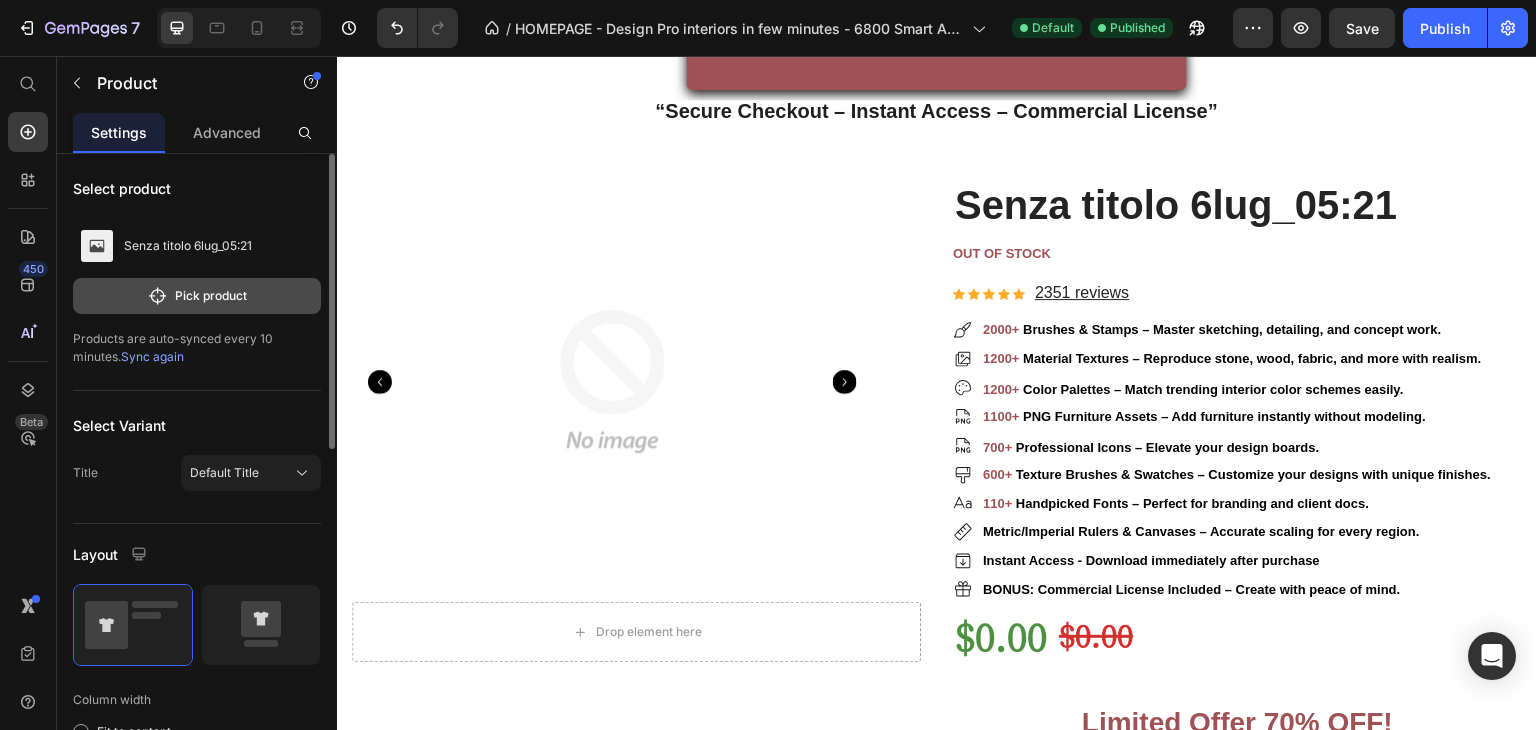 click on "Pick product" at bounding box center [197, 296] 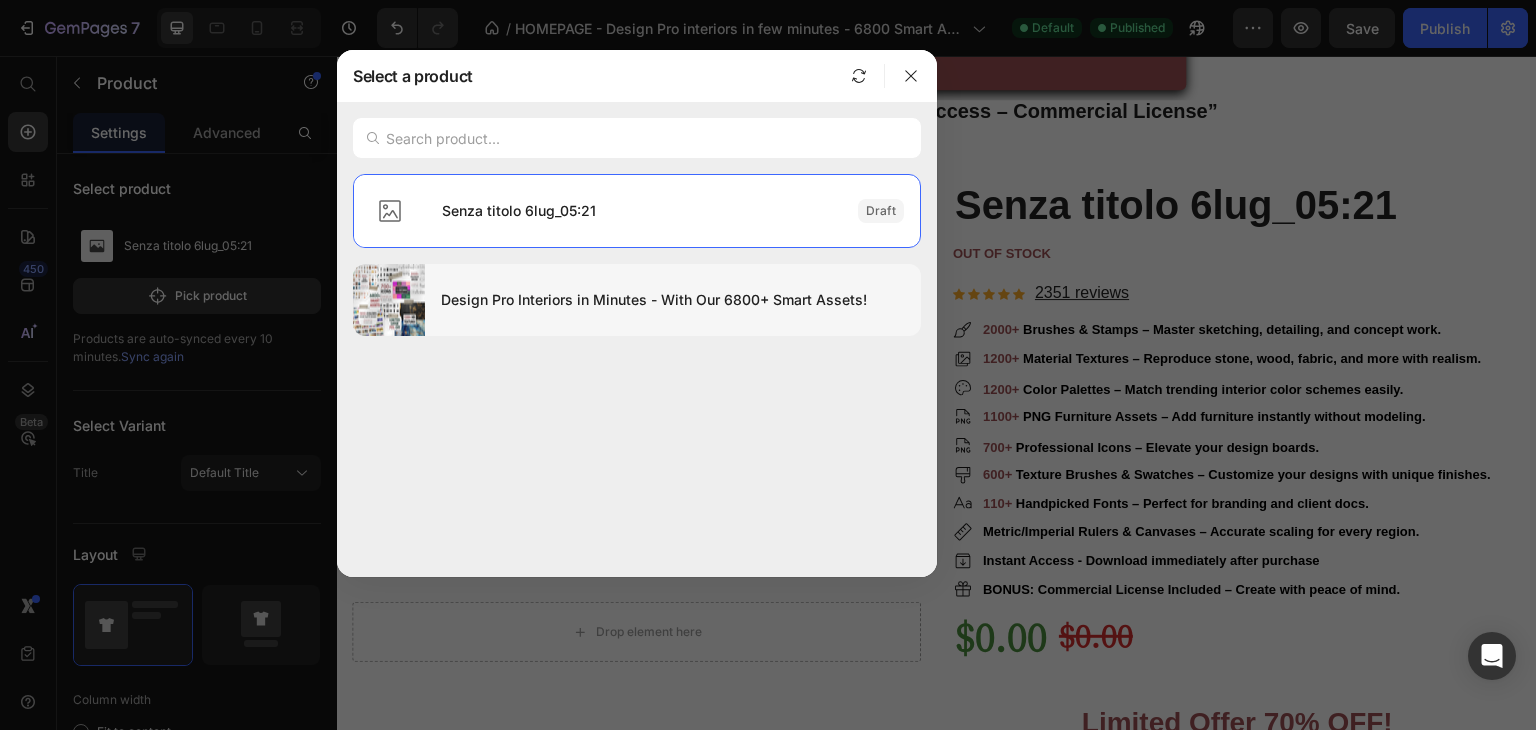 click on "Design Pro Interiors in Minutes - With Our 6800+ Smart Assets!" at bounding box center (673, 300) 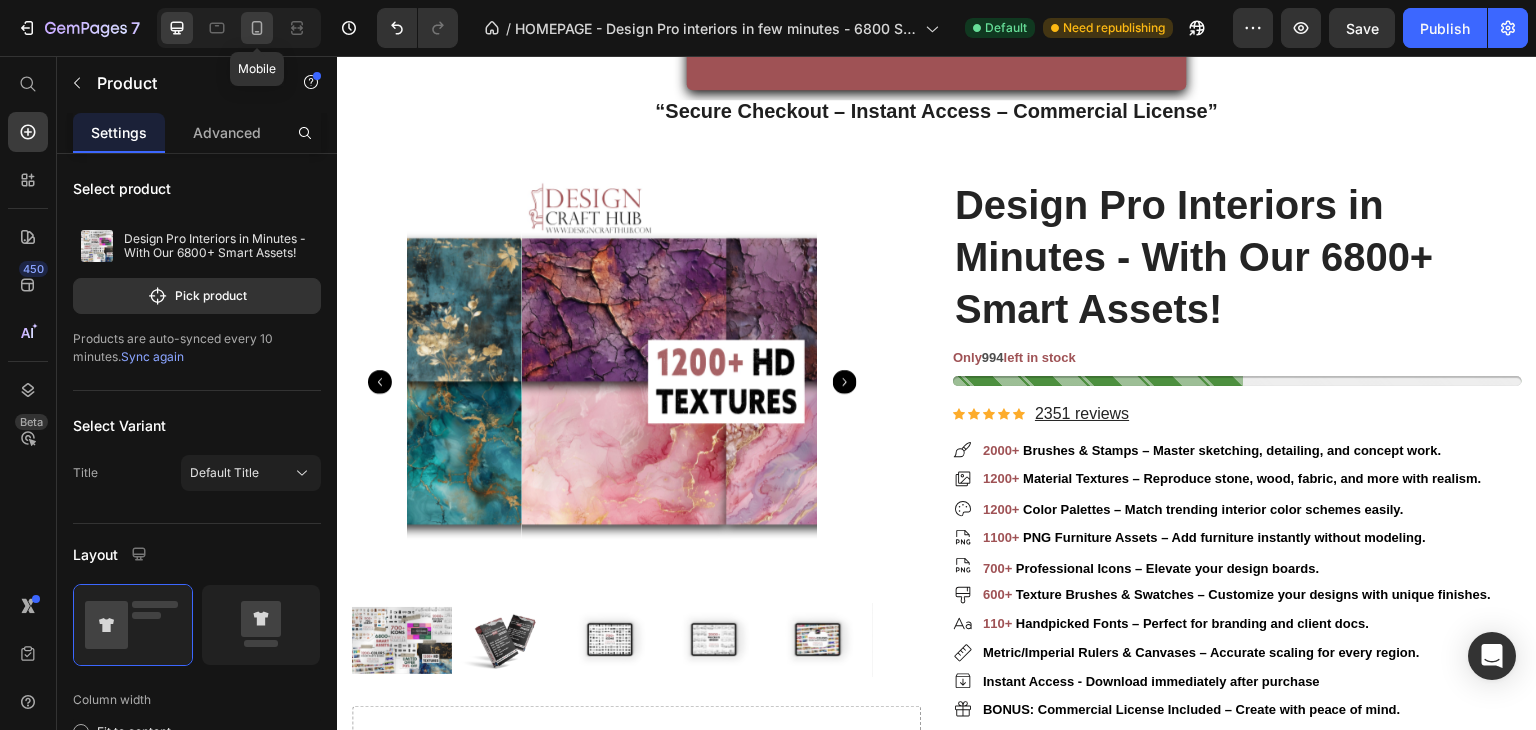 click 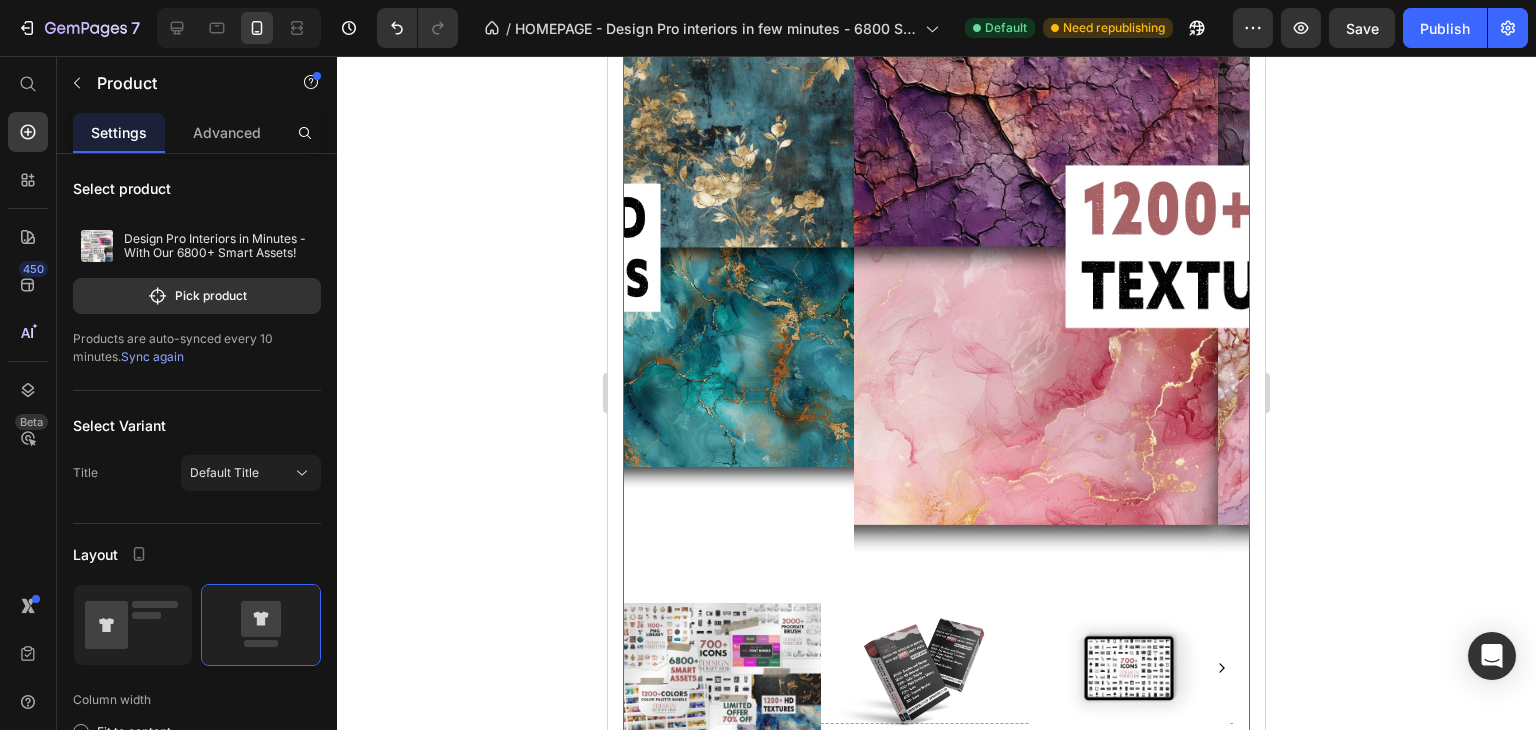 scroll, scrollTop: 1549, scrollLeft: 0, axis: vertical 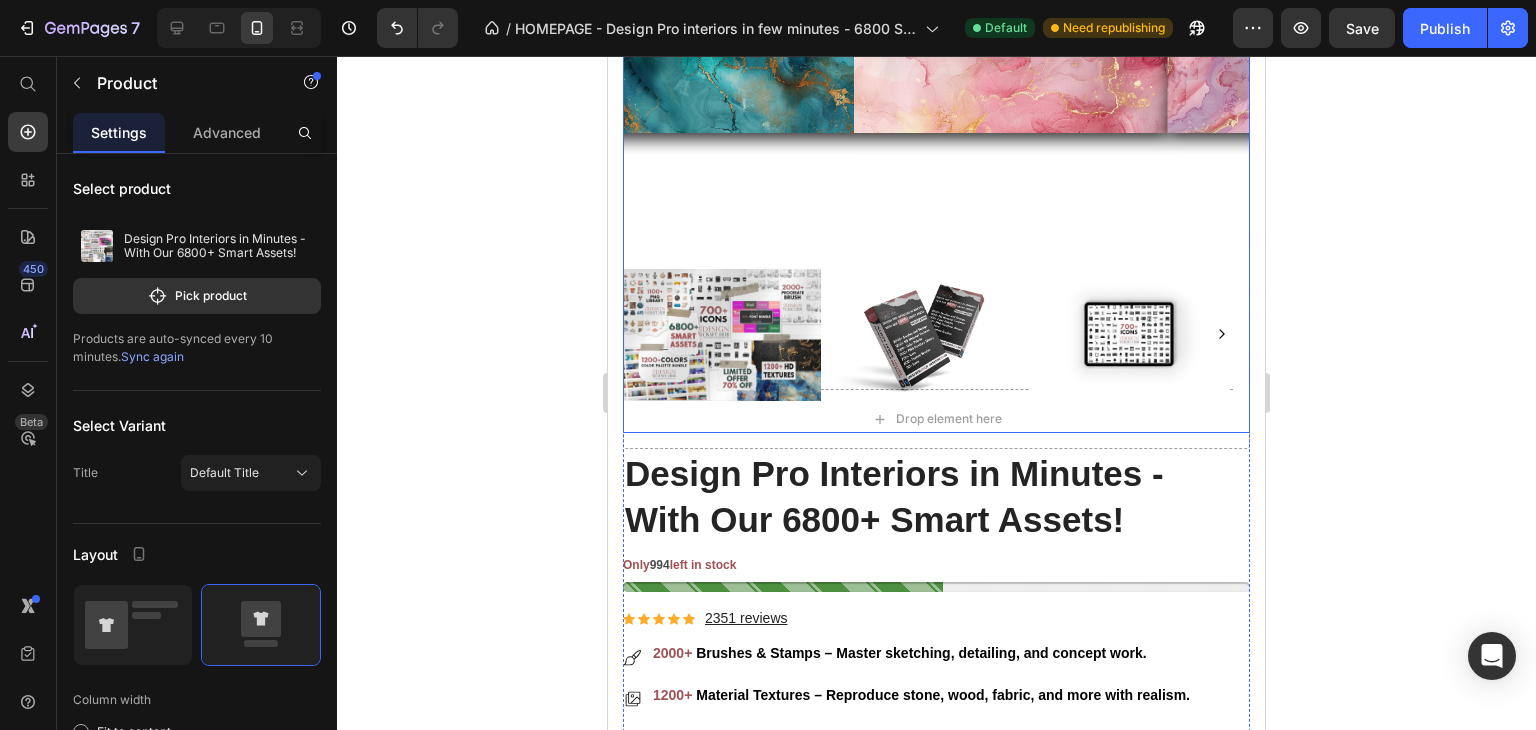 click at bounding box center (722, 334) 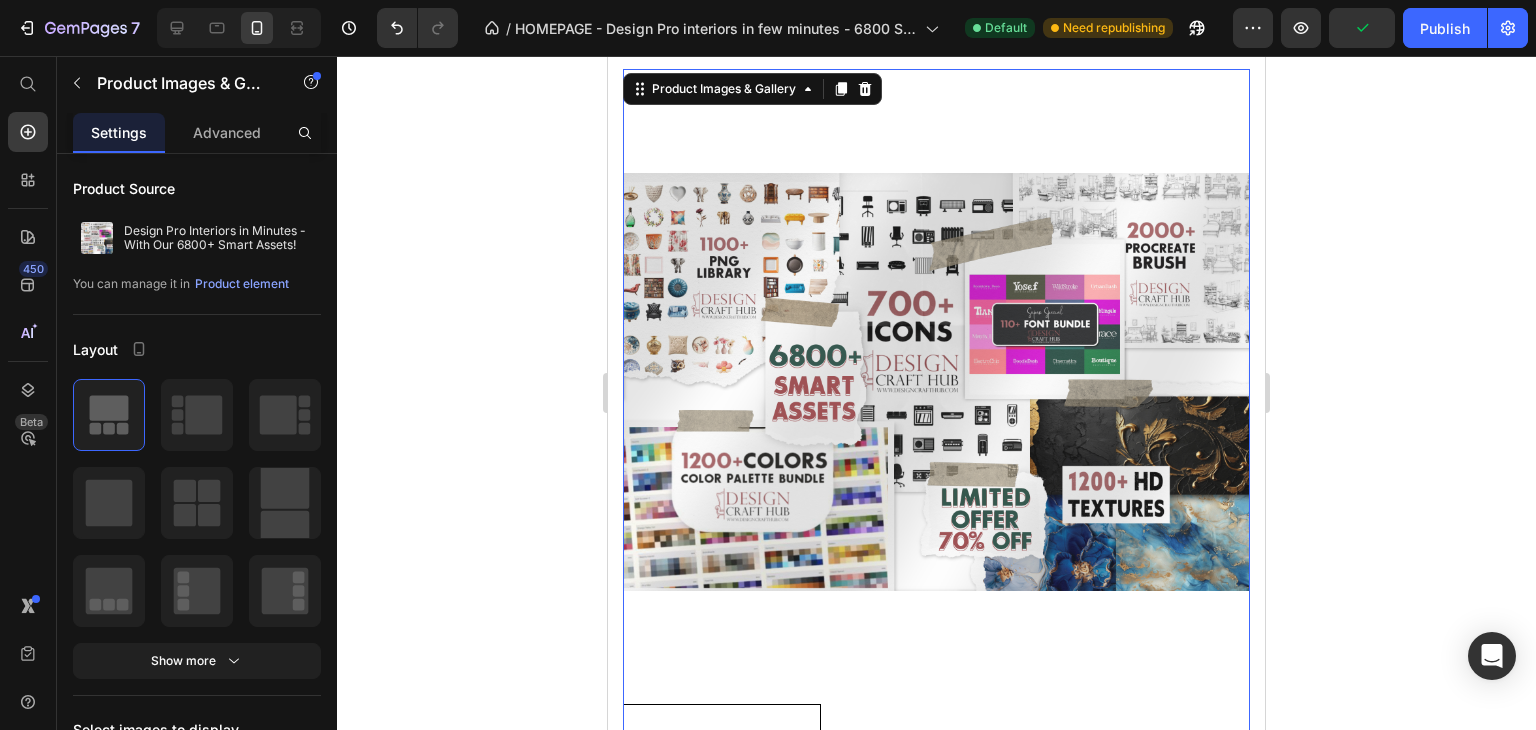 scroll, scrollTop: 907, scrollLeft: 0, axis: vertical 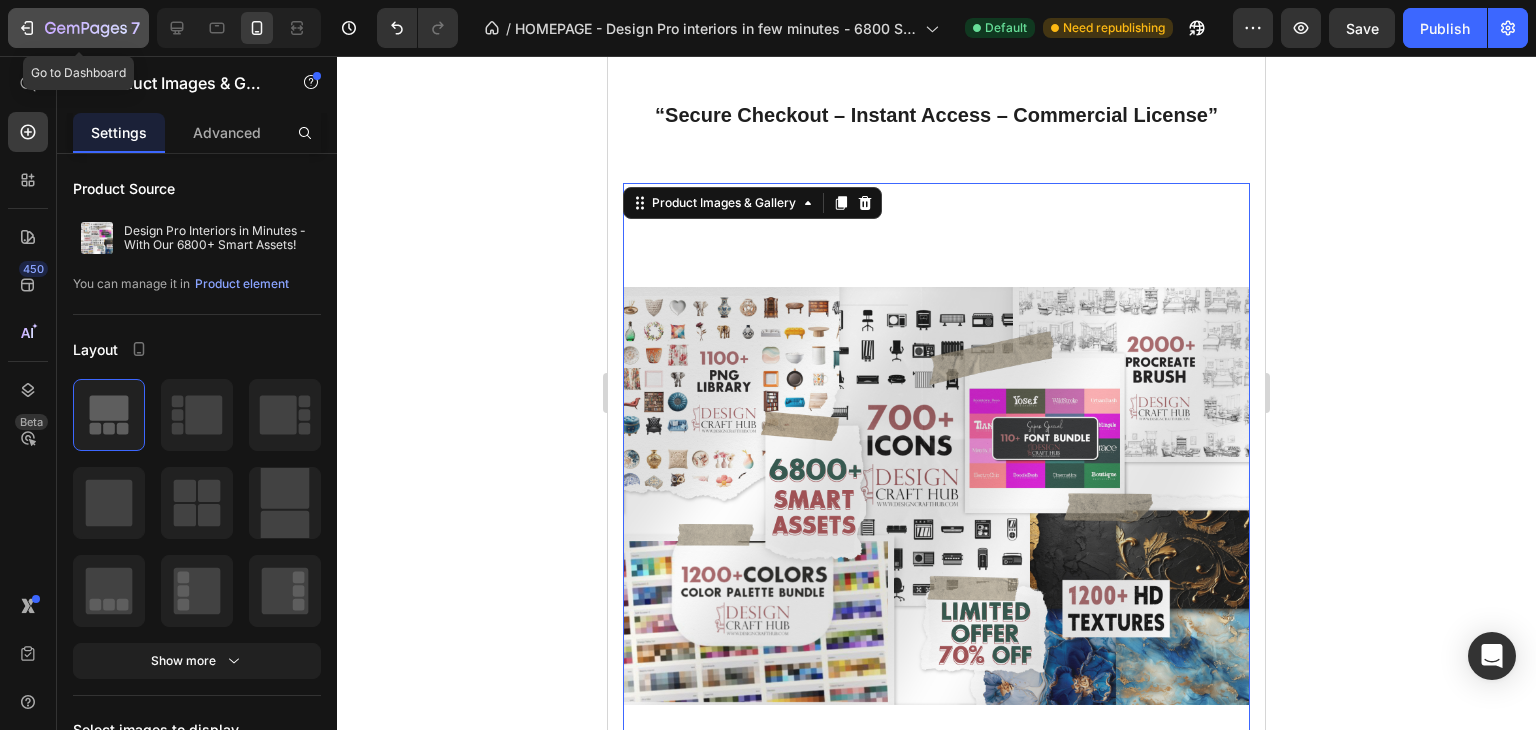 click 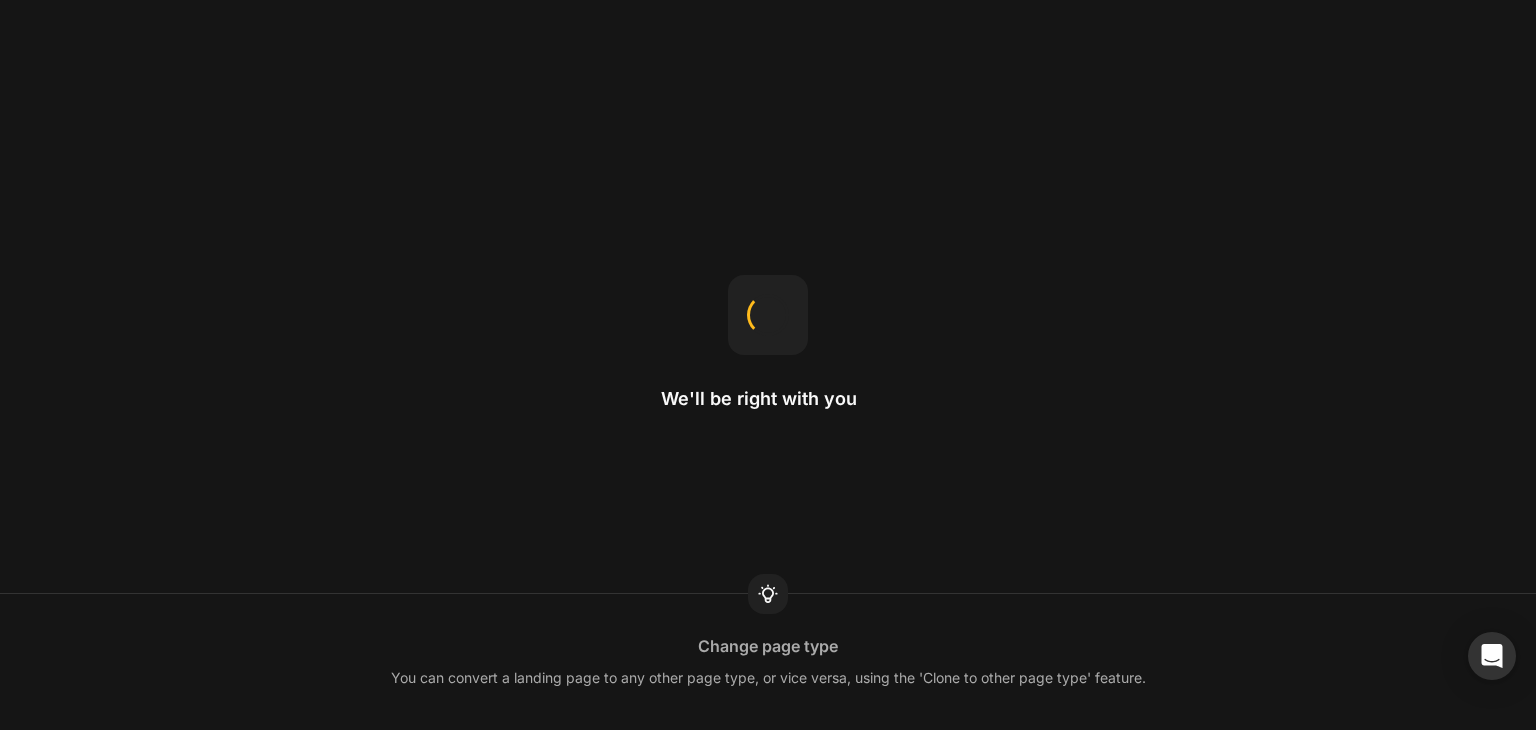 scroll, scrollTop: 0, scrollLeft: 0, axis: both 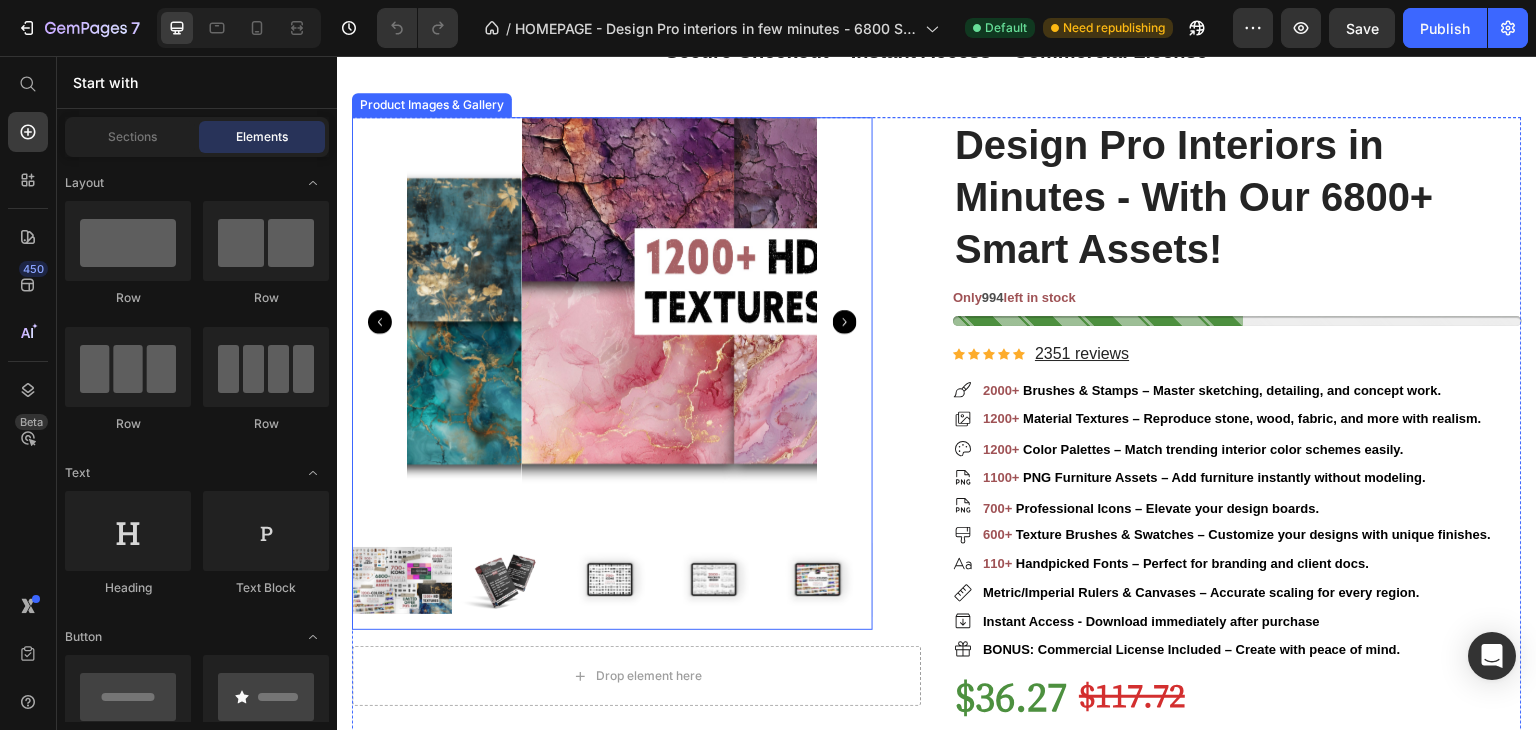 click at bounding box center [726, 321] 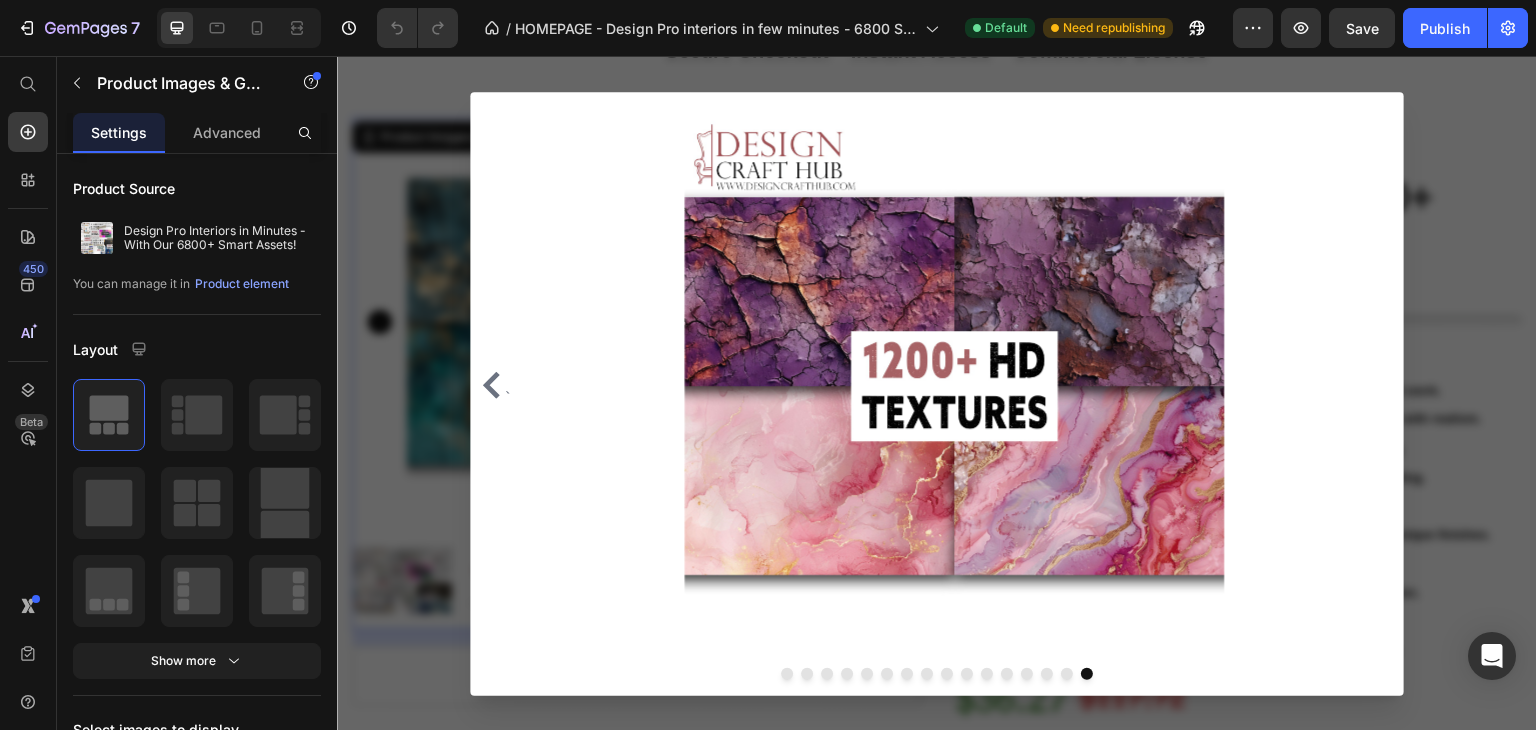 click at bounding box center (937, 393) 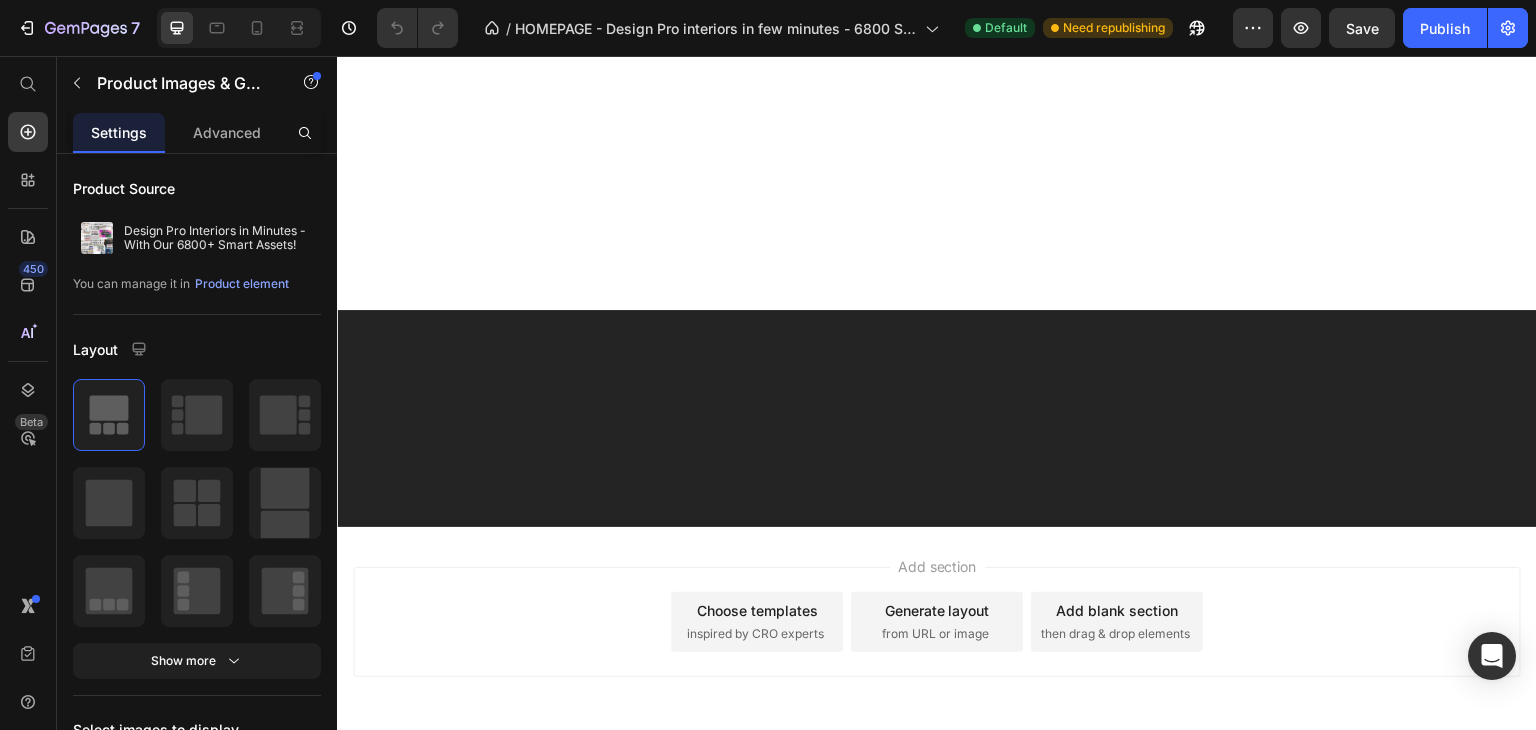 scroll, scrollTop: 6868, scrollLeft: 0, axis: vertical 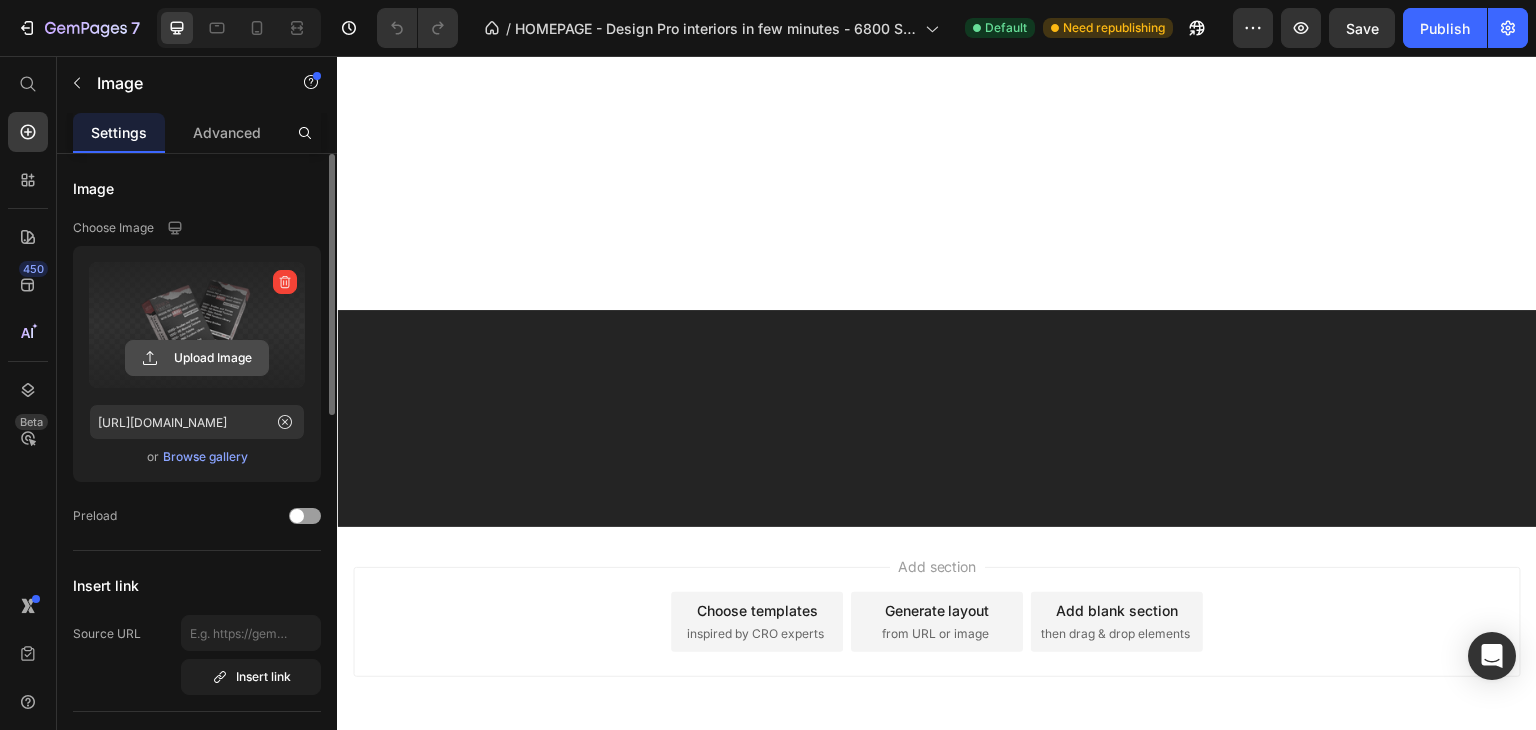 click 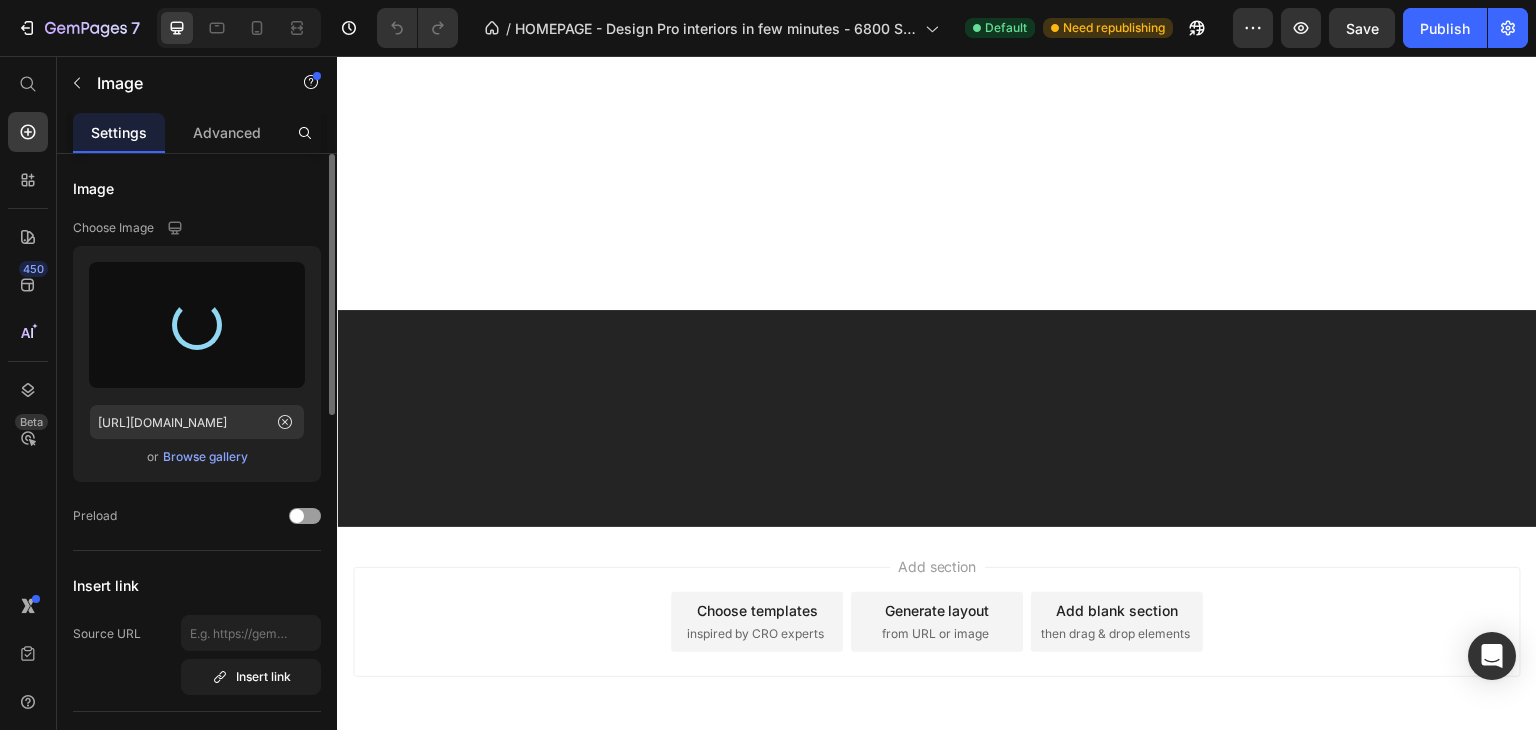 type on "https://cdn.shopify.com/s/files/1/0921/7812/1048/files/gempages_572315477787804544-62ce9c04-4e16-40ce-9827-367290d4648f.jpg" 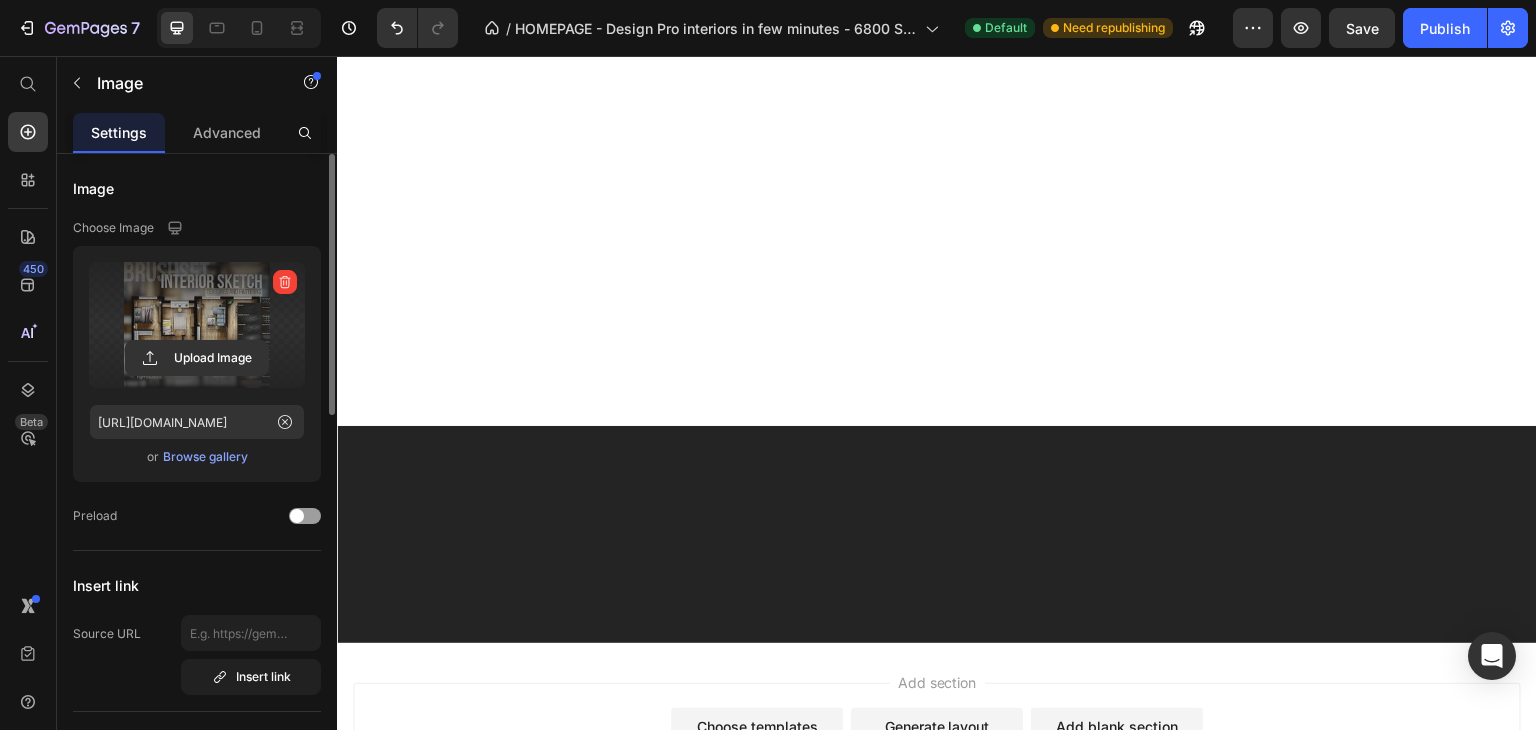 scroll, scrollTop: 6752, scrollLeft: 0, axis: vertical 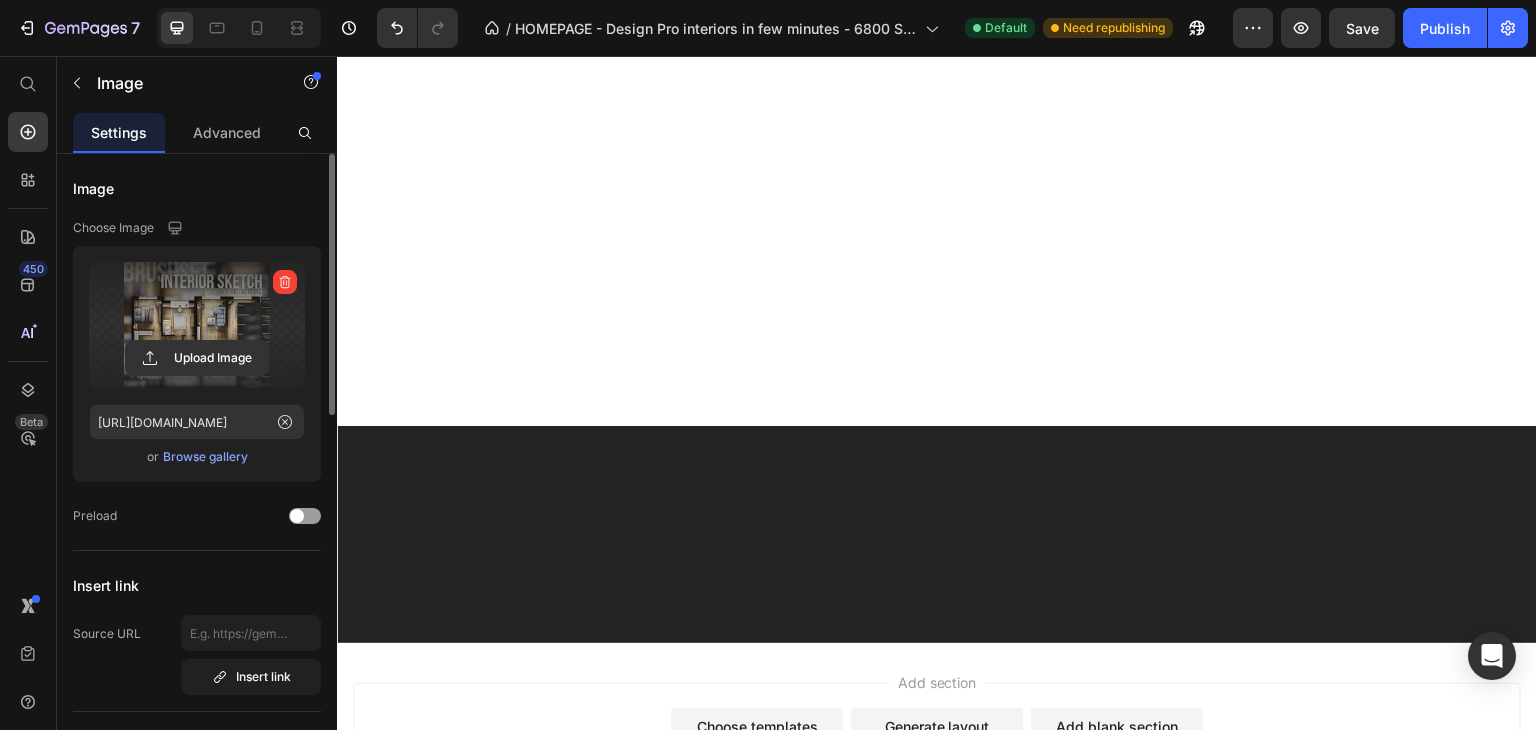 click on "Design Pro Interiors in Minutes- With Our 6800+ Smart Assets! Heading Get Lifetime Access Now! Limited 70%OFF! Heading DOWNLOAD NOW INSTANT DOWNLOAD Button Icon Icon Icon Icon Icon Icon List 2000+ 5-Star Reviews Text Block Row 2000+ 5-Star Reviews Text Block Row Row" at bounding box center [644, -1190] 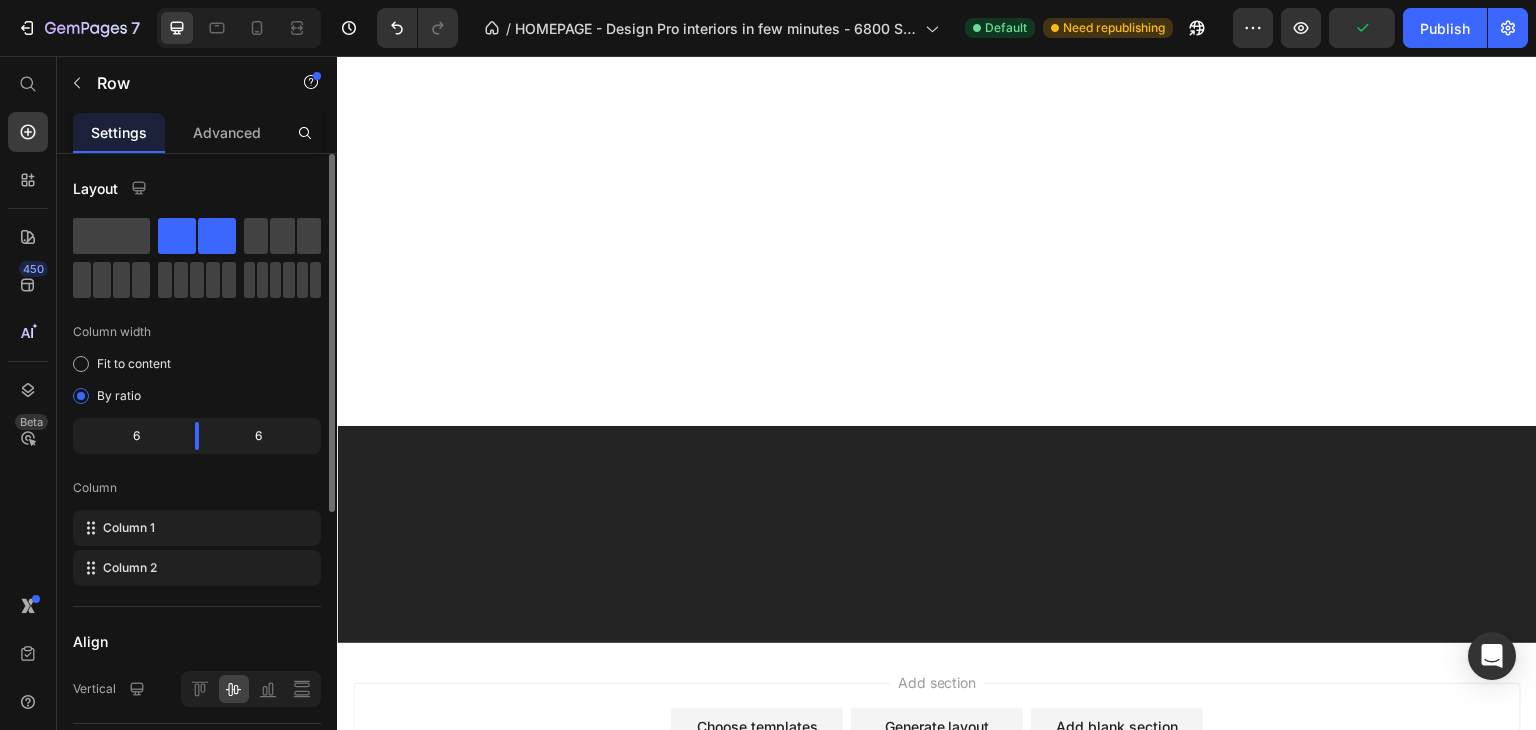 click at bounding box center (1229, -1190) 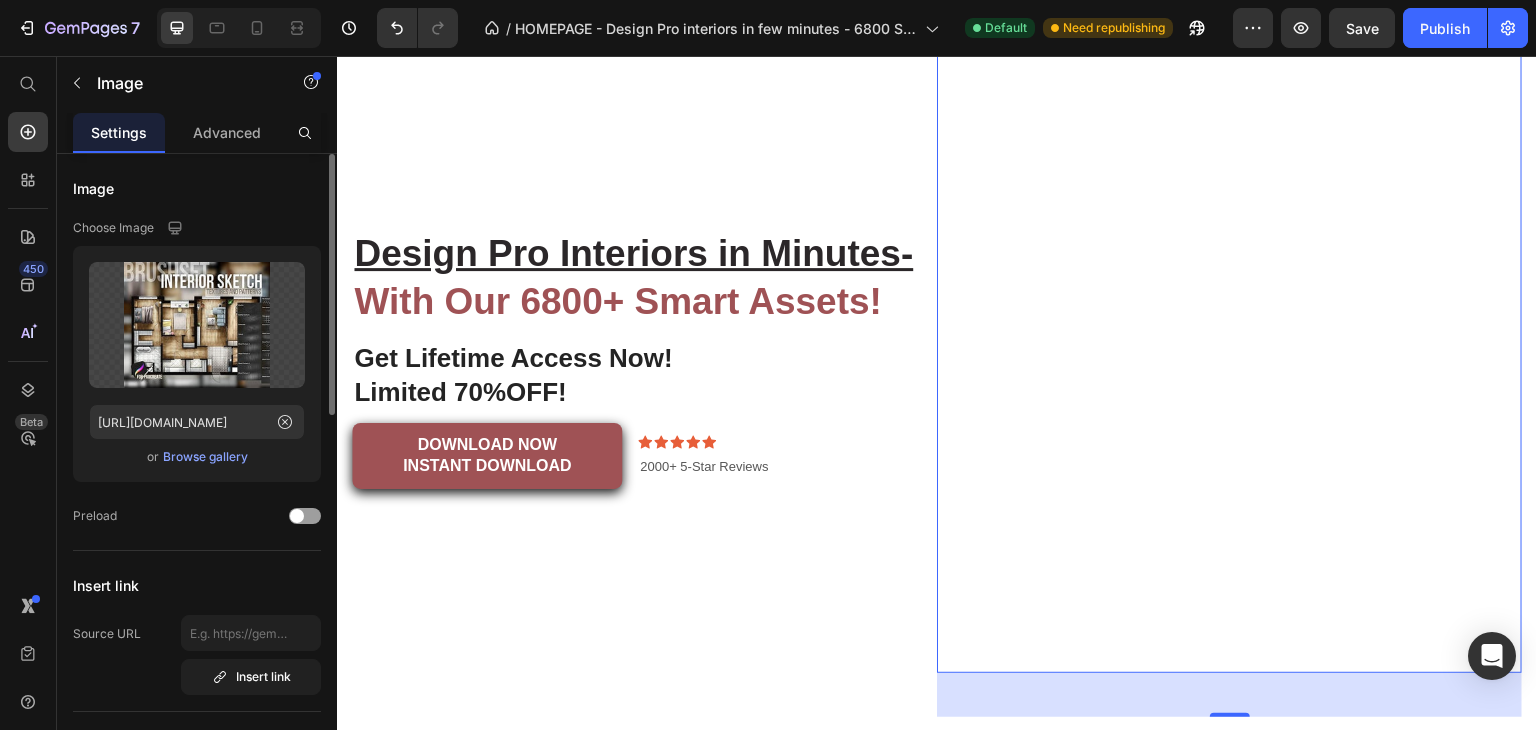 scroll, scrollTop: 6820, scrollLeft: 0, axis: vertical 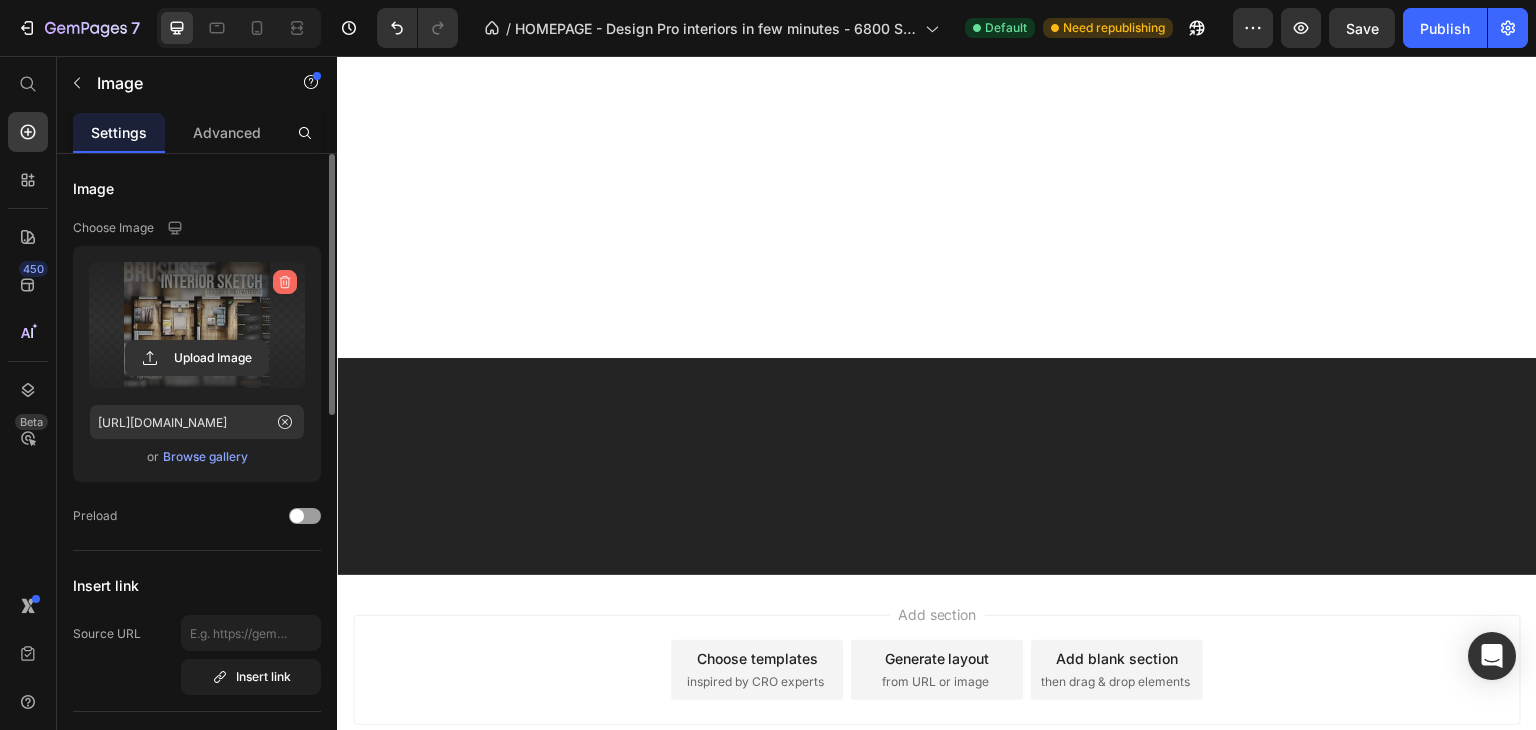 click at bounding box center [285, 282] 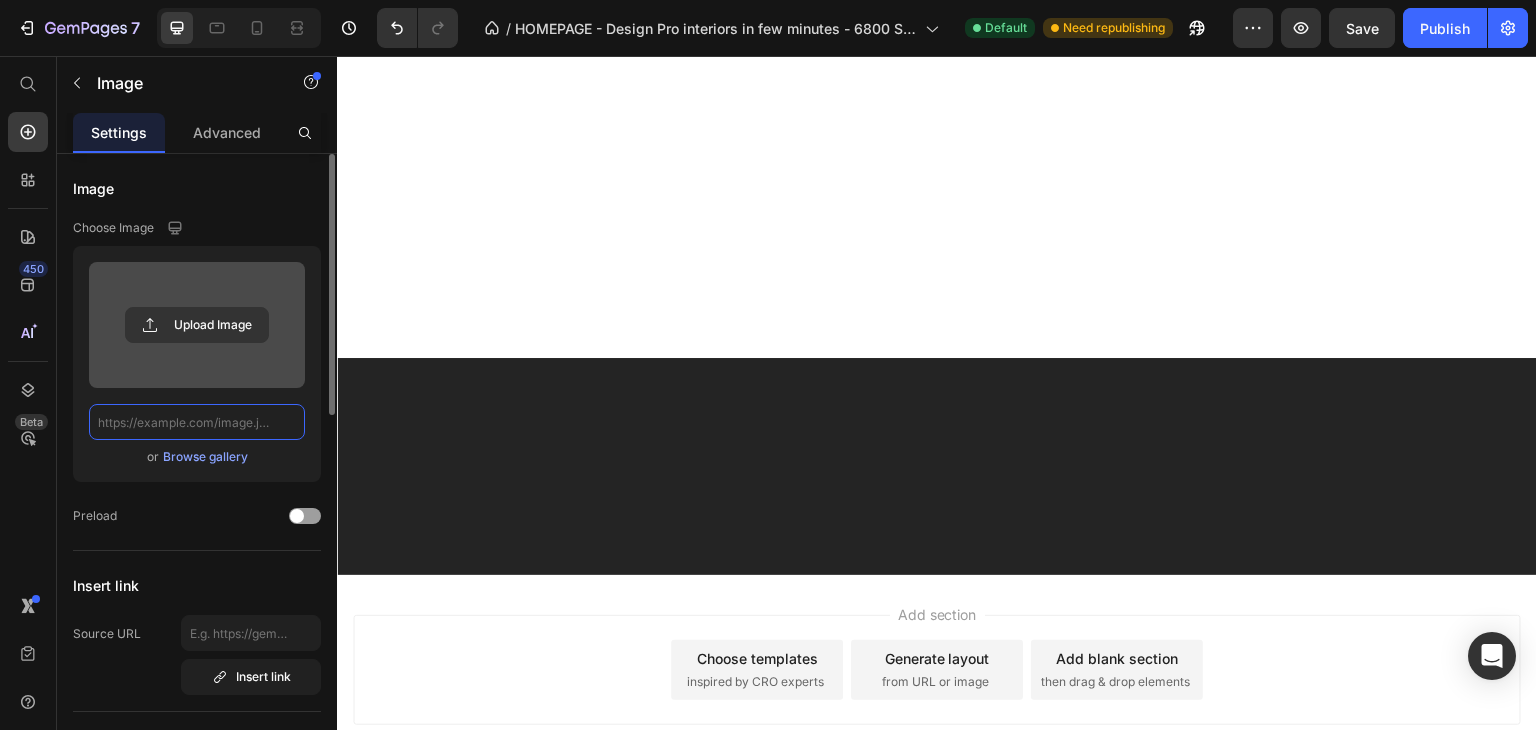 scroll, scrollTop: 0, scrollLeft: 0, axis: both 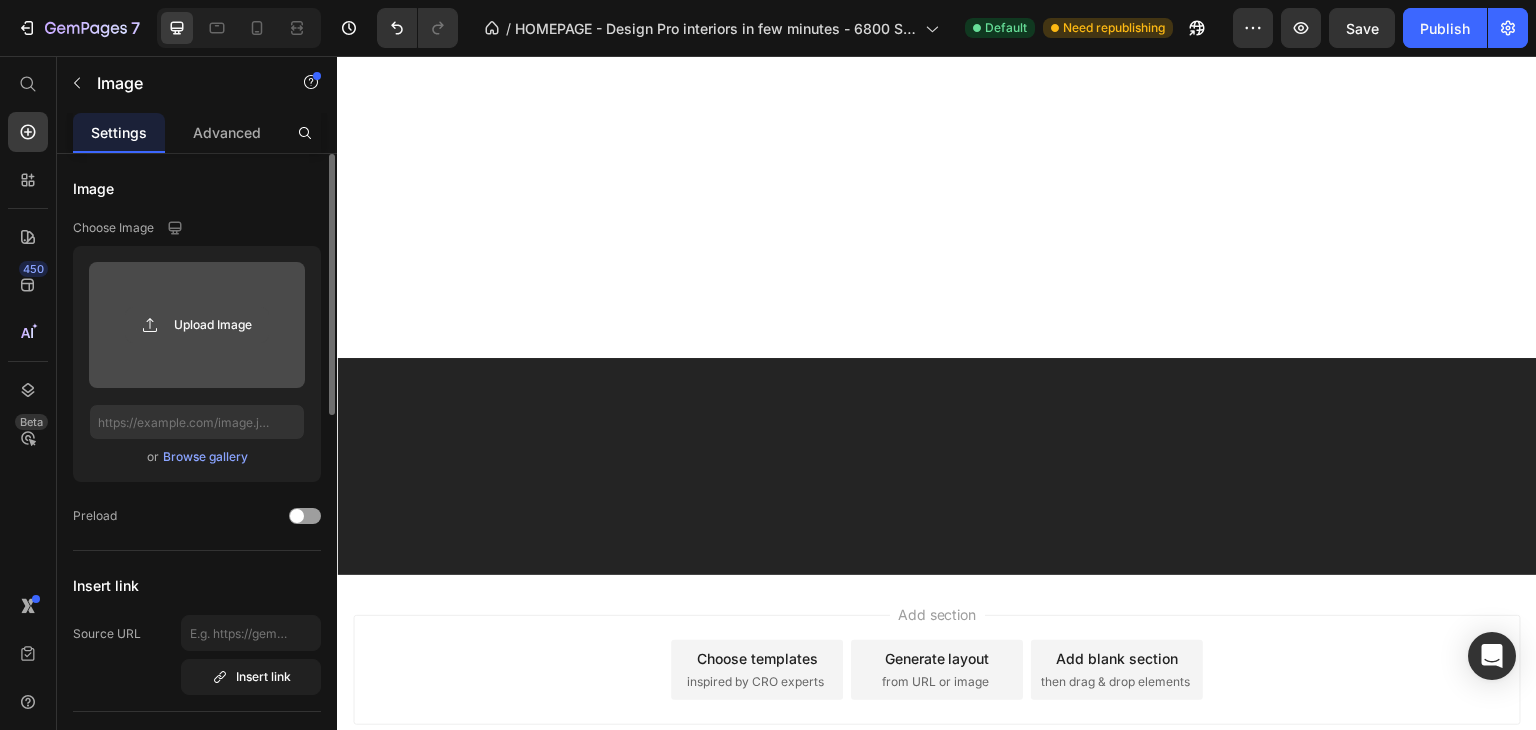 click 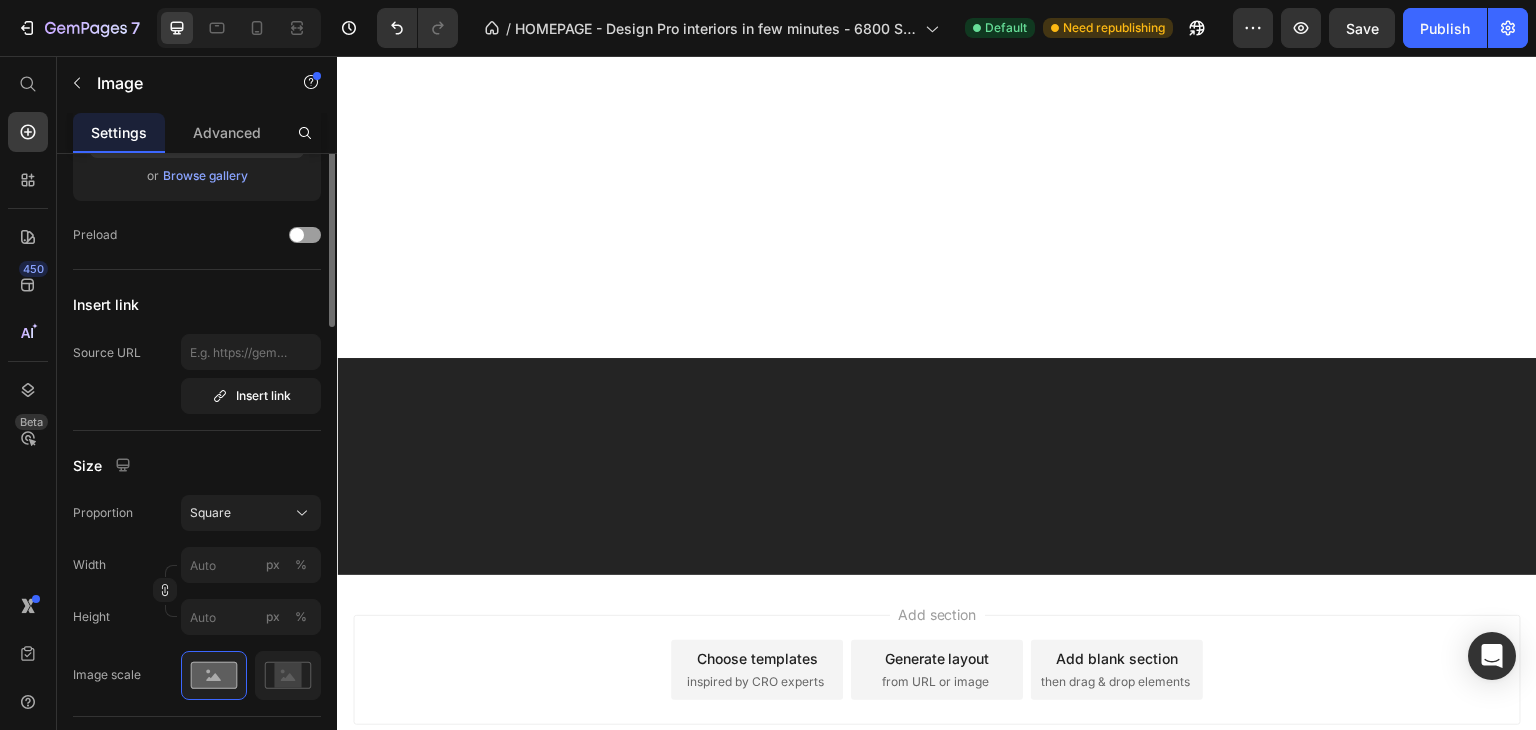 scroll, scrollTop: 0, scrollLeft: 0, axis: both 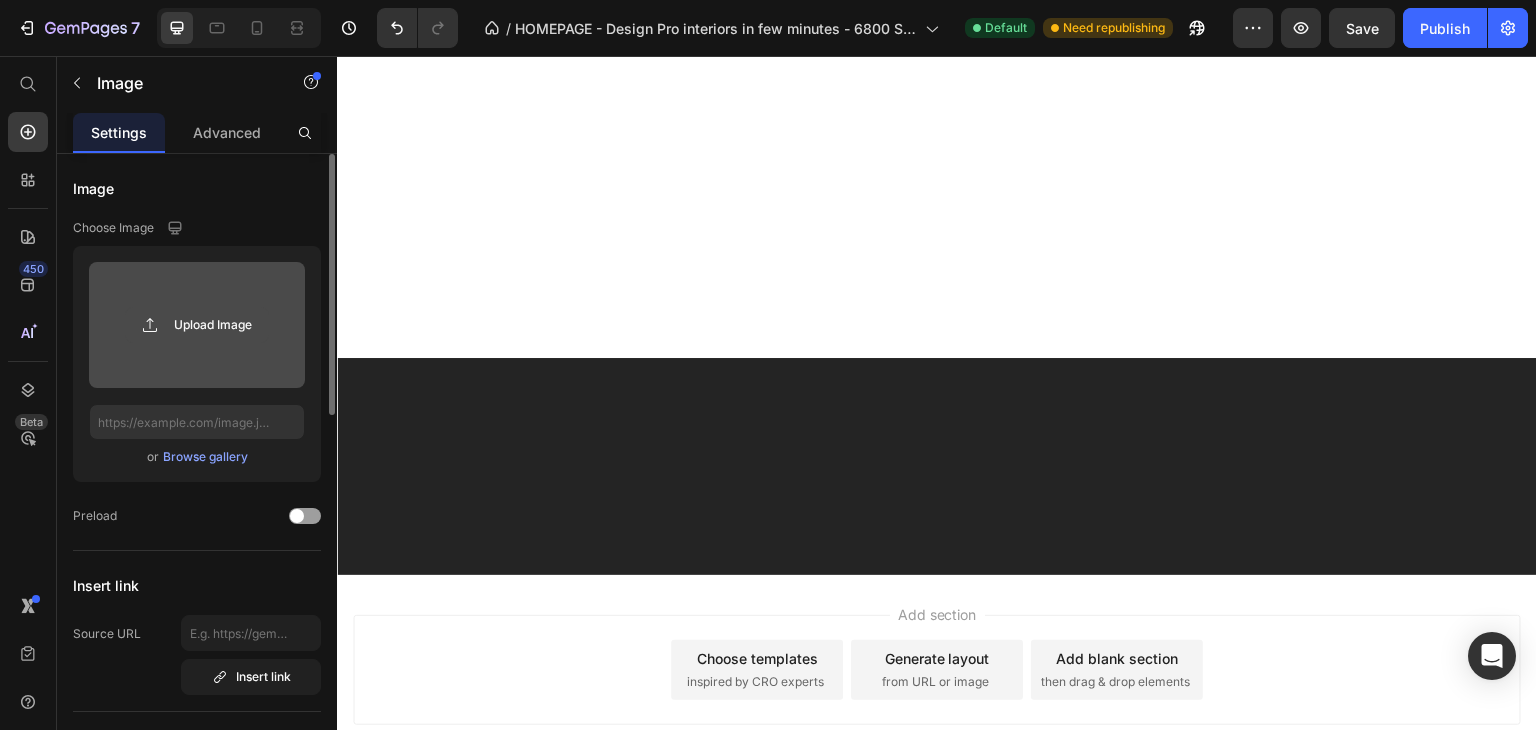 click 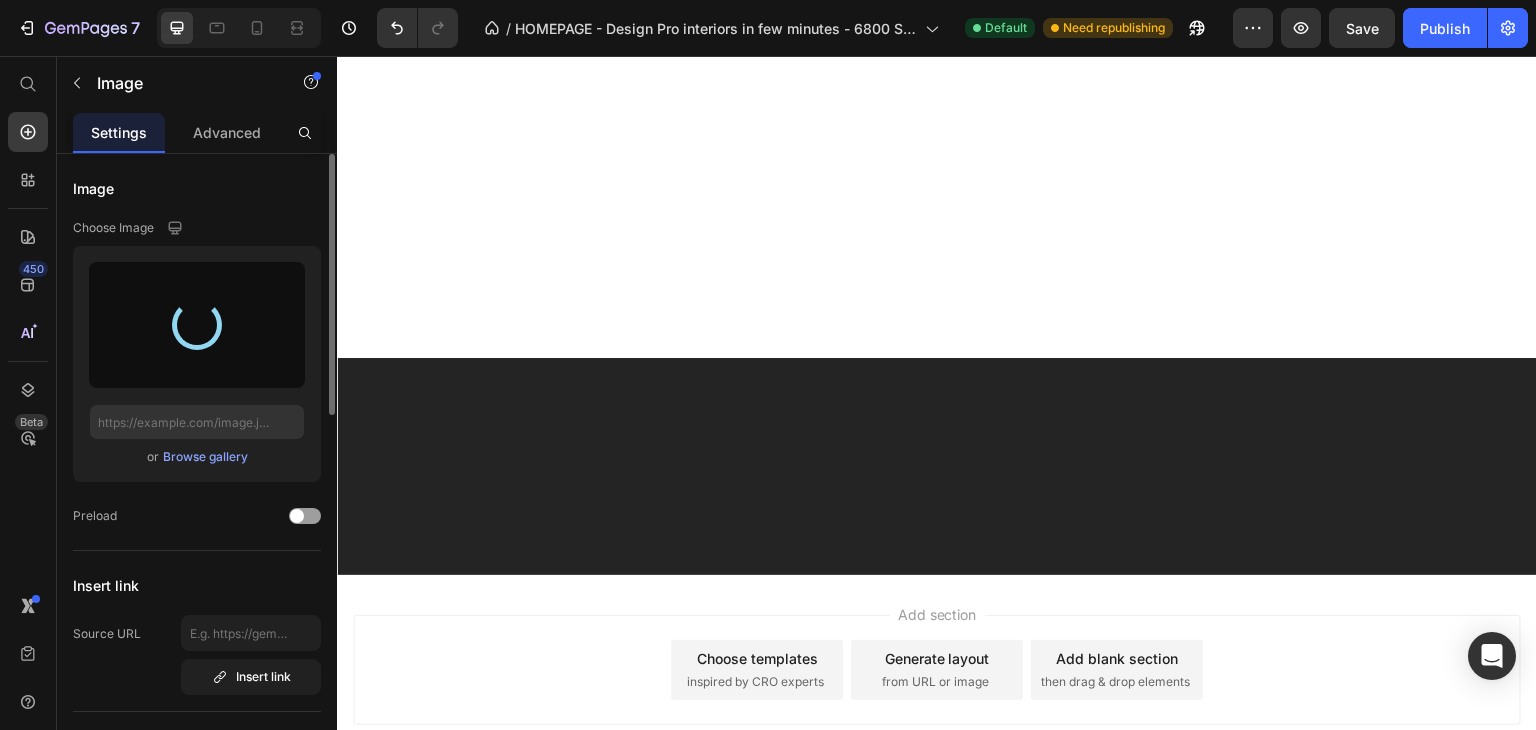 type on "https://cdn.shopify.com/s/files/1/0921/7812/1048/files/gempages_572315477787804544-551d7719-9d9d-483e-bf51-42b134a8abdf.png" 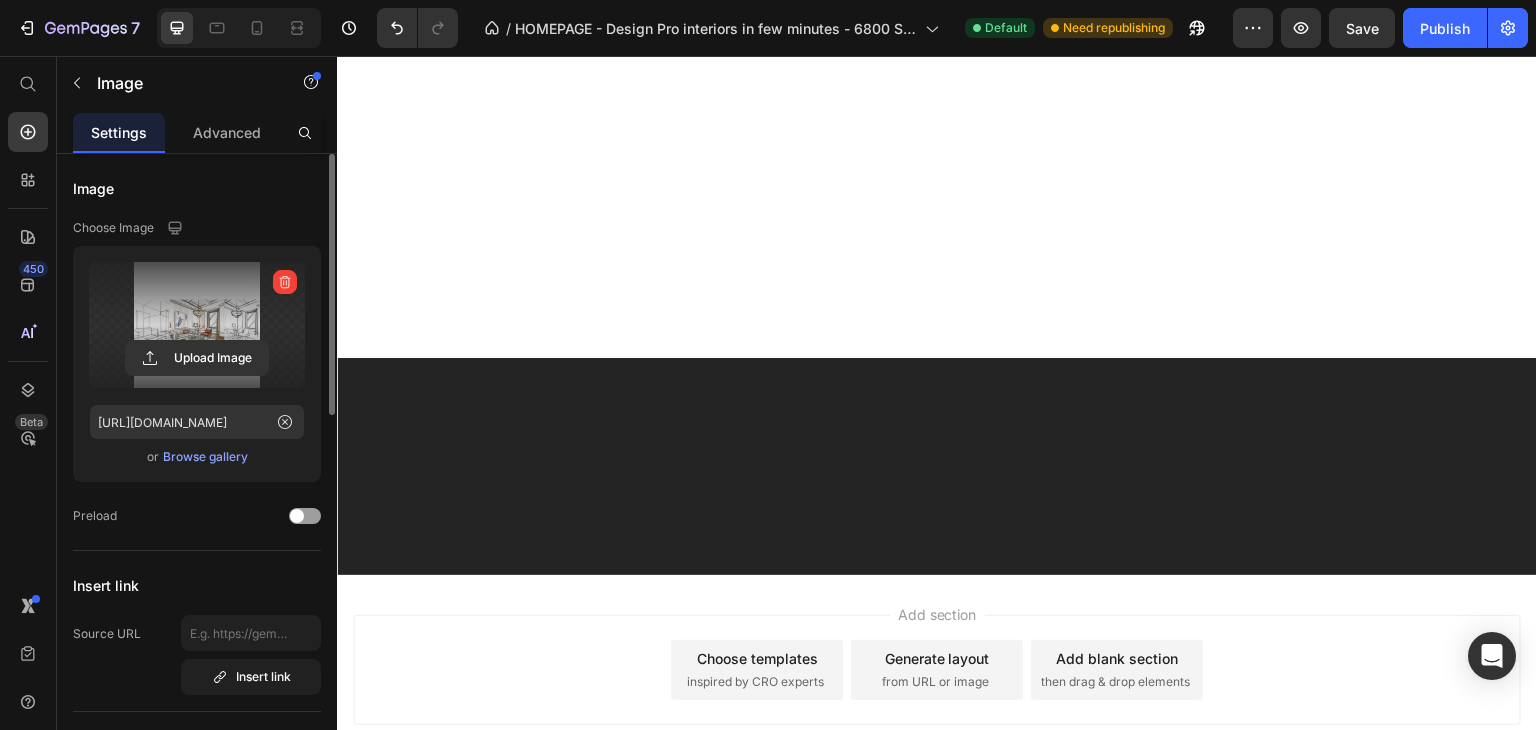 click on "Design Pro Interiors in Minutes- With Our 6800+ Smart Assets! Heading Get Lifetime Access Now! Limited 70%OFF! Heading DOWNLOAD NOW INSTANT DOWNLOAD Button Icon Icon Icon Icon Icon Icon List 2000+ 5-Star Reviews Text Block Row 2000+ 5-Star Reviews Text Block Row Row" at bounding box center (644, -1258) 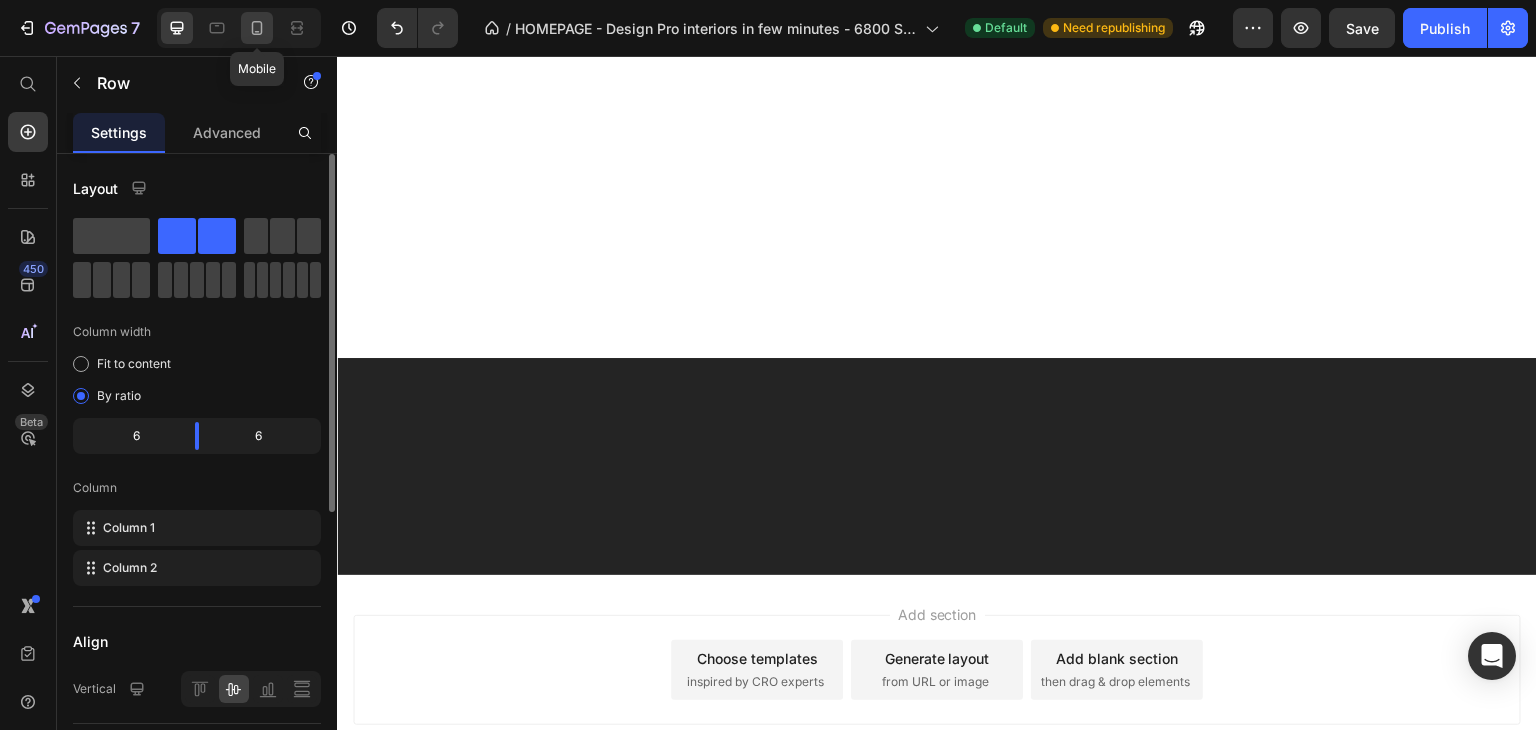 click 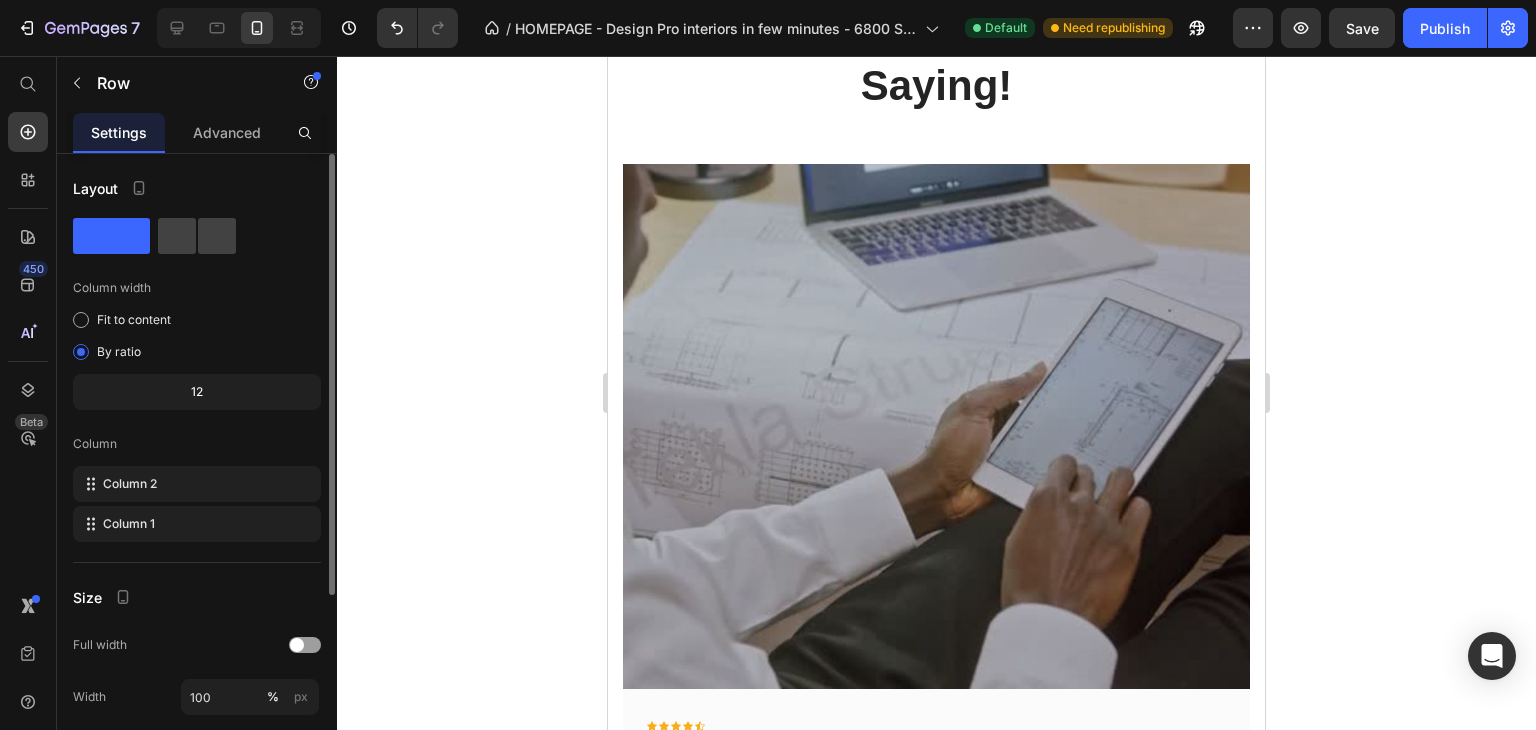 scroll, scrollTop: 6387, scrollLeft: 0, axis: vertical 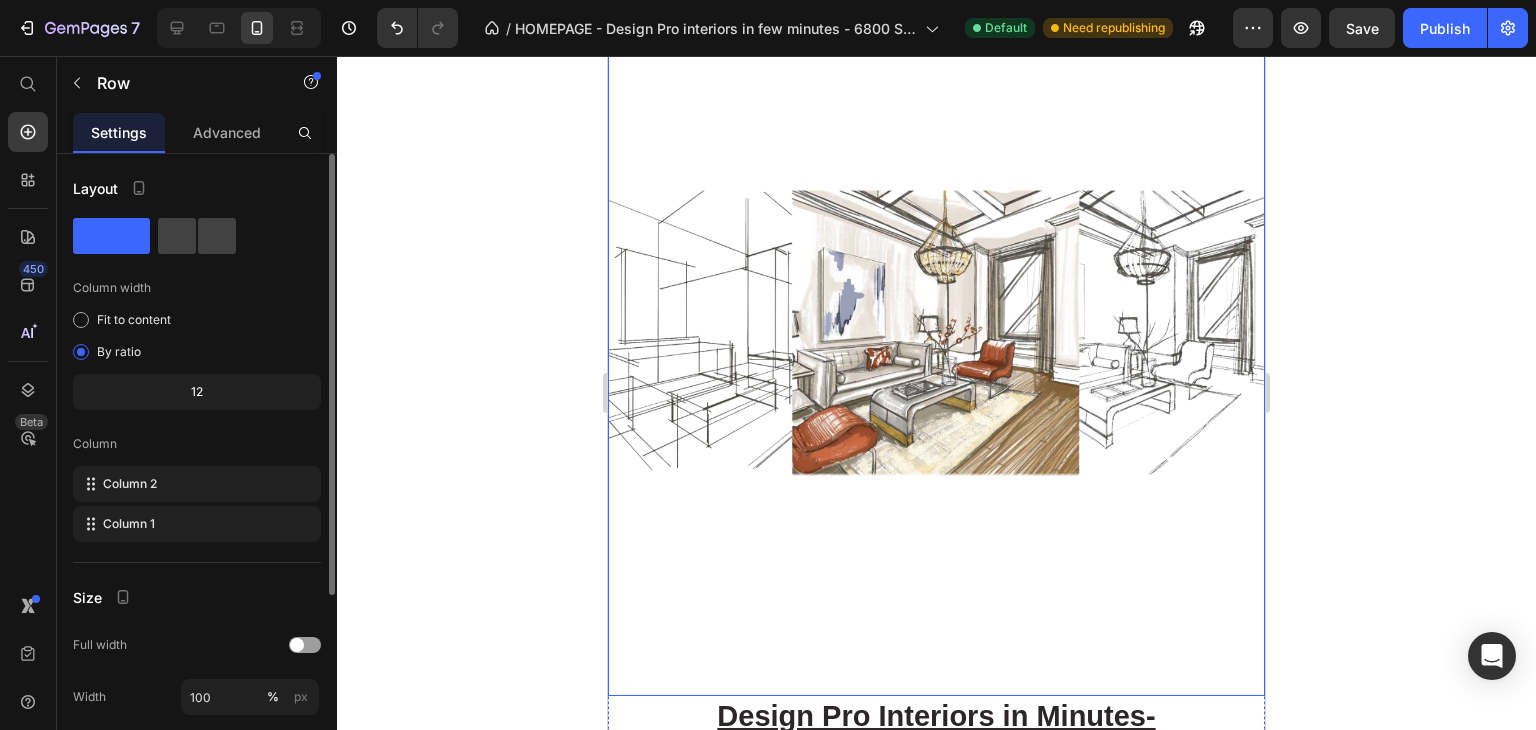 click 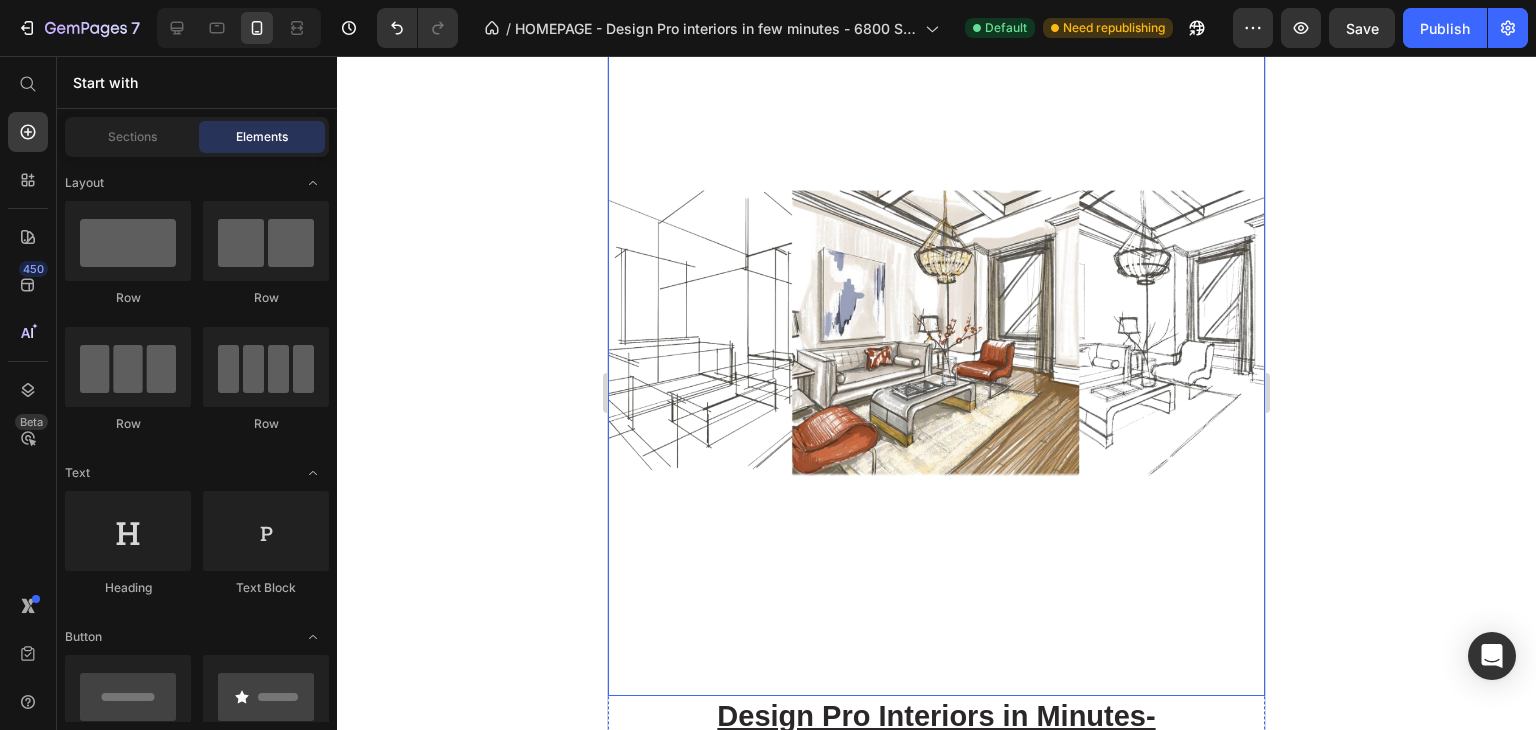 click 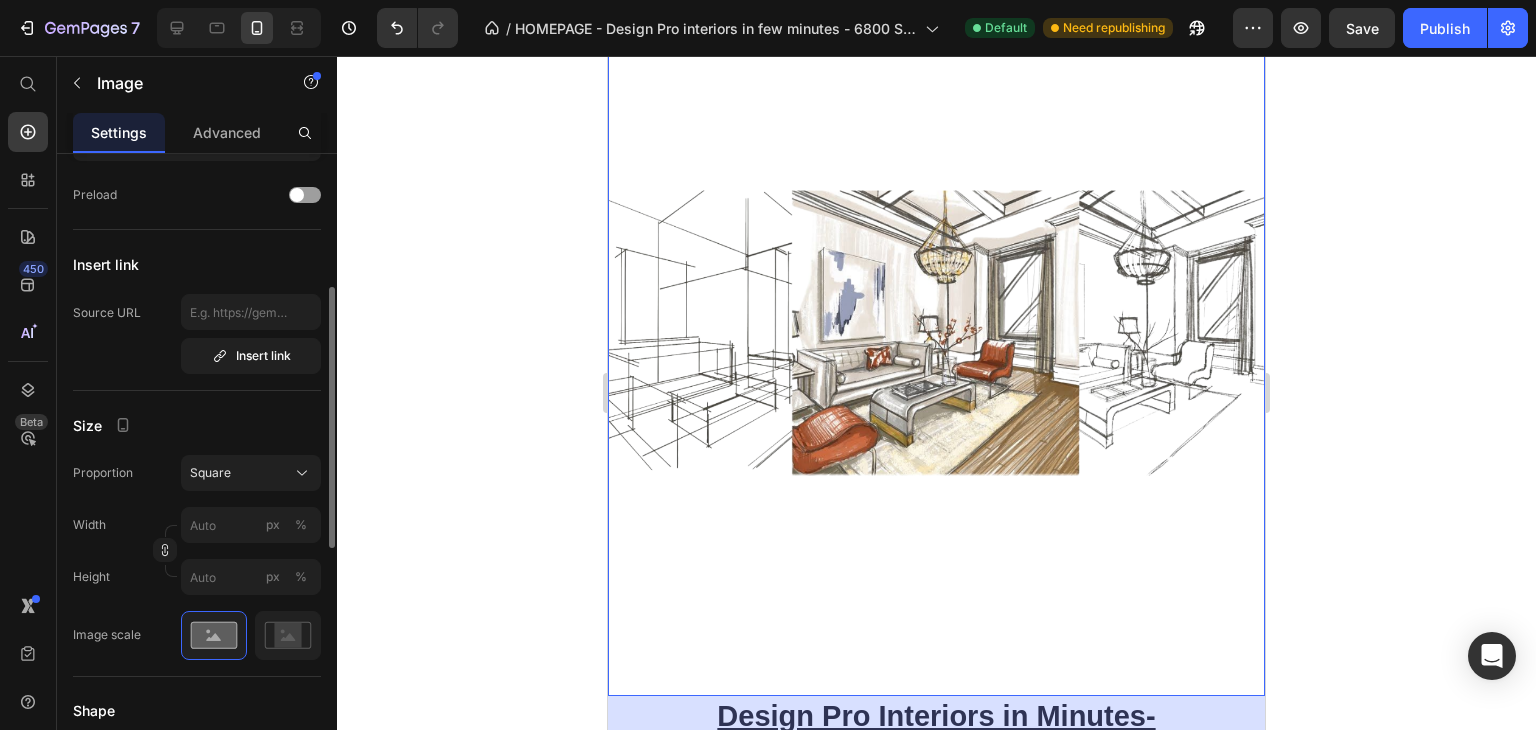 scroll, scrollTop: 323, scrollLeft: 0, axis: vertical 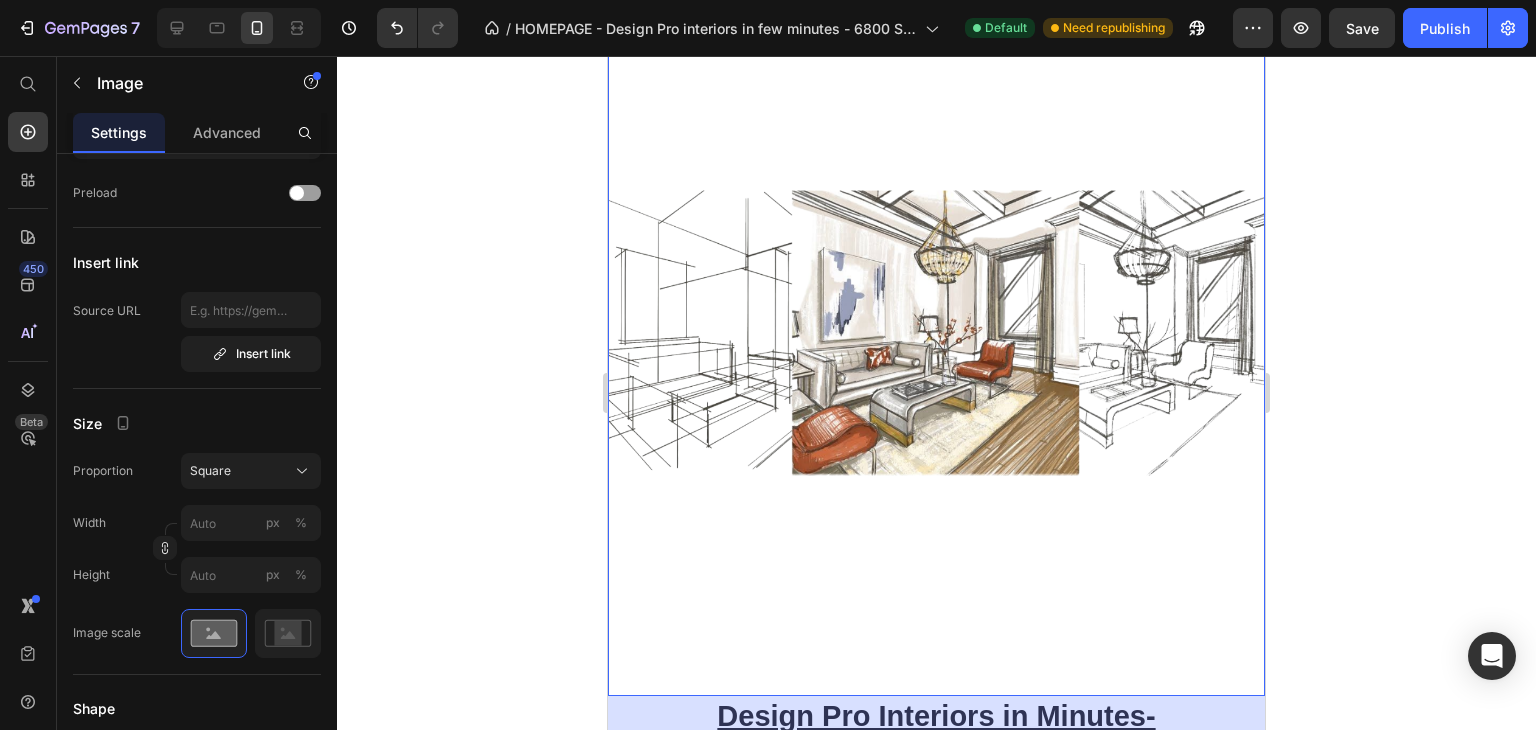 click 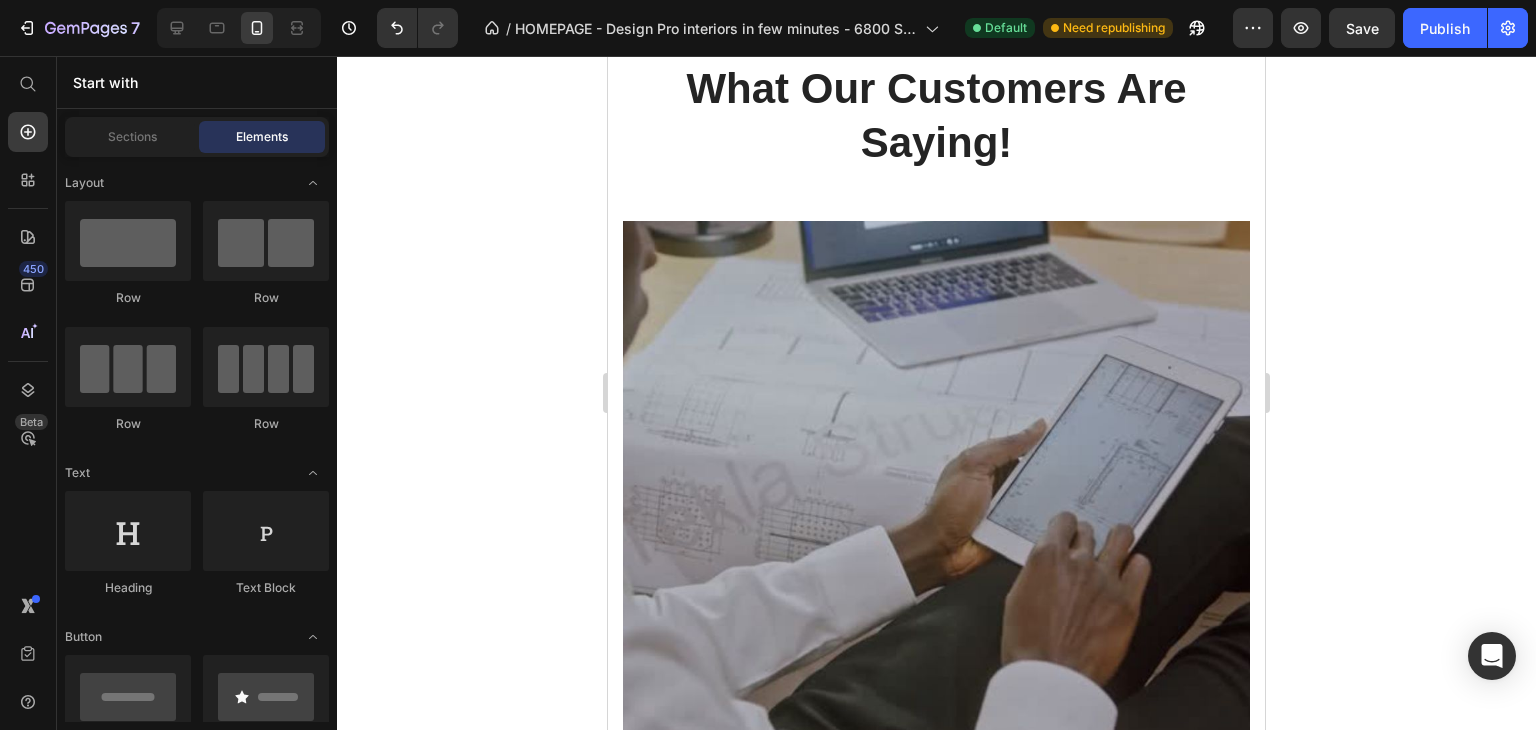 scroll, scrollTop: 6301, scrollLeft: 0, axis: vertical 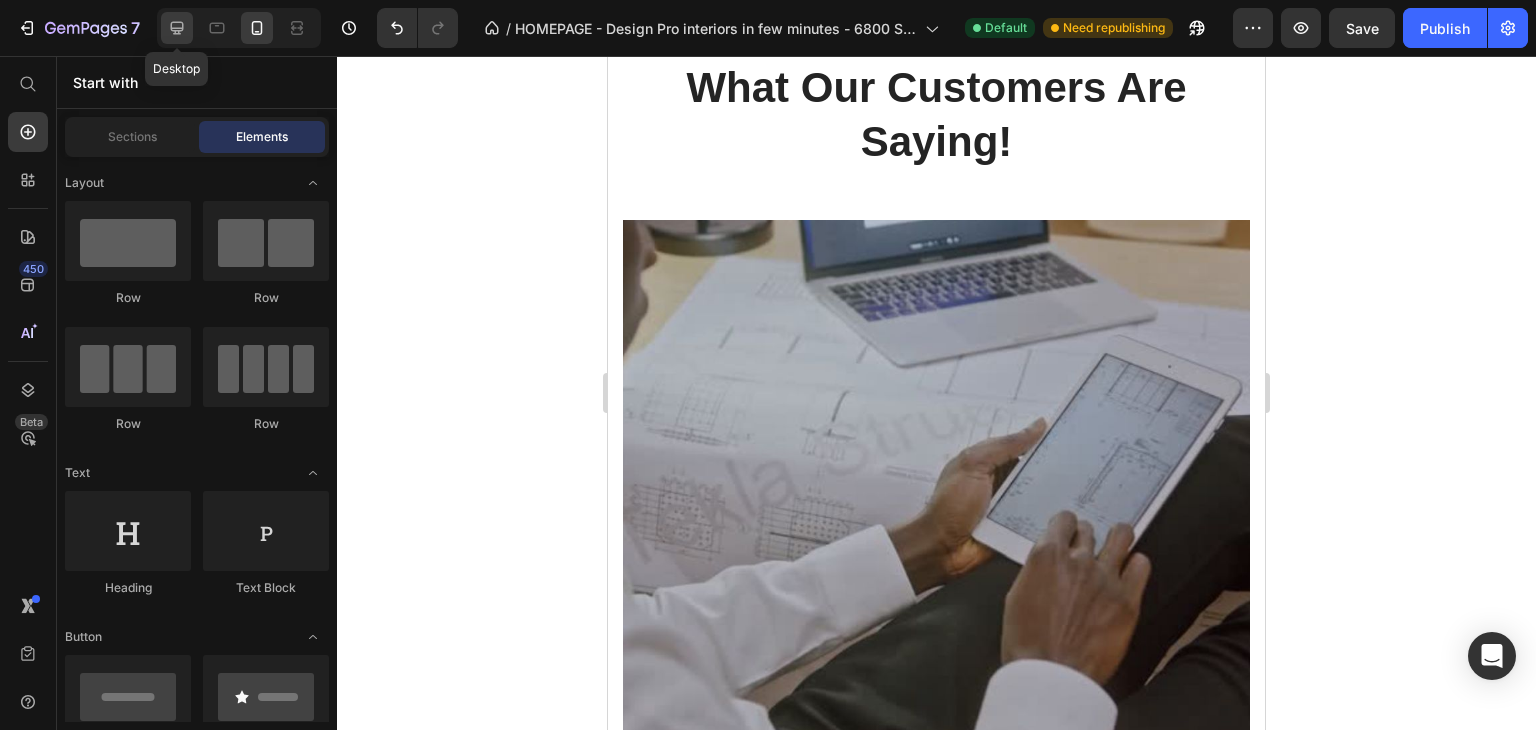 click 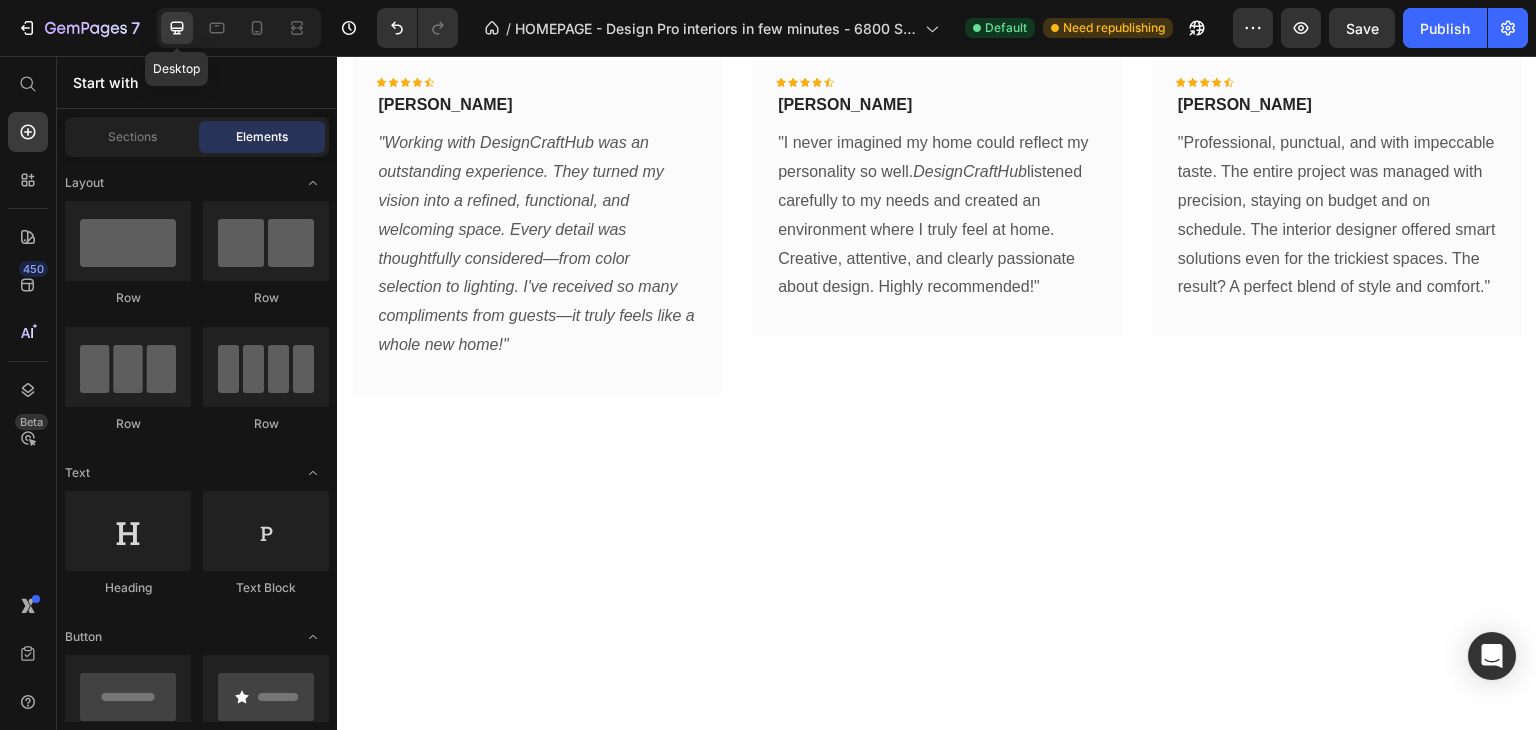 scroll, scrollTop: 6812, scrollLeft: 0, axis: vertical 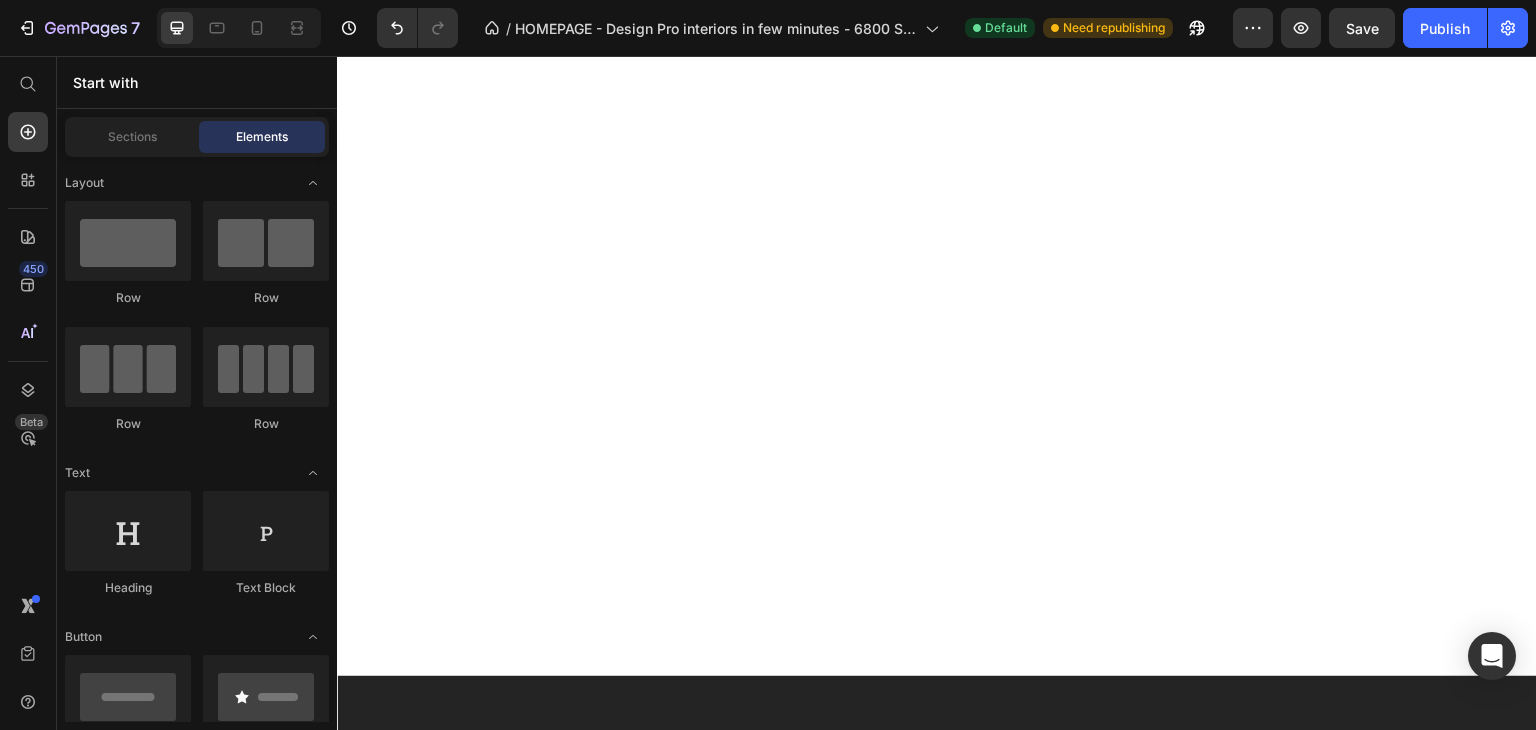 click at bounding box center (1229, -1250) 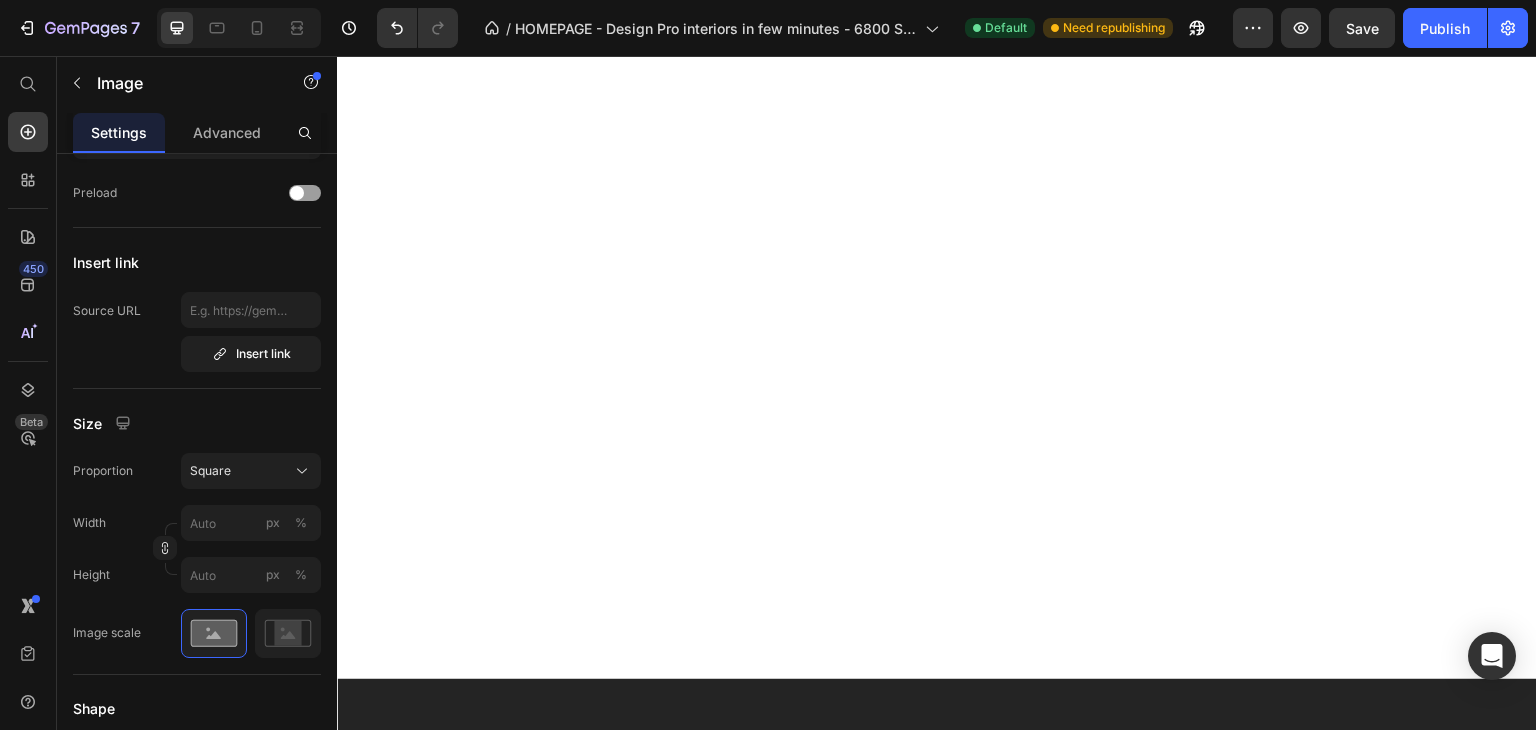 scroll, scrollTop: 6808, scrollLeft: 0, axis: vertical 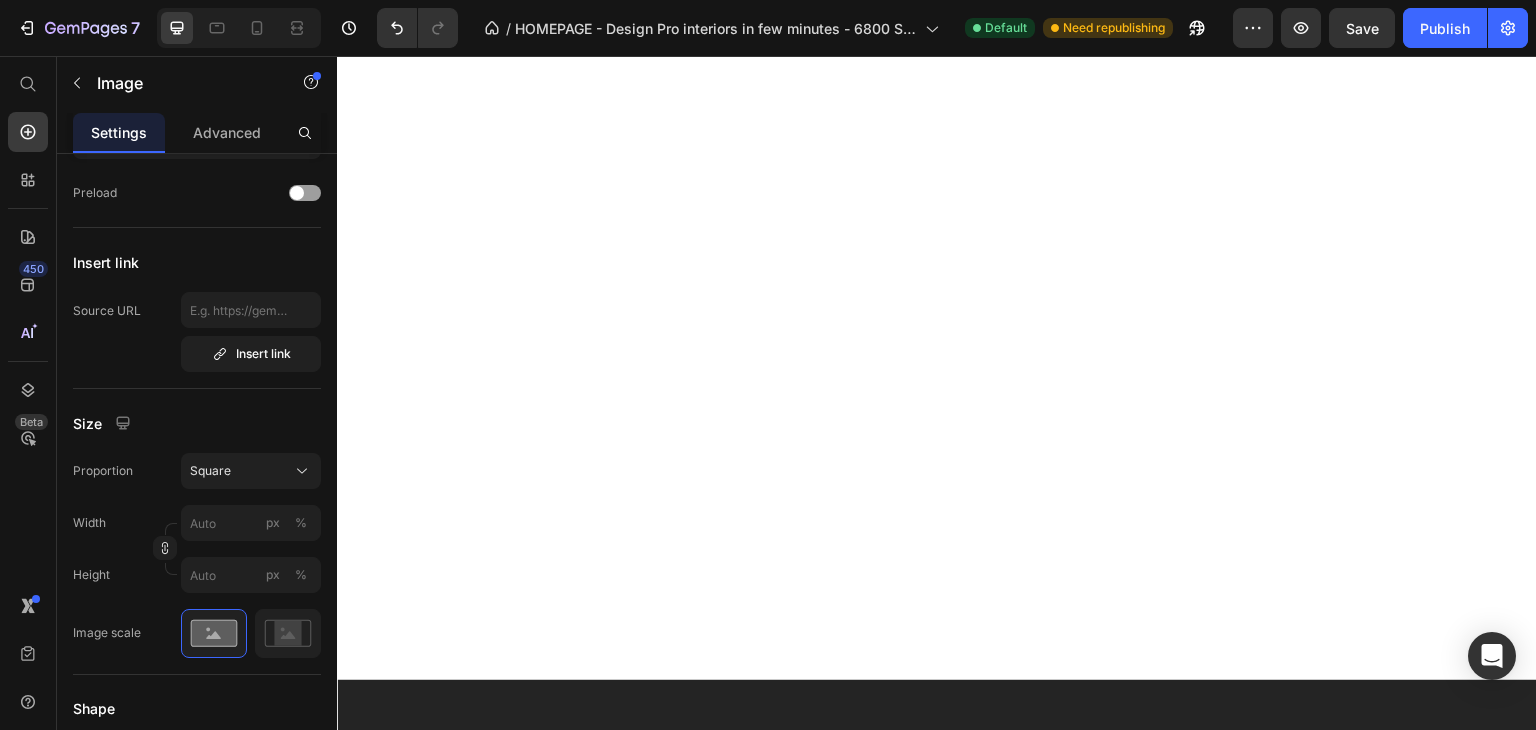 click on "Image" at bounding box center [1012, -1540] 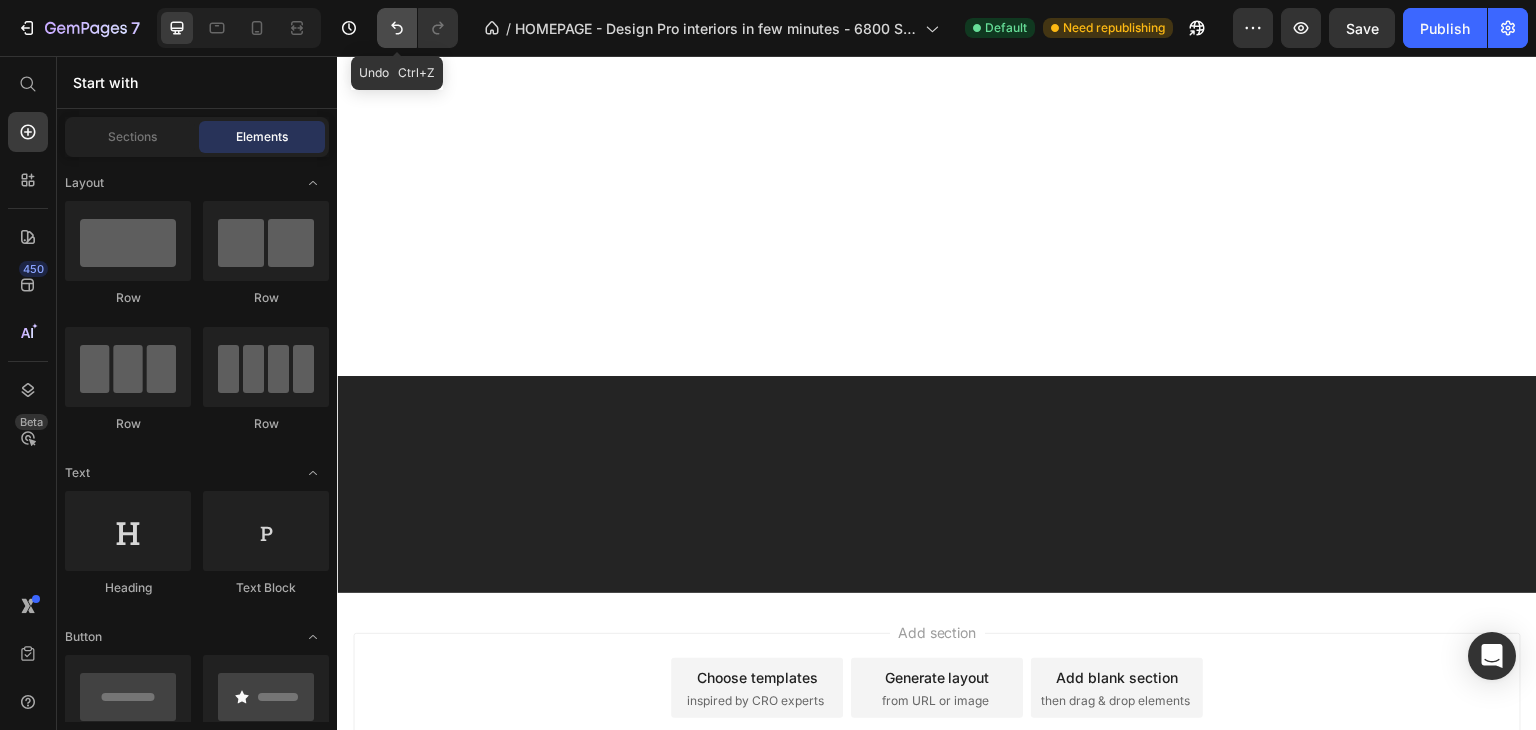click 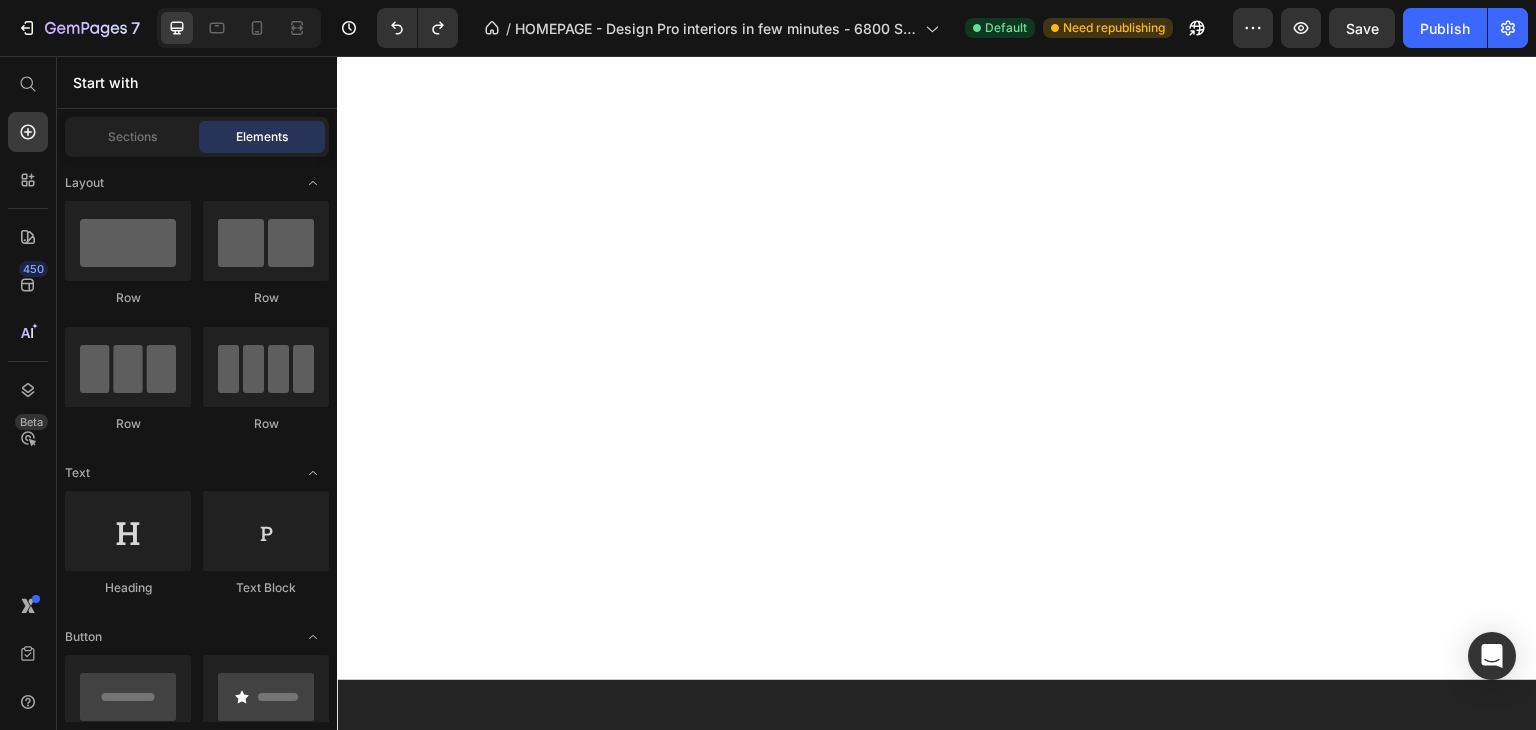 click at bounding box center (1229, -1246) 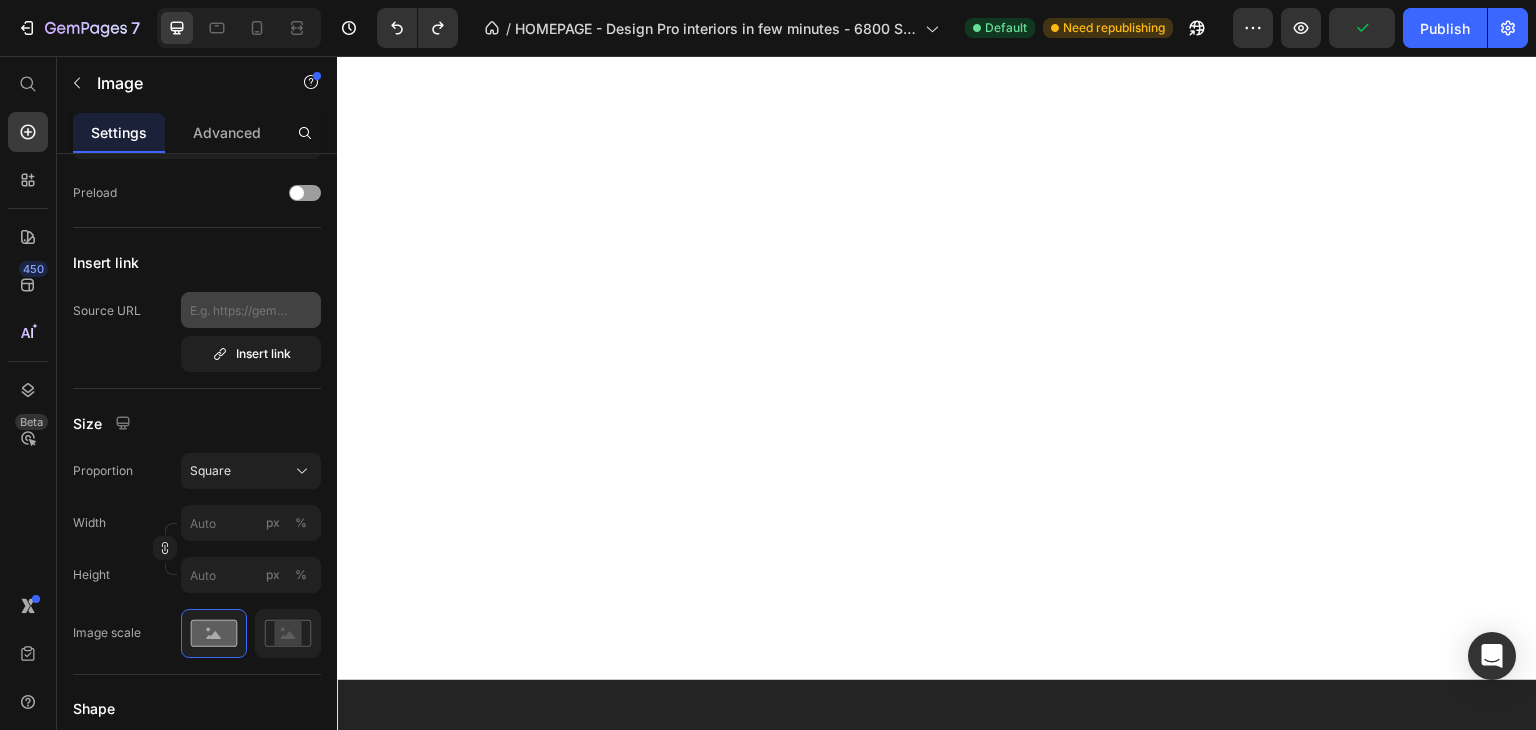 scroll, scrollTop: 0, scrollLeft: 0, axis: both 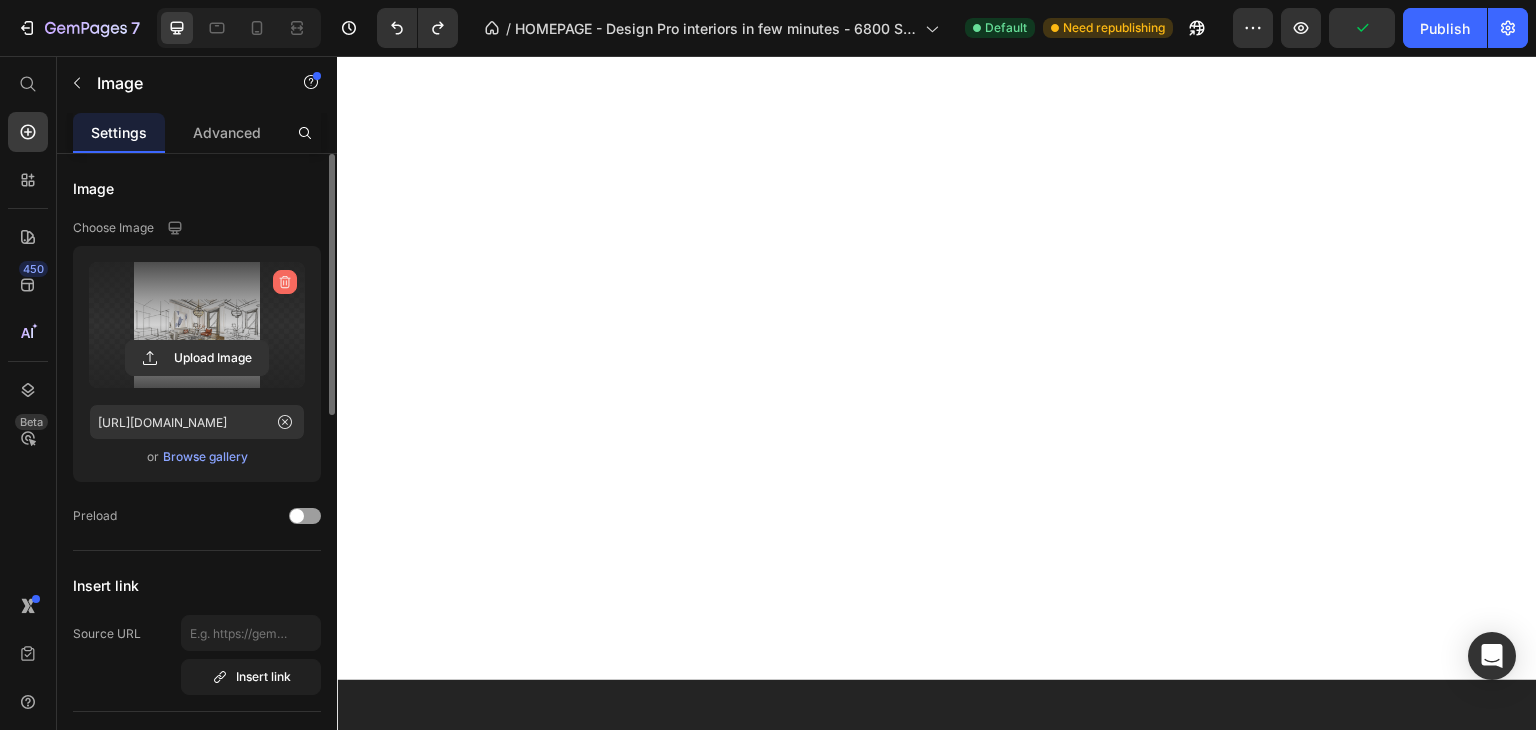 click at bounding box center [285, 282] 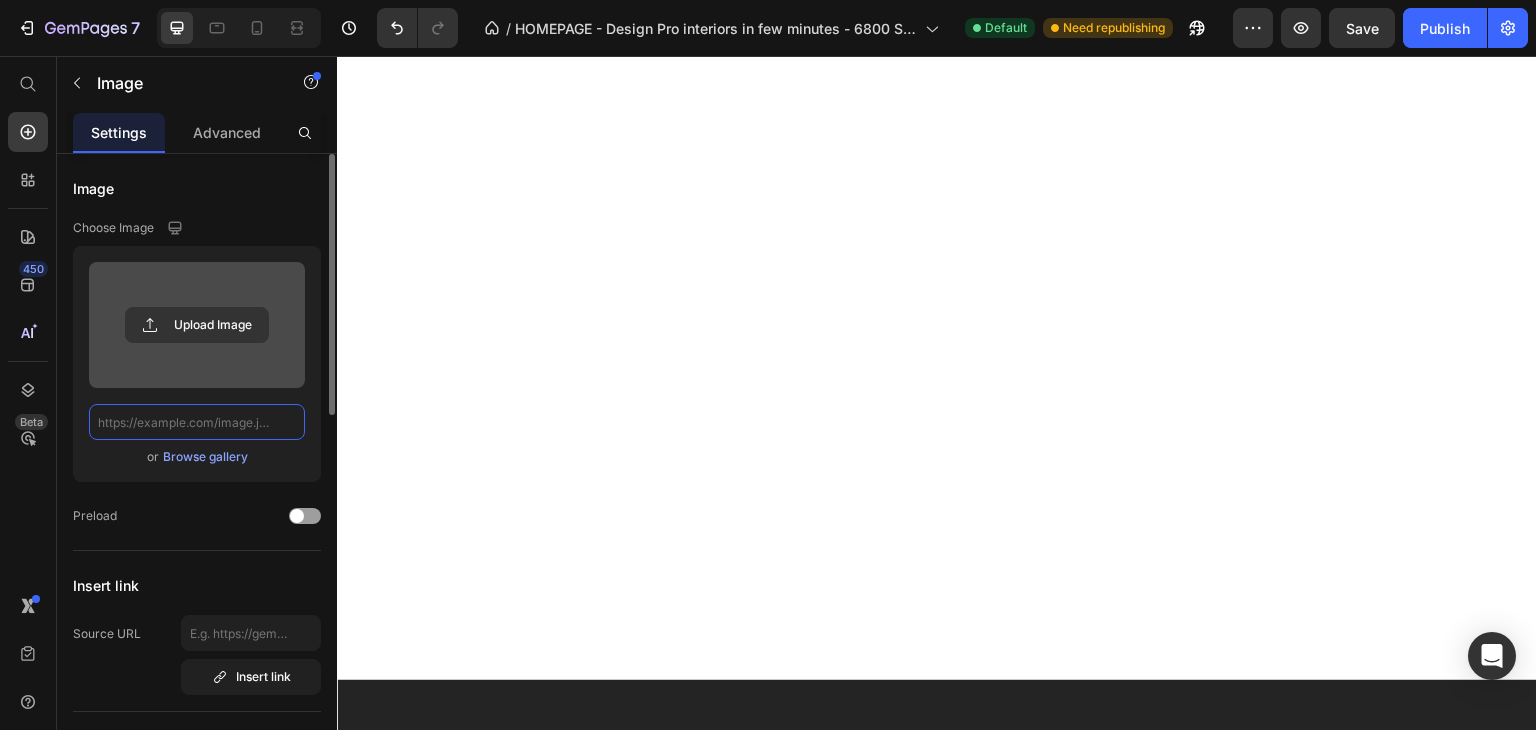 scroll, scrollTop: 0, scrollLeft: 0, axis: both 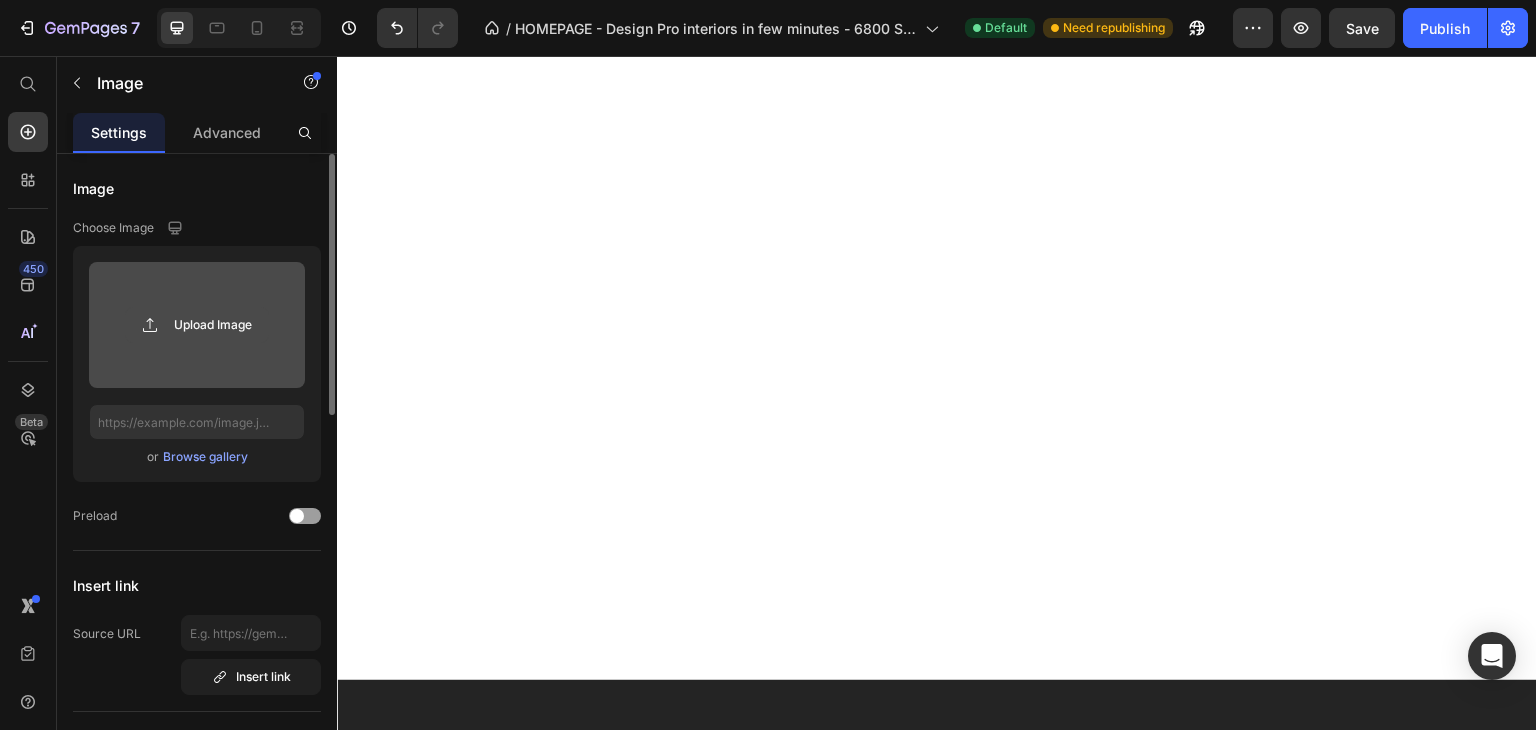 click 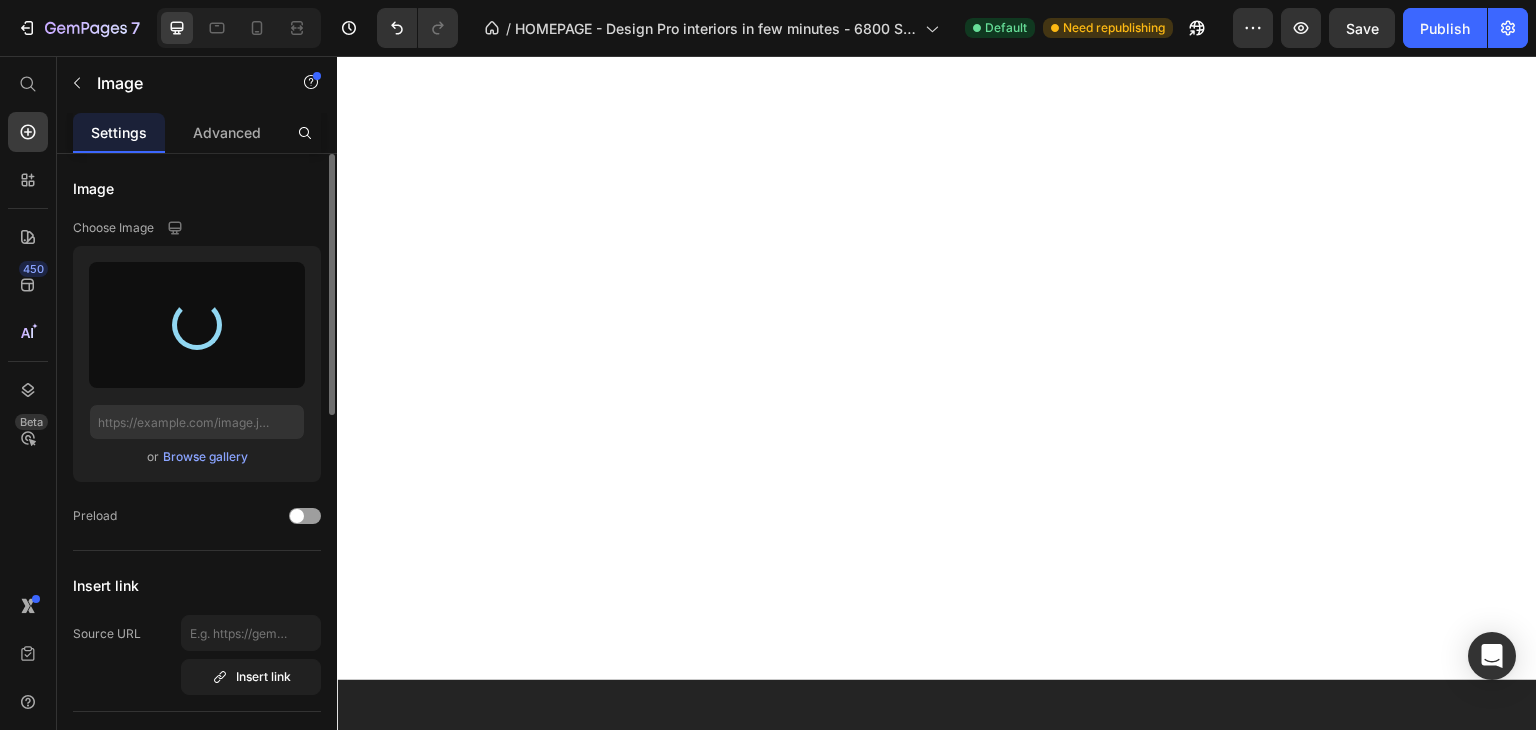 type on "https://cdn.shopify.com/s/files/1/0921/7812/1048/files/gempages_572315477787804544-07734bde-238a-499c-8e44-03f9584f9912.jpg" 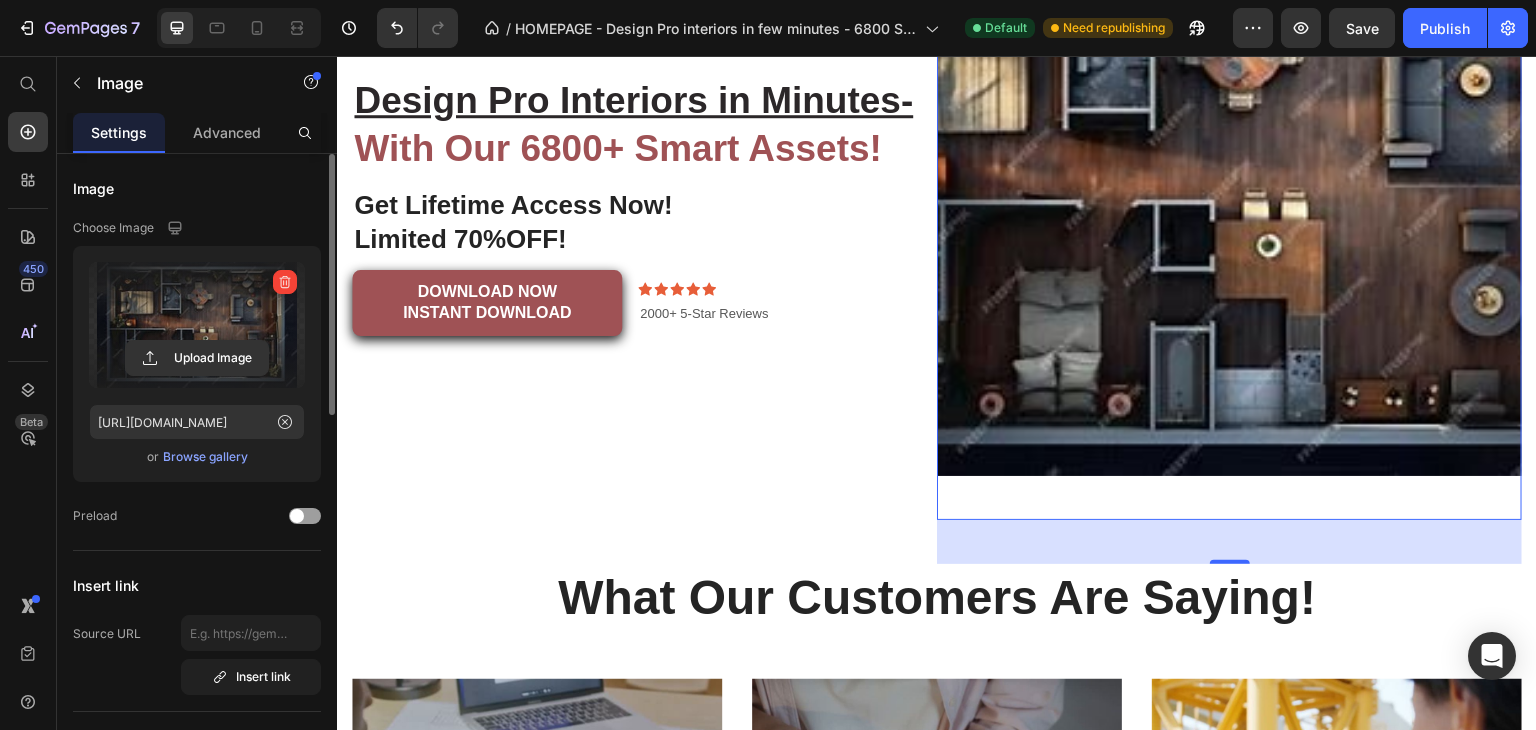 scroll, scrollTop: 7037, scrollLeft: 0, axis: vertical 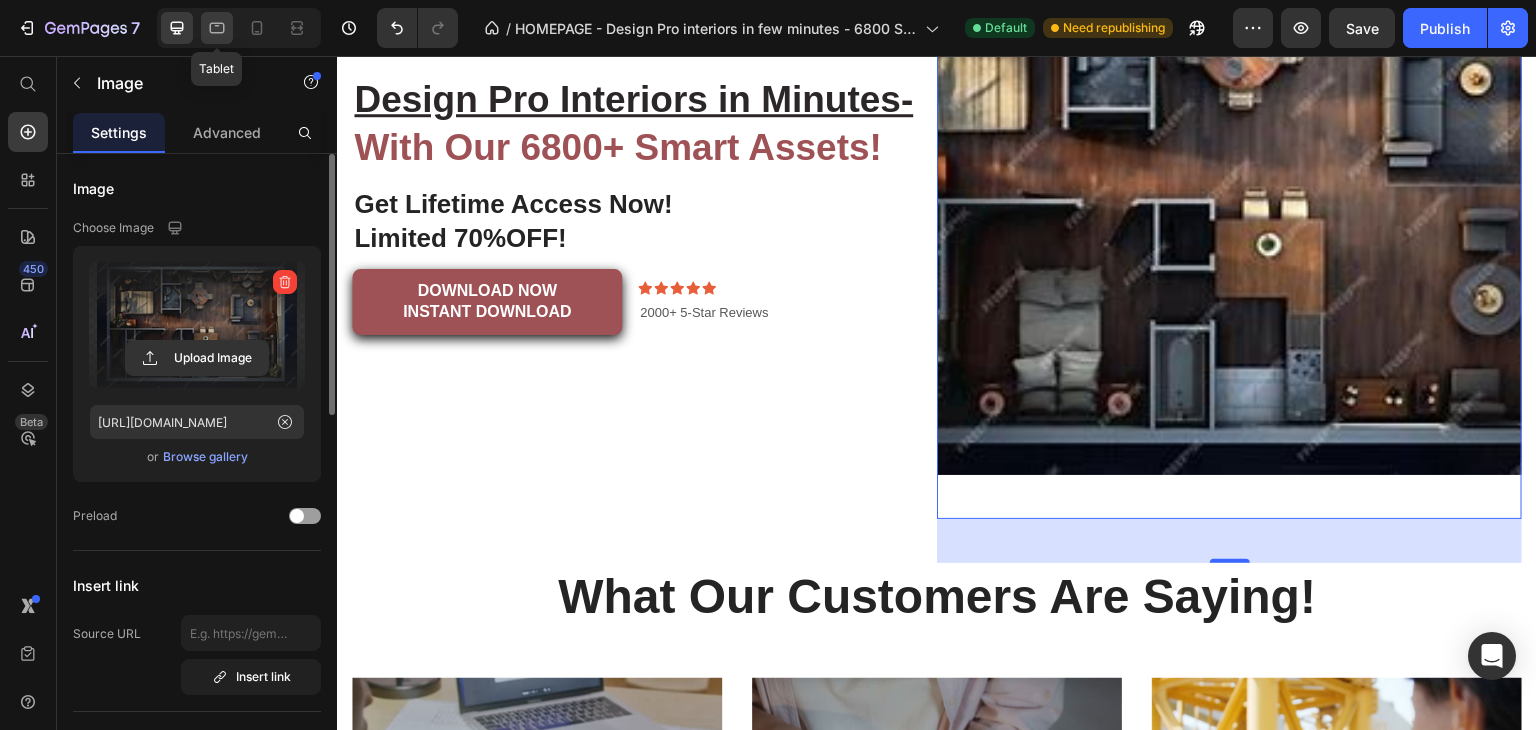 click 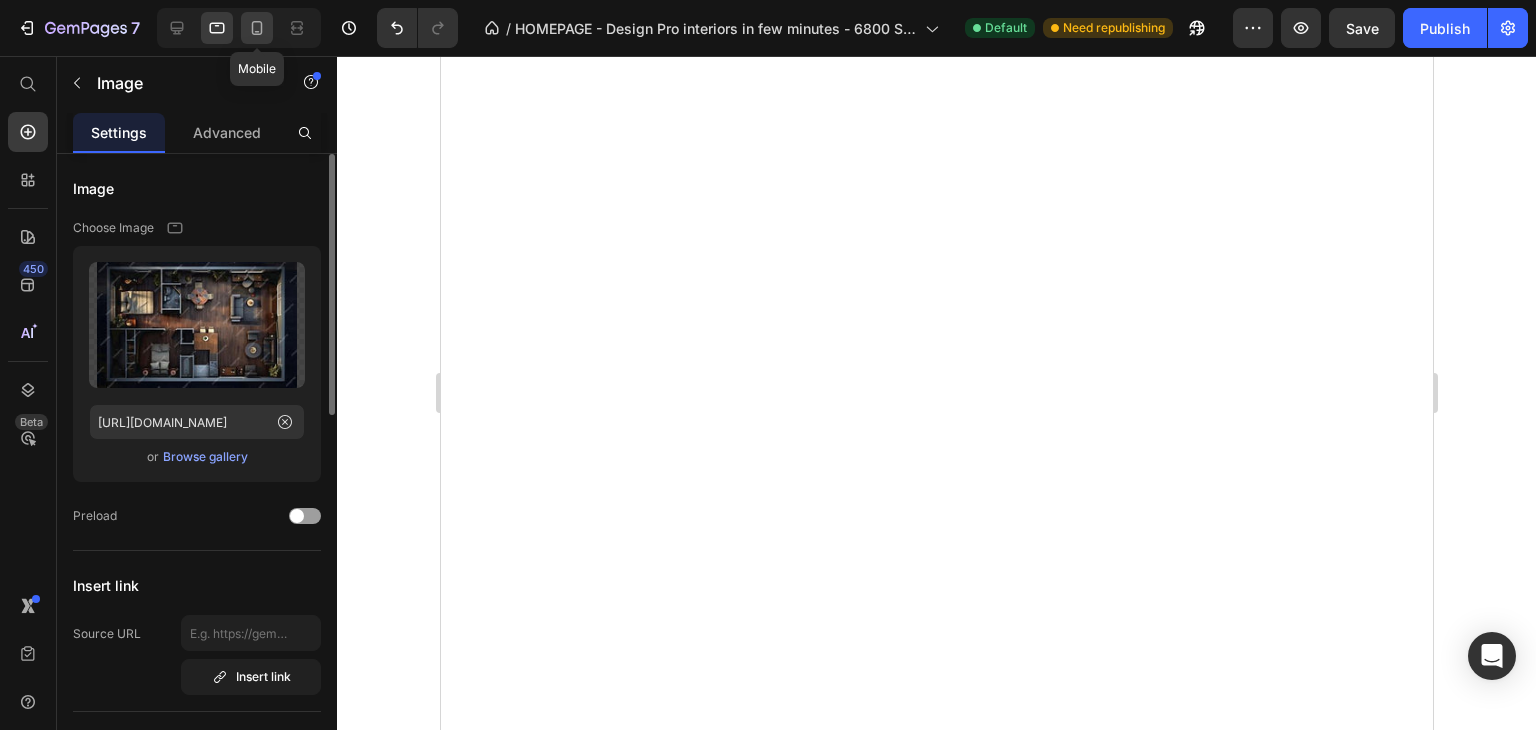 click 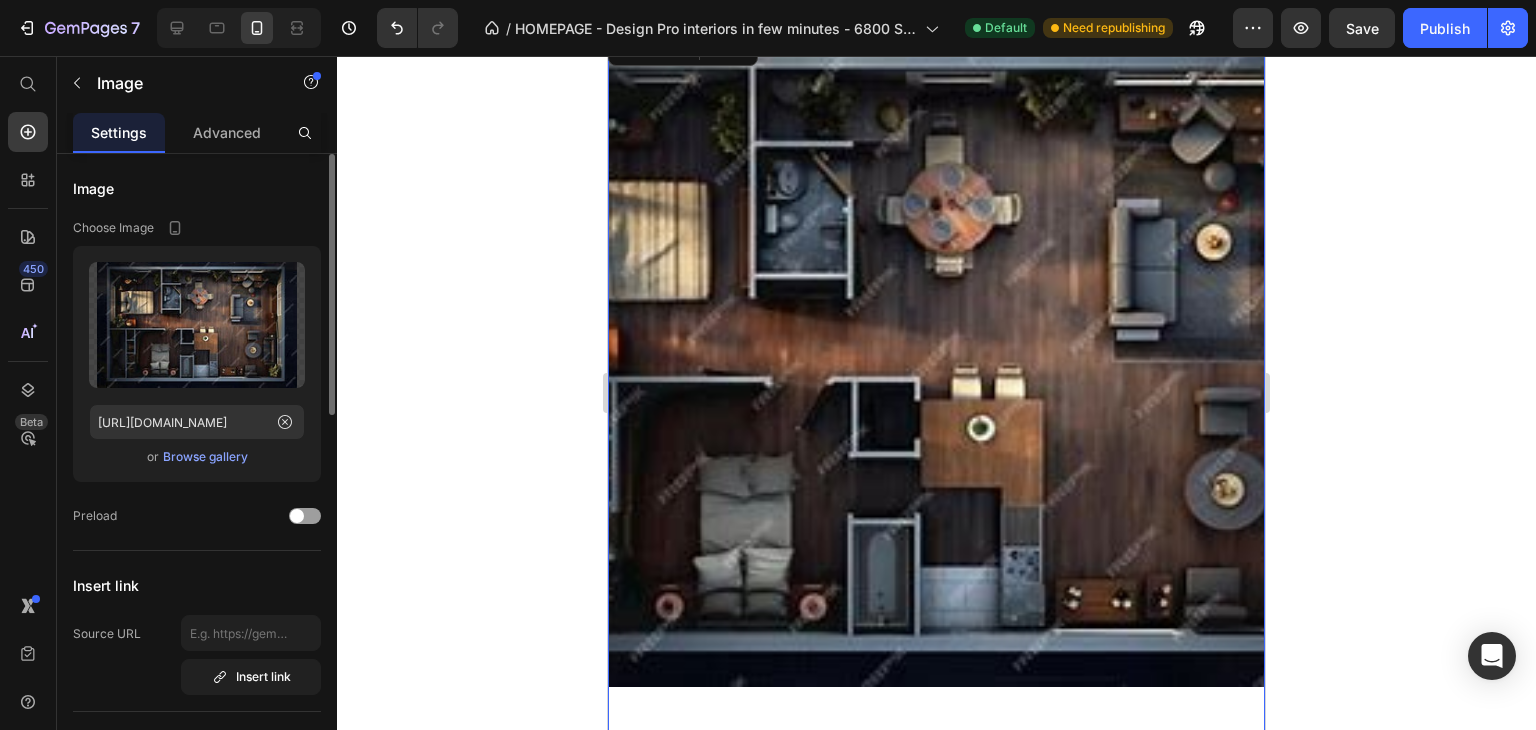 scroll, scrollTop: 6278, scrollLeft: 0, axis: vertical 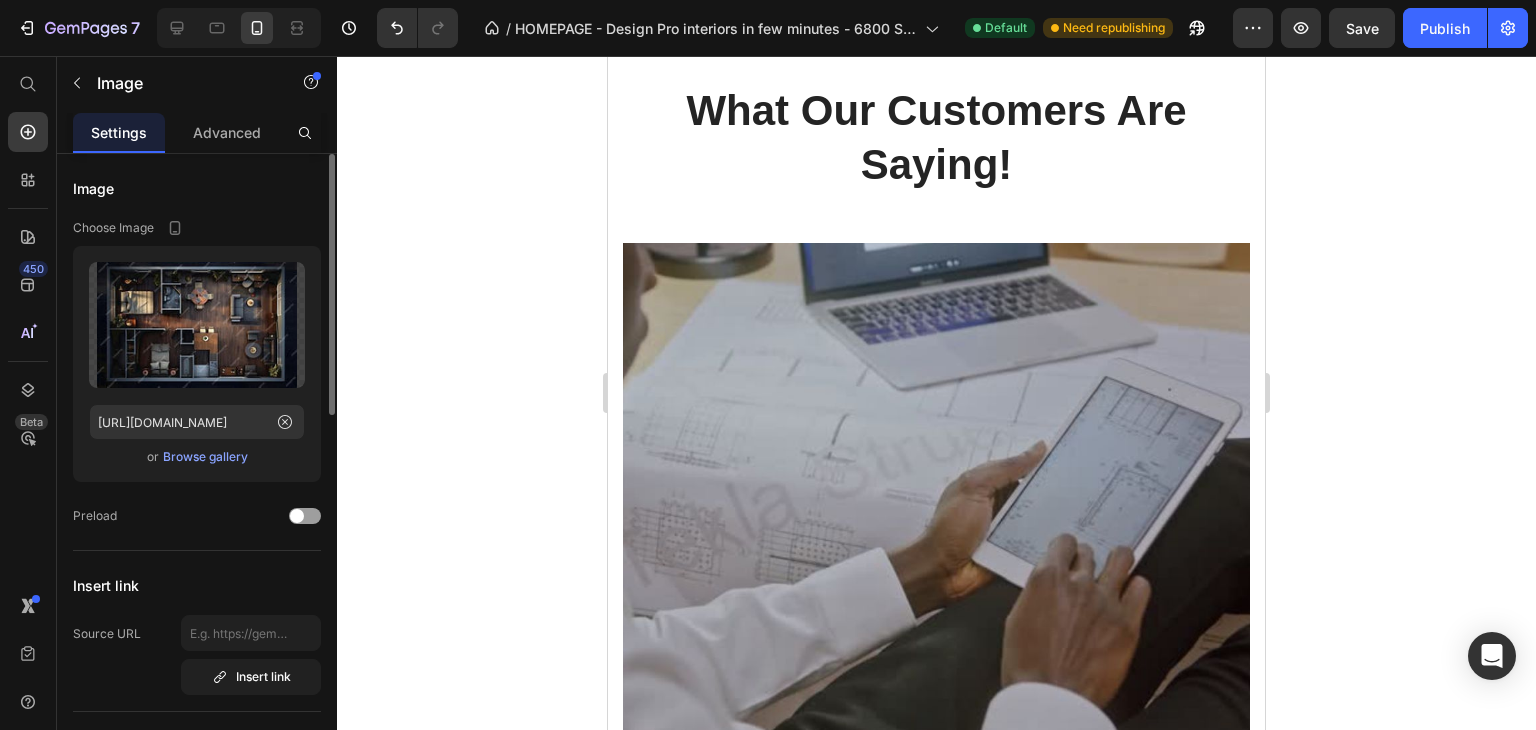 click 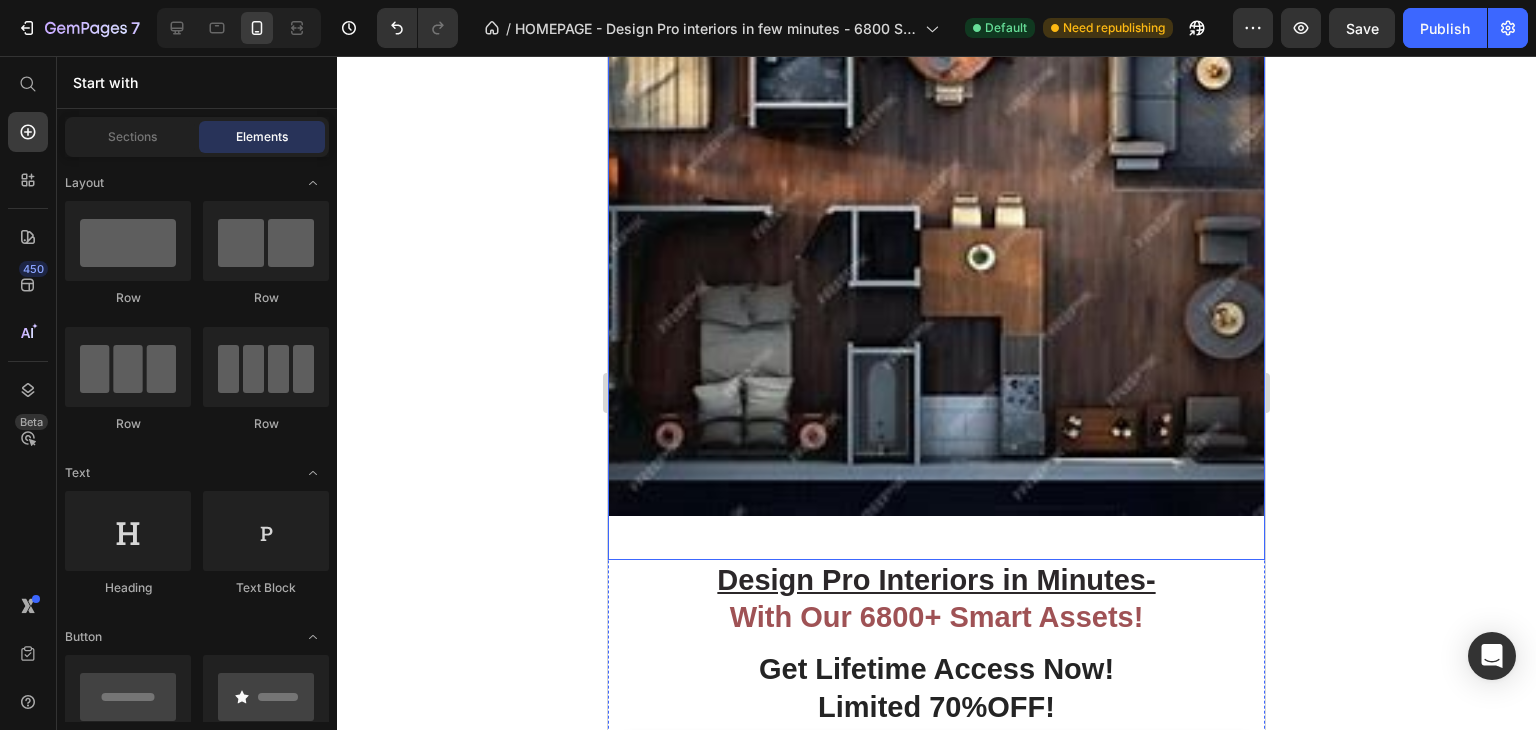 scroll, scrollTop: 6479, scrollLeft: 0, axis: vertical 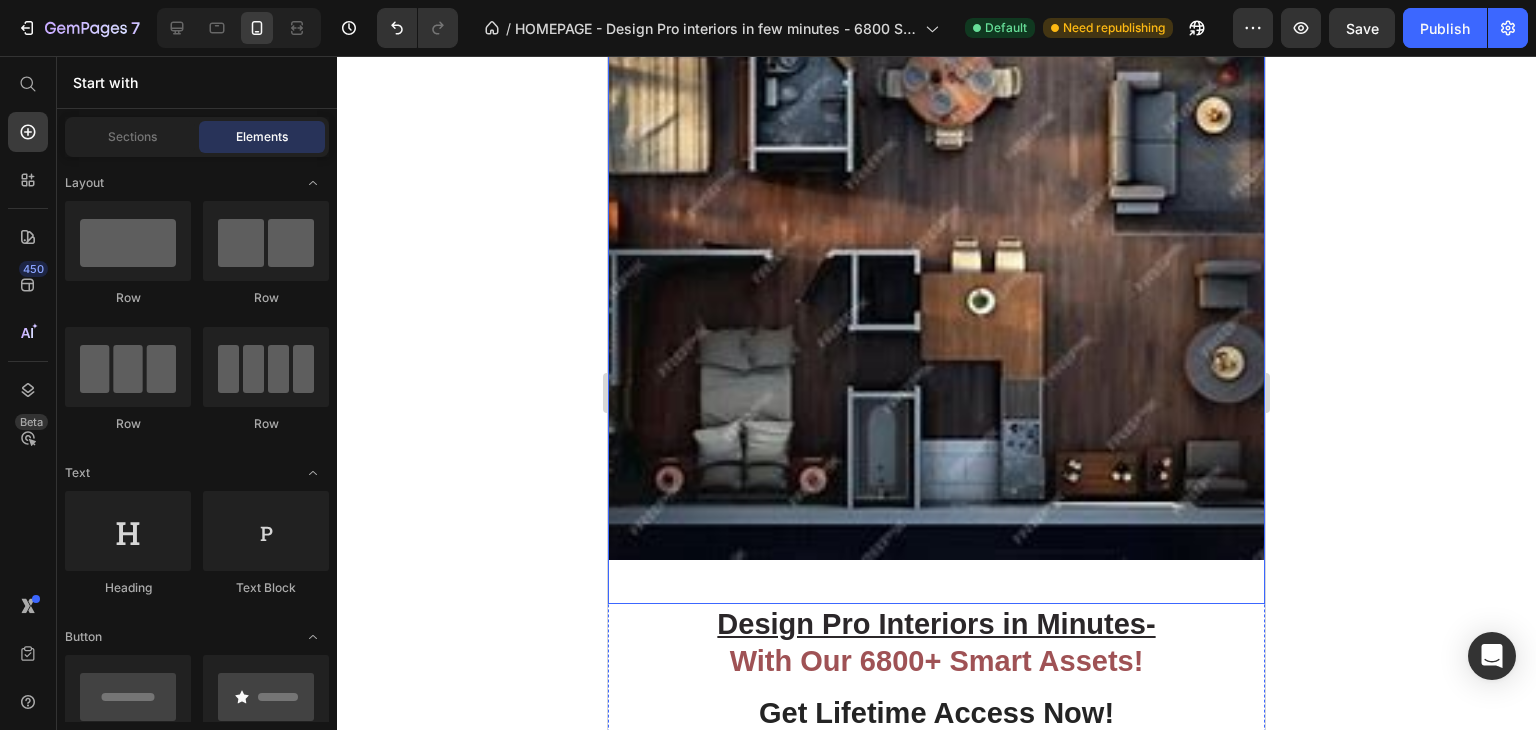 click at bounding box center [936, 253] 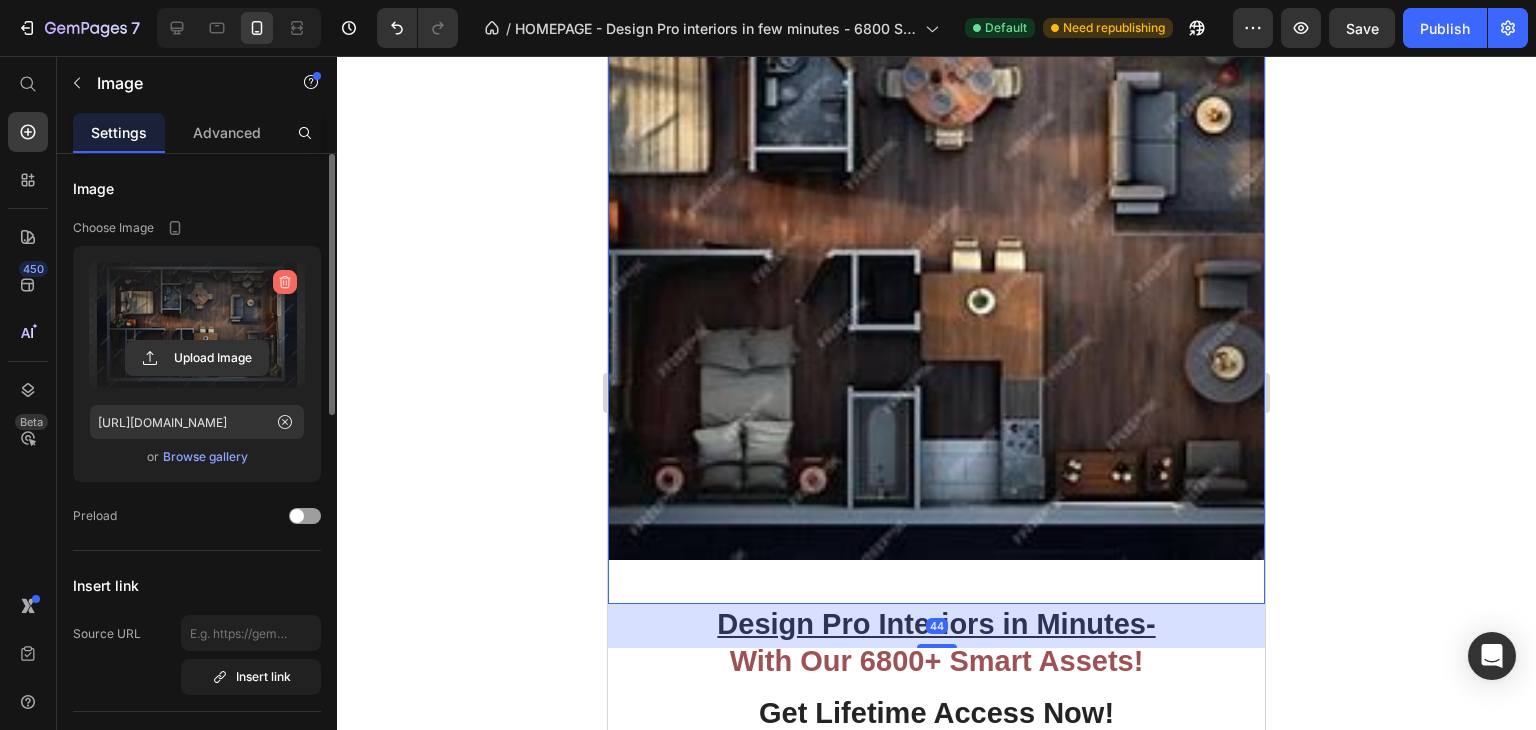 click 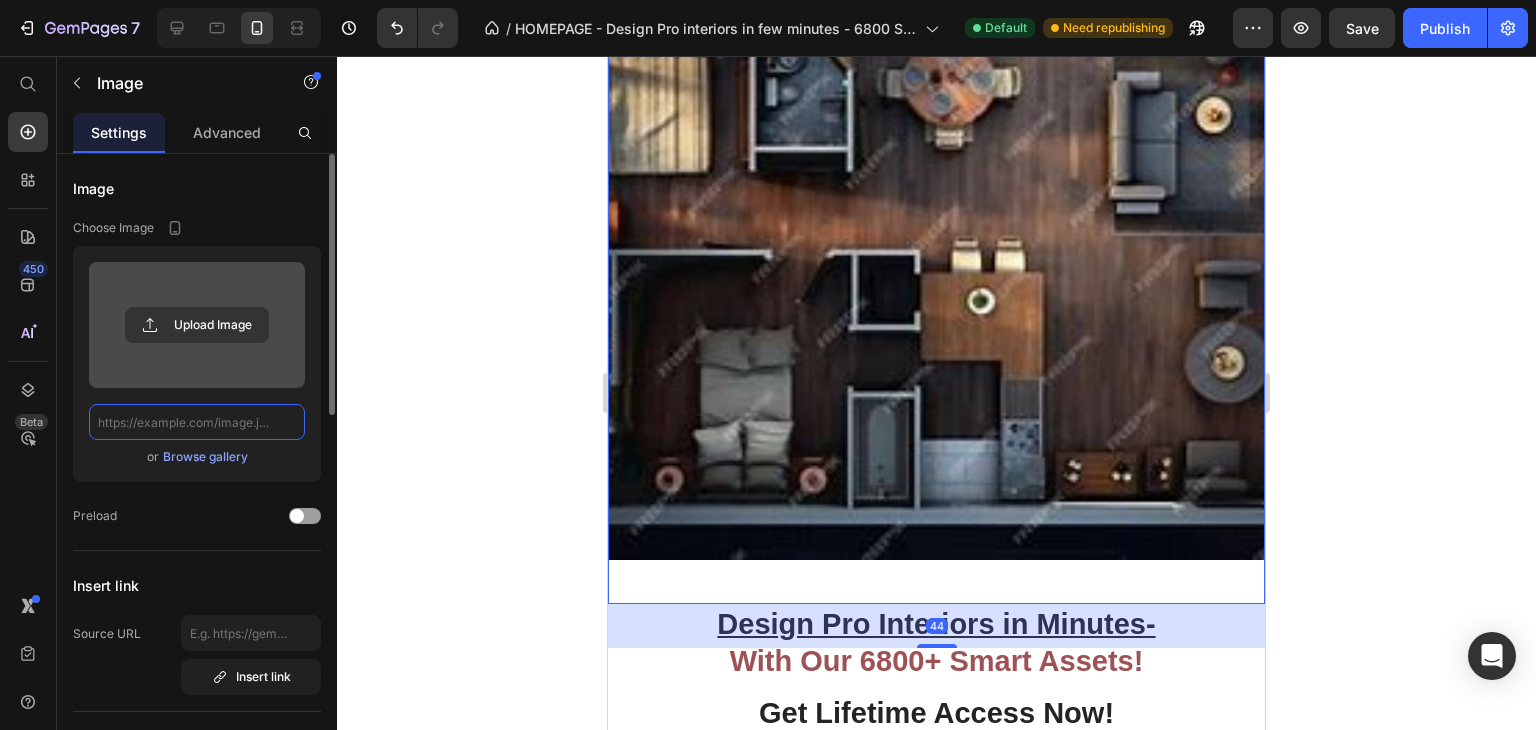 scroll, scrollTop: 0, scrollLeft: 0, axis: both 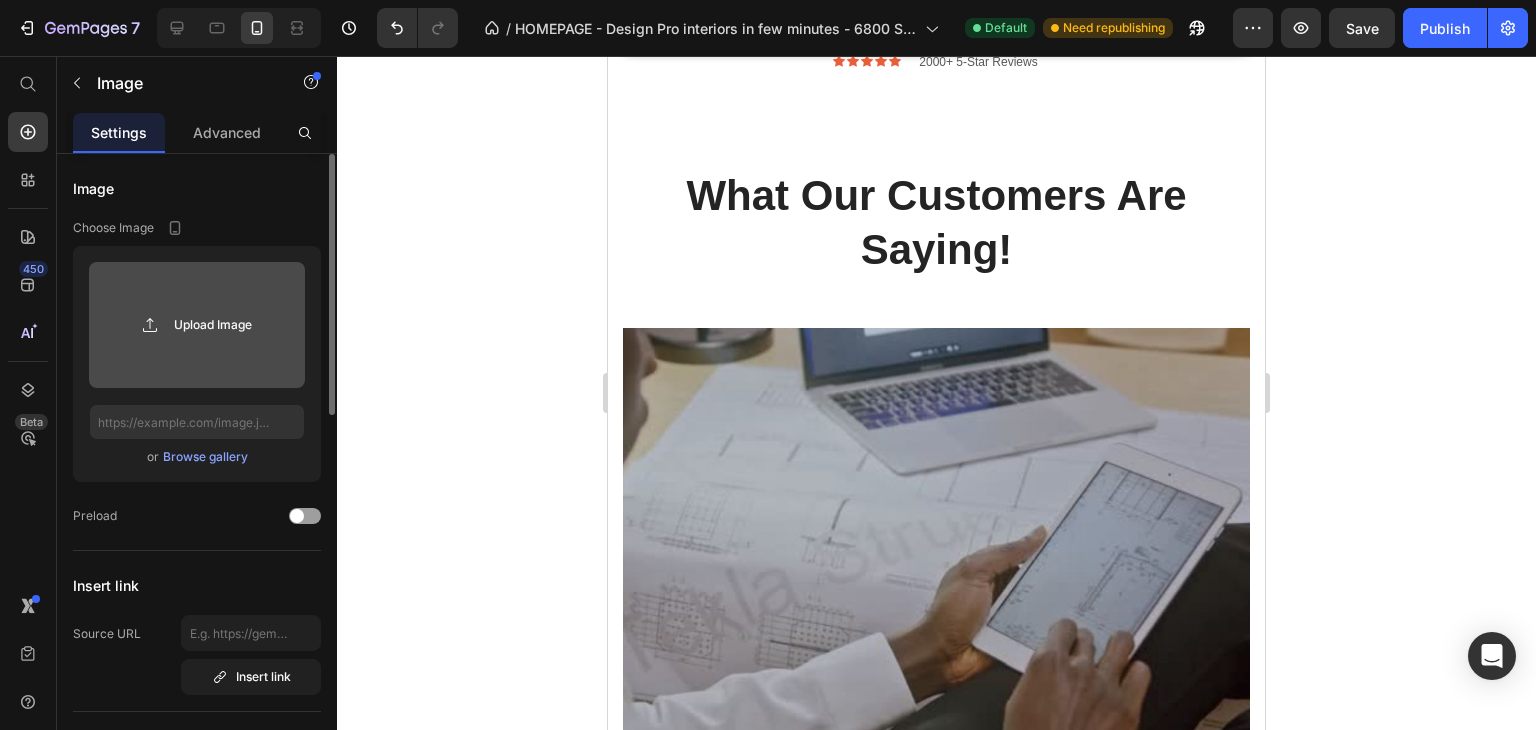 click 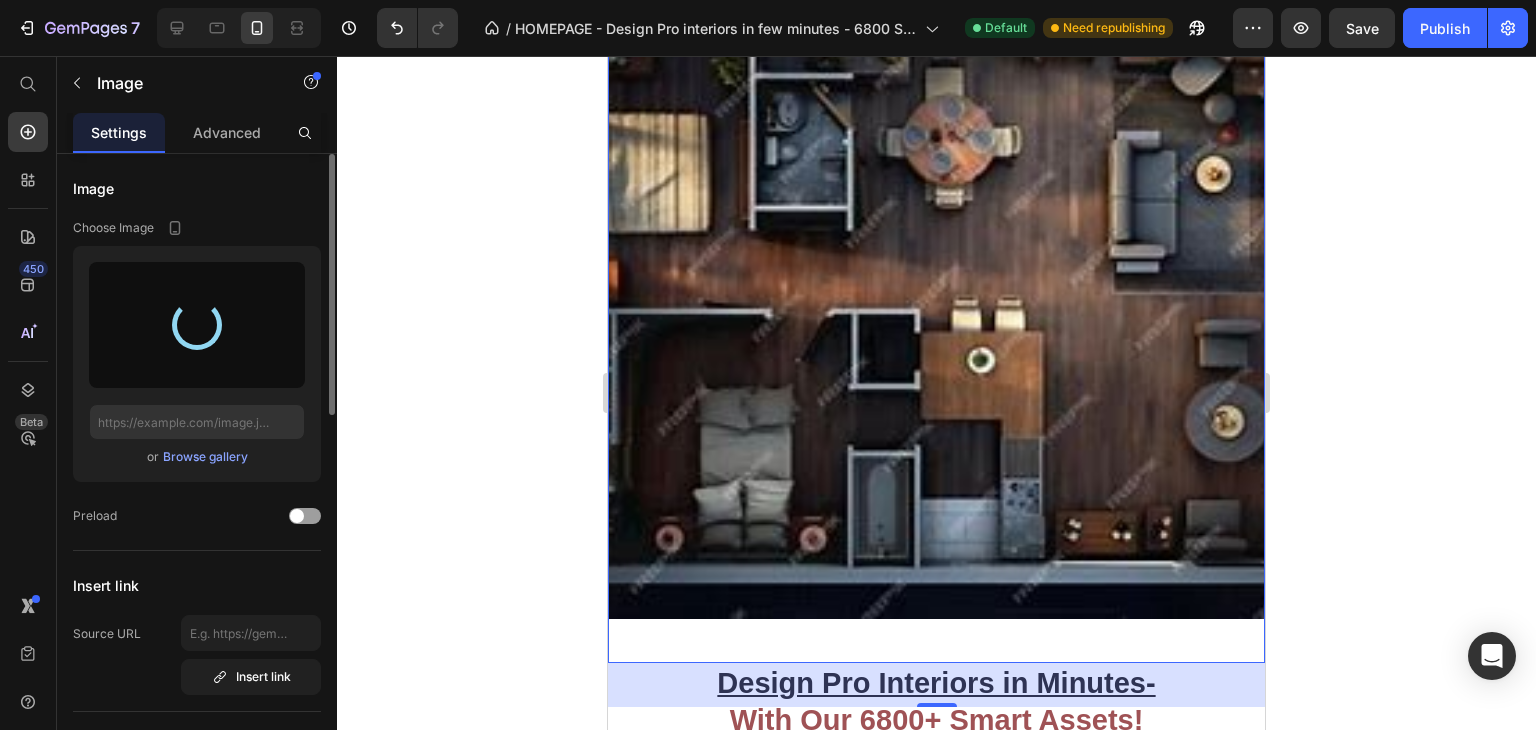 scroll, scrollTop: 6421, scrollLeft: 0, axis: vertical 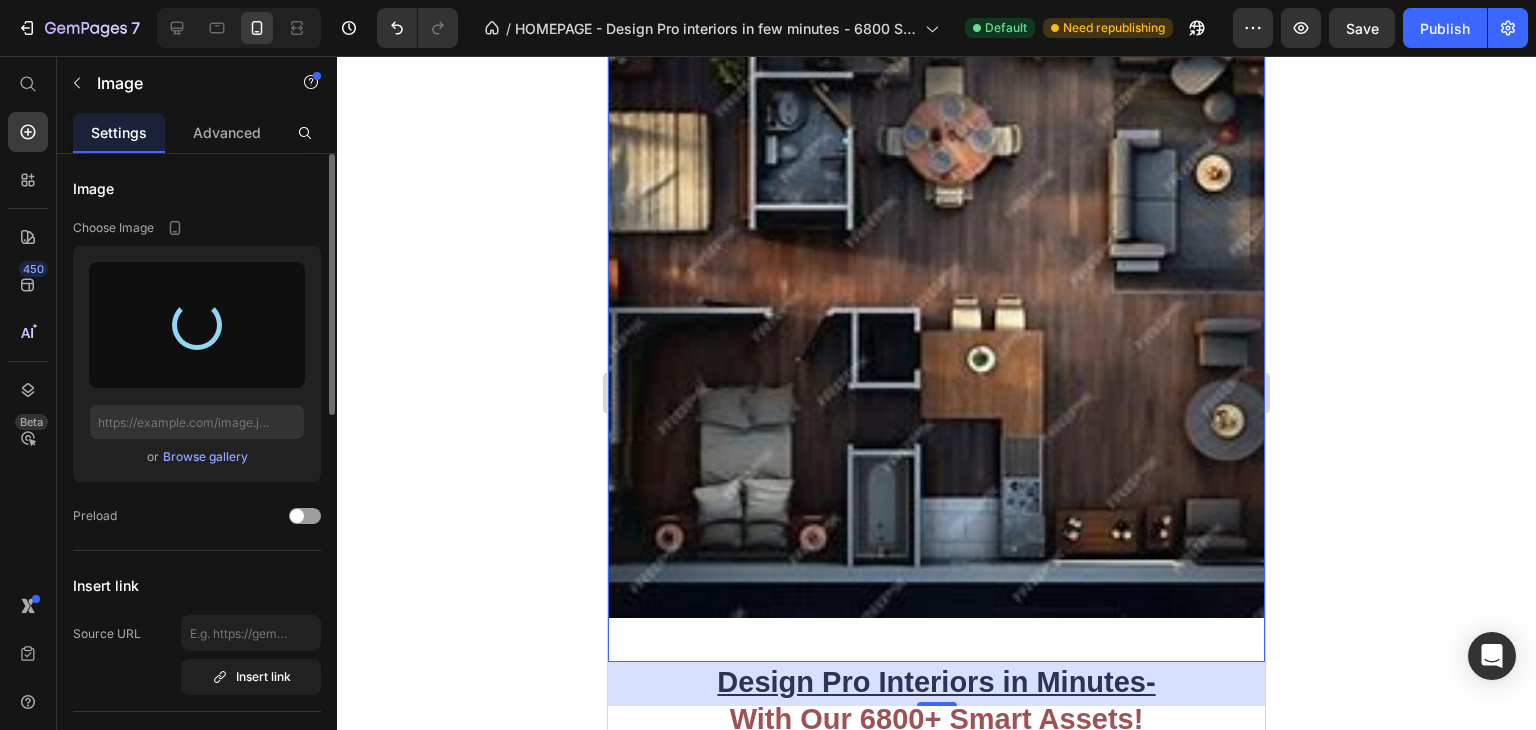type on "https://cdn.shopify.com/s/files/1/0921/7812/1048/files/gempages_572315477787804544-5eab2f7b-38da-45fa-abb2-7f287dd5270d.jpg" 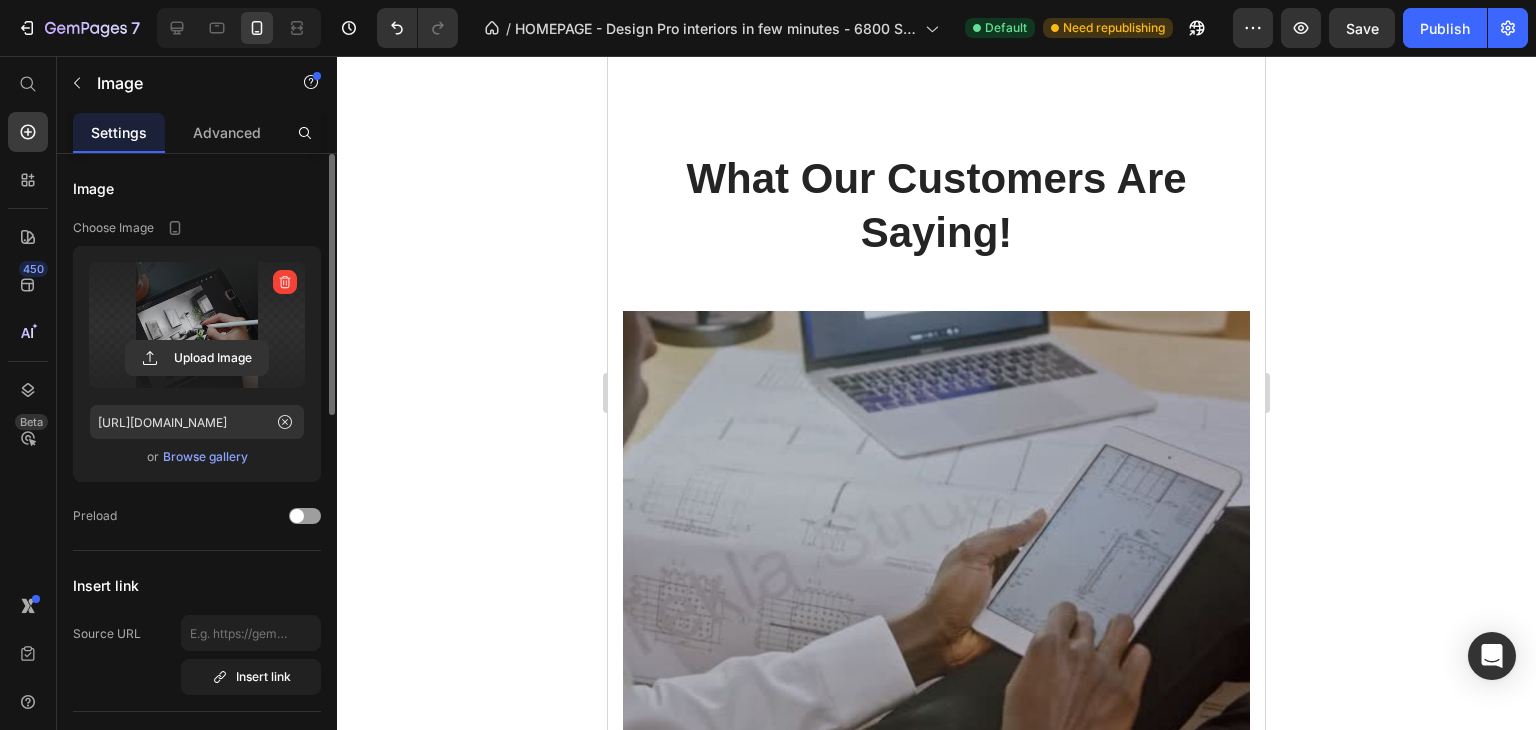 scroll, scrollTop: 6209, scrollLeft: 0, axis: vertical 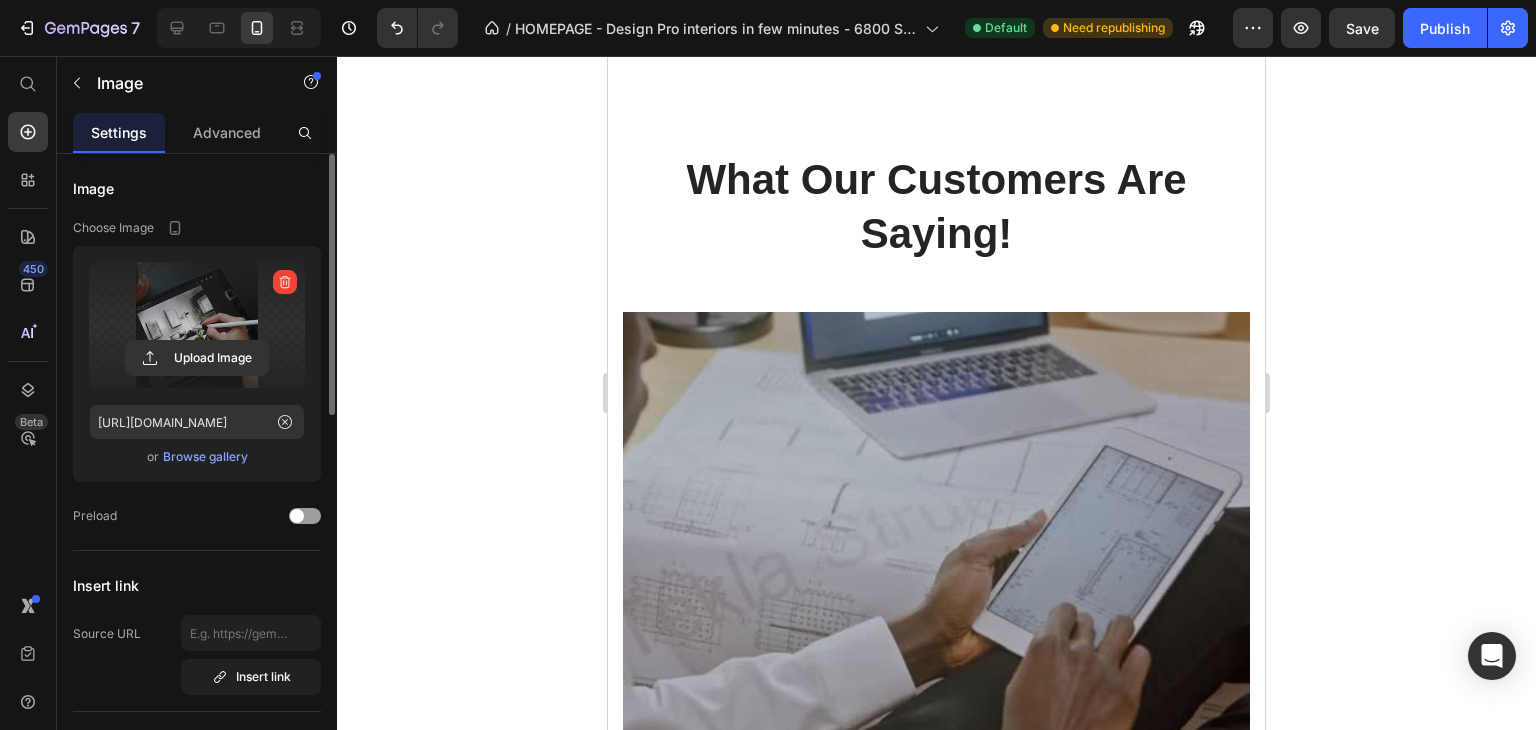 click 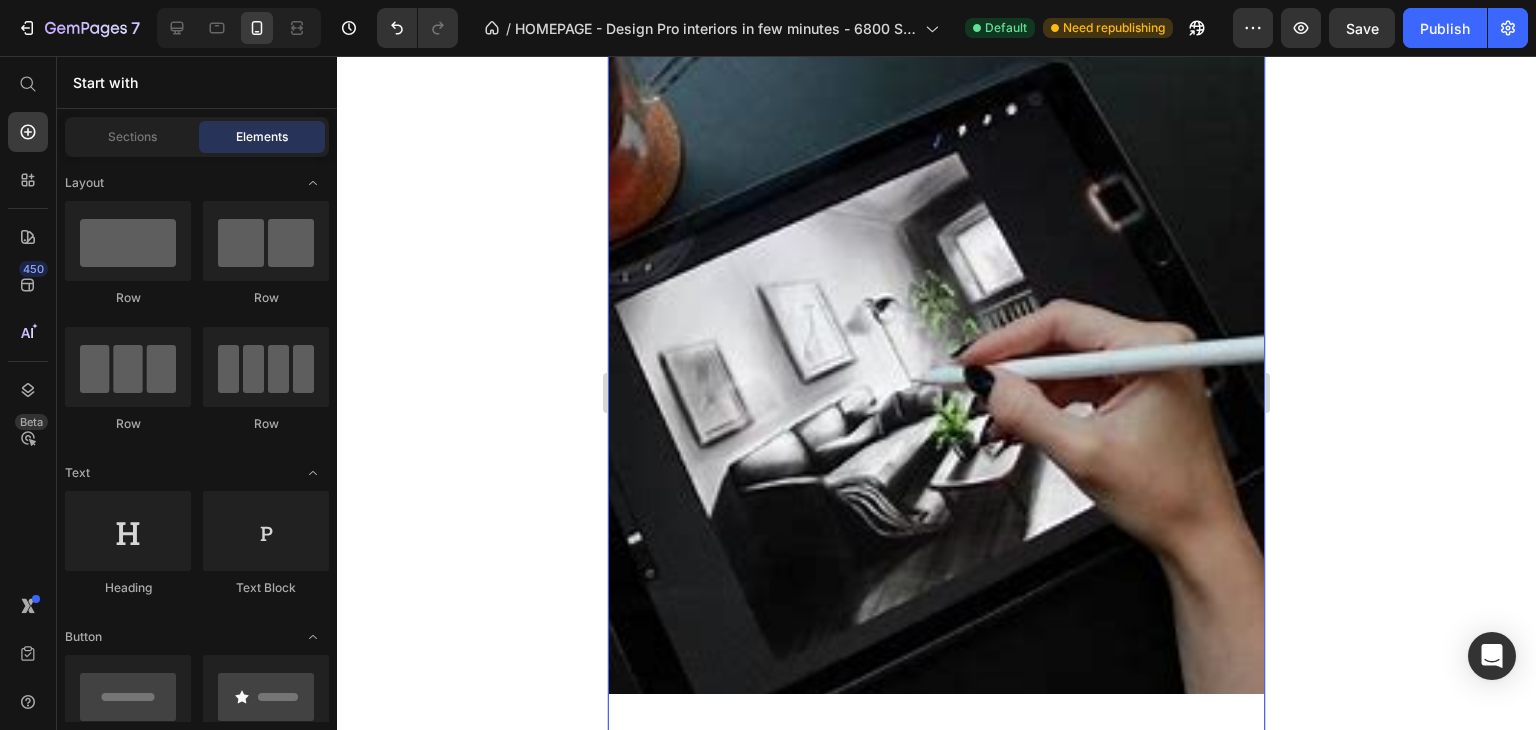 scroll, scrollTop: 6369, scrollLeft: 0, axis: vertical 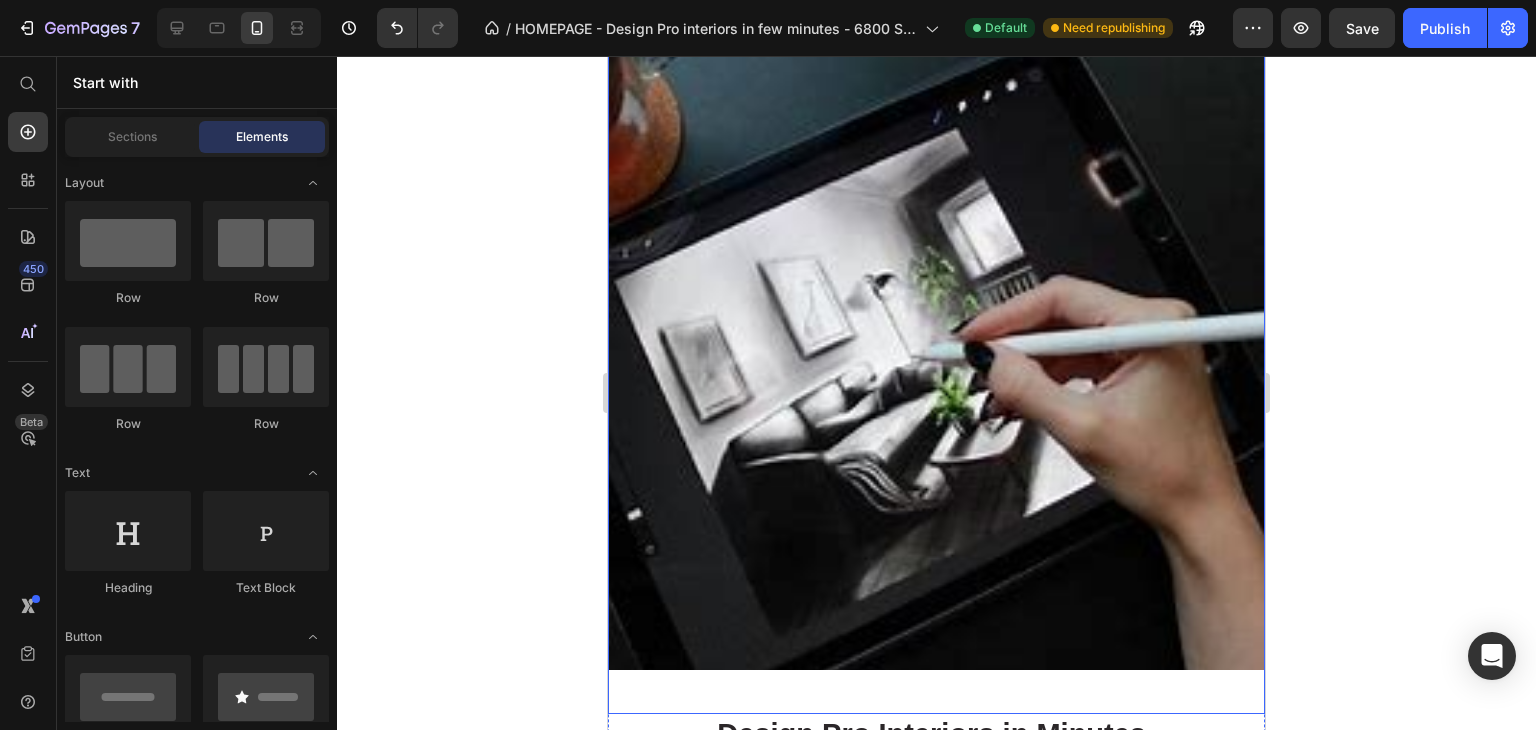 click at bounding box center (936, 363) 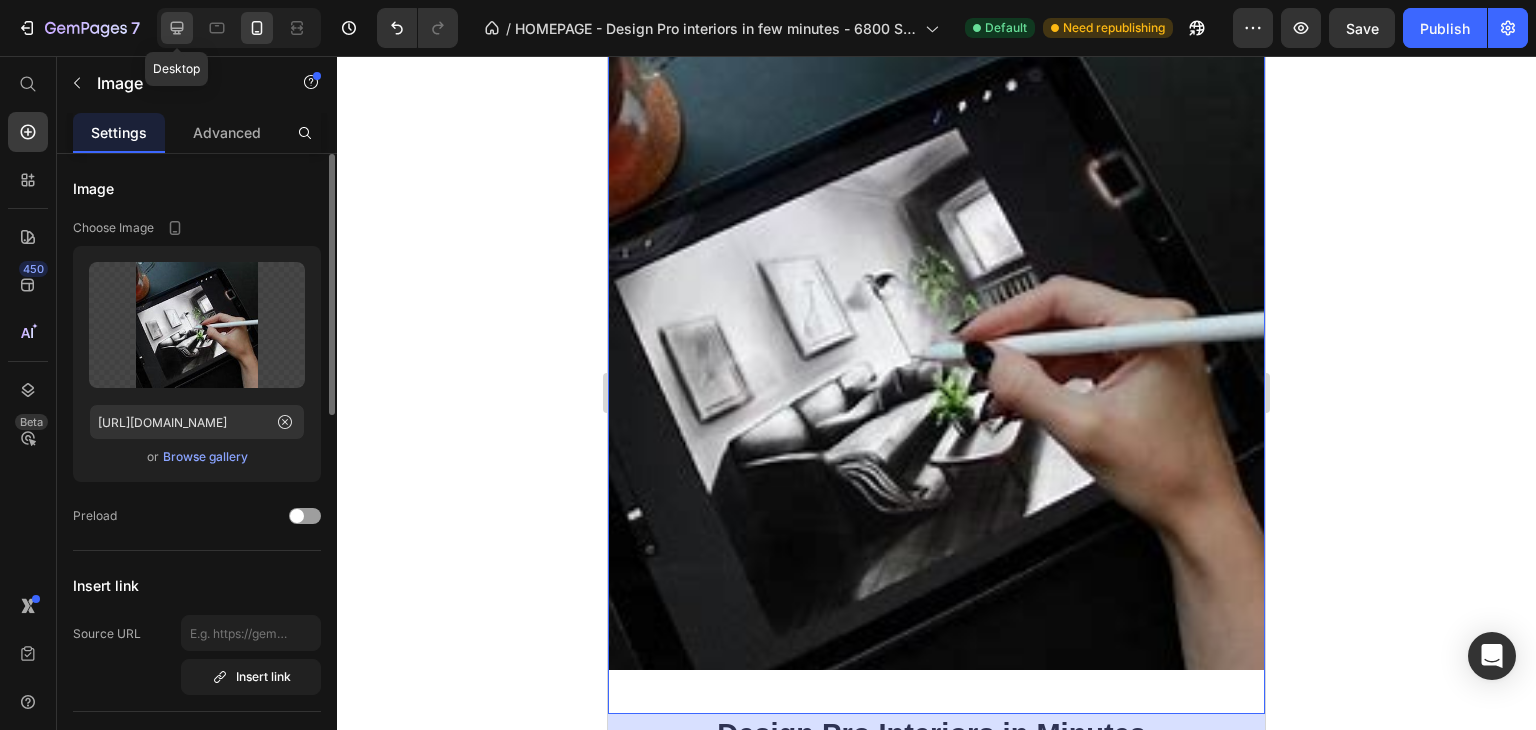 click 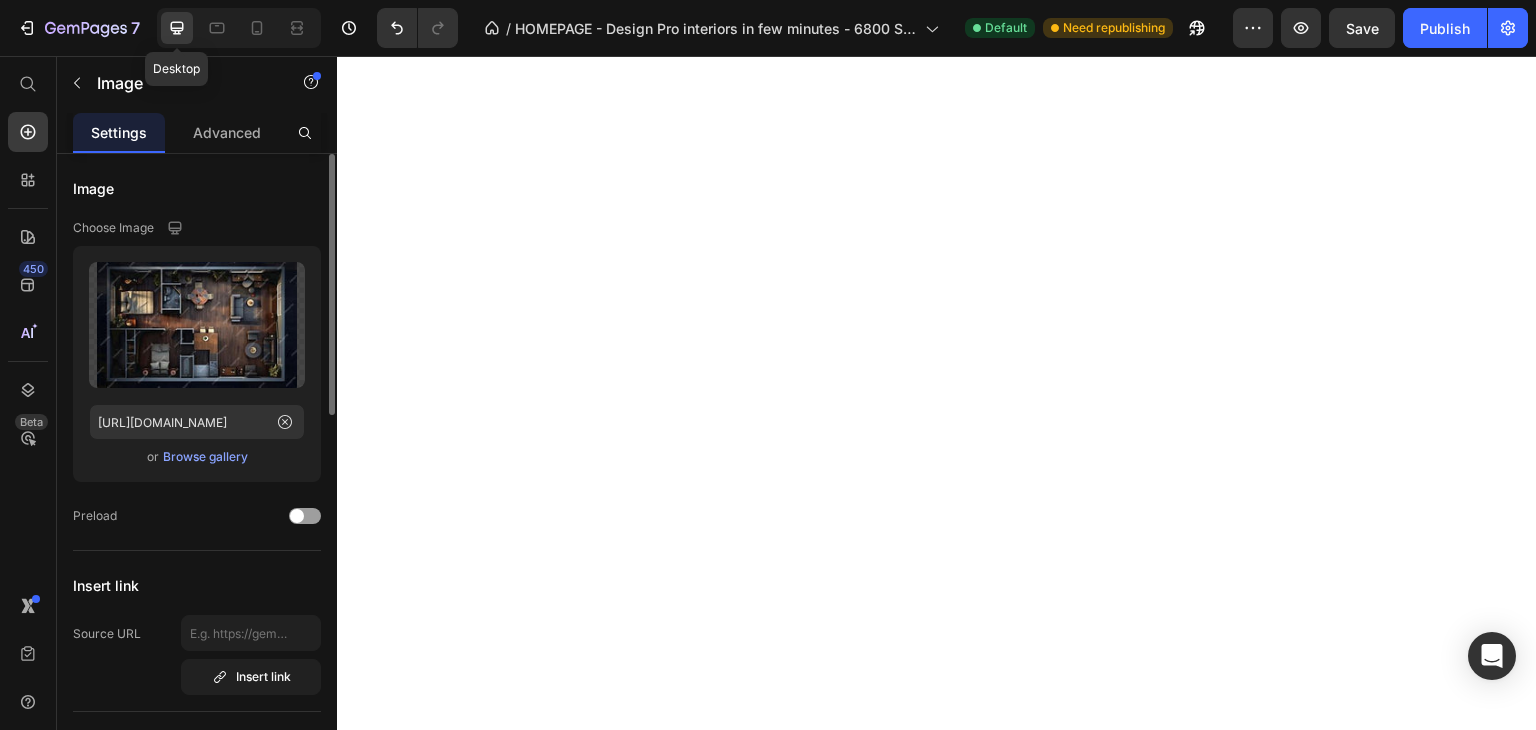 scroll, scrollTop: 6800, scrollLeft: 0, axis: vertical 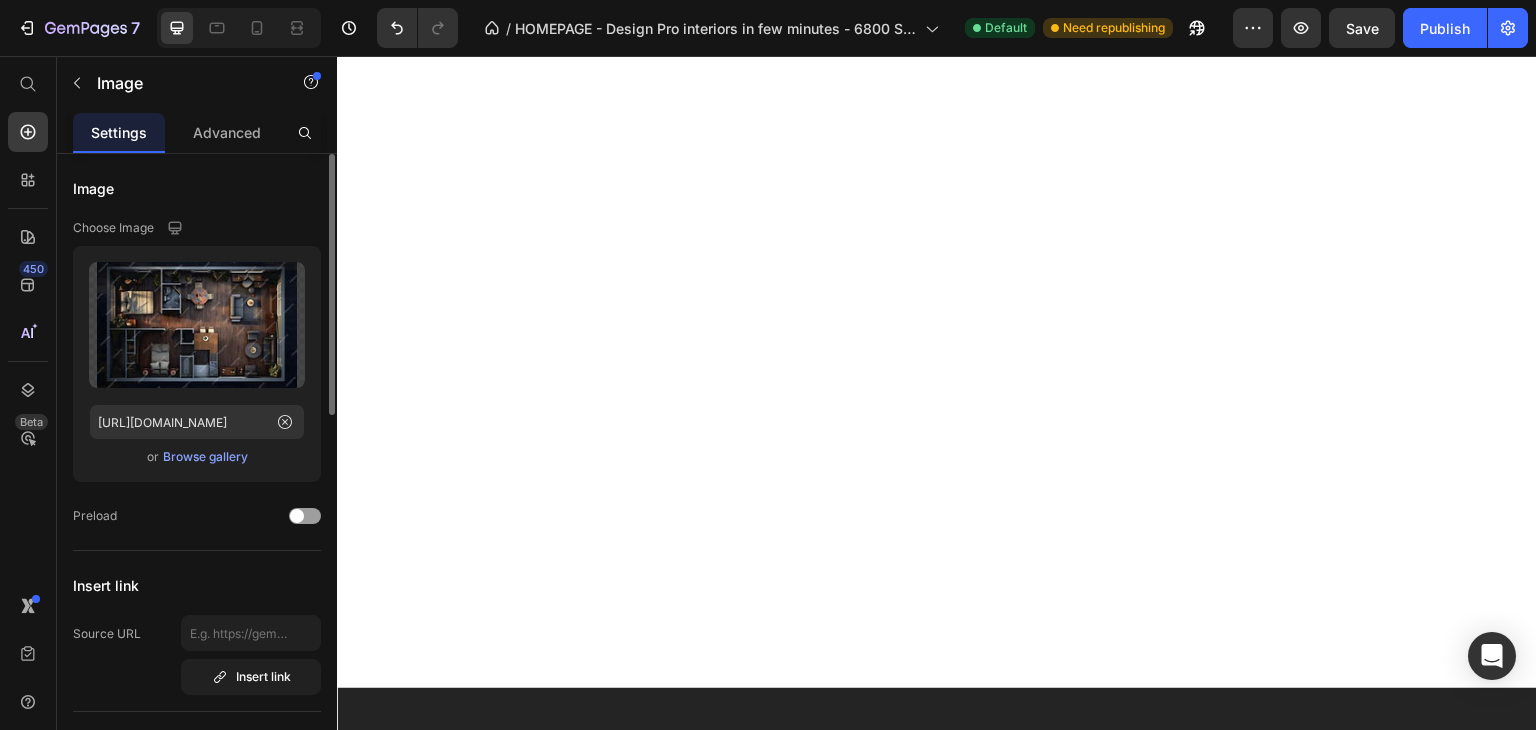click at bounding box center [1229, -1238] 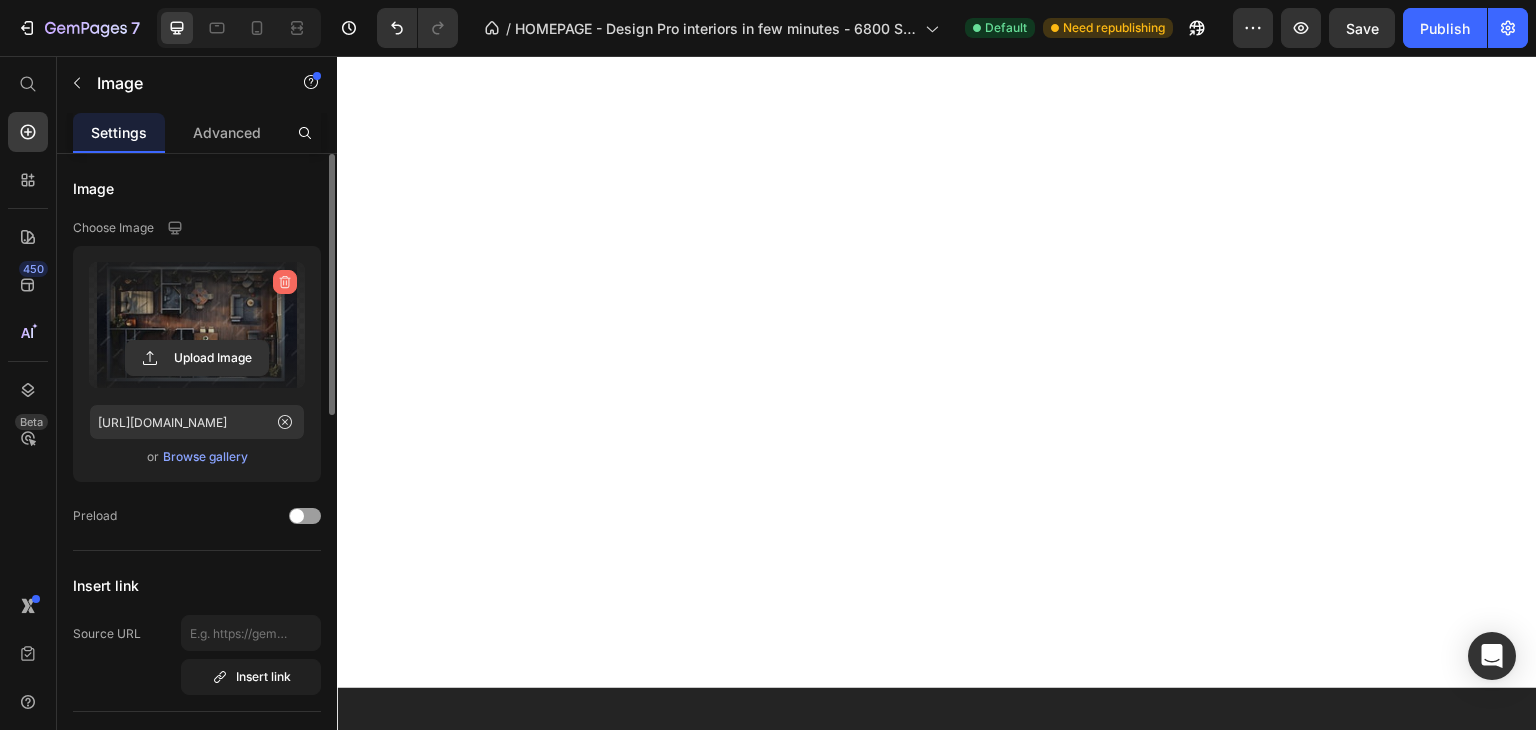 click at bounding box center (285, 282) 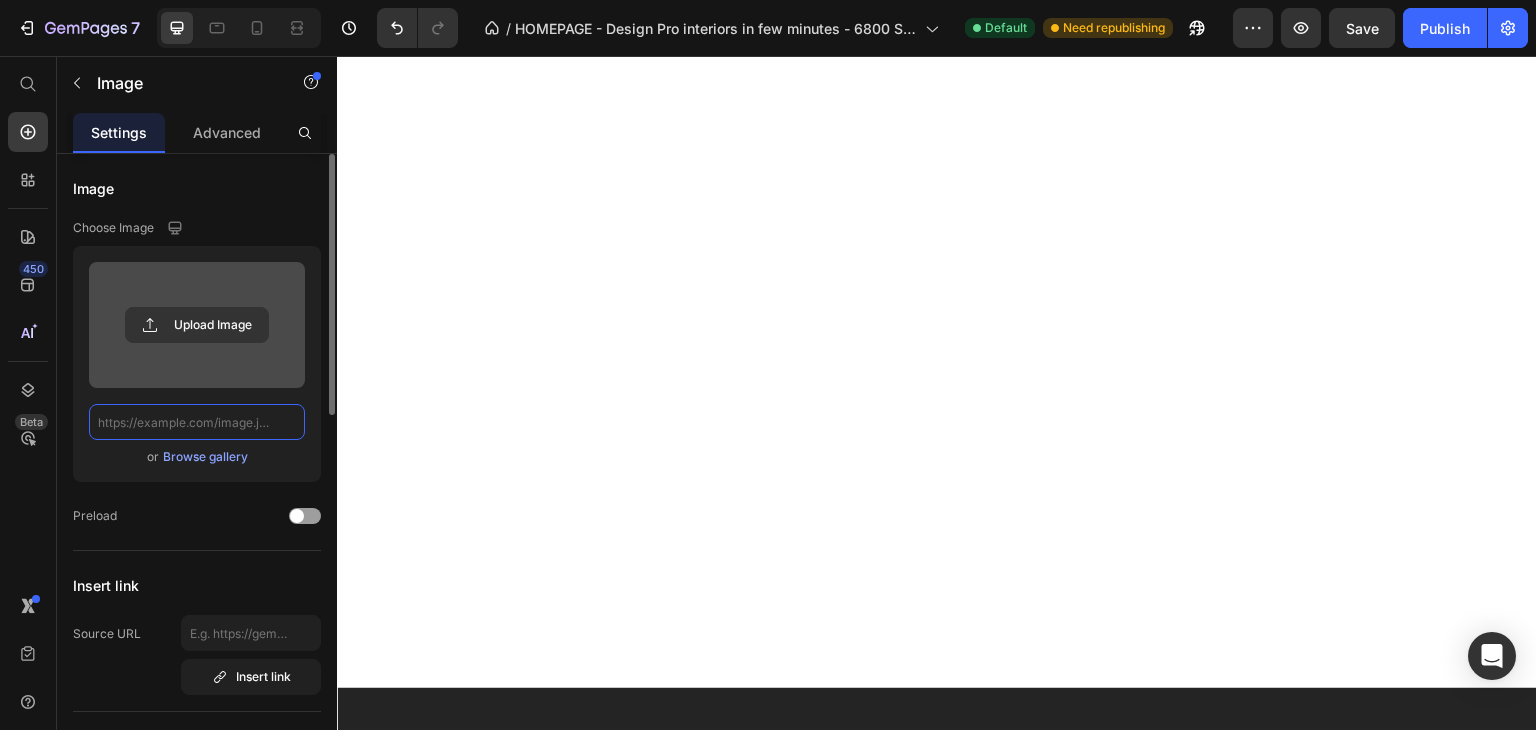 scroll, scrollTop: 0, scrollLeft: 0, axis: both 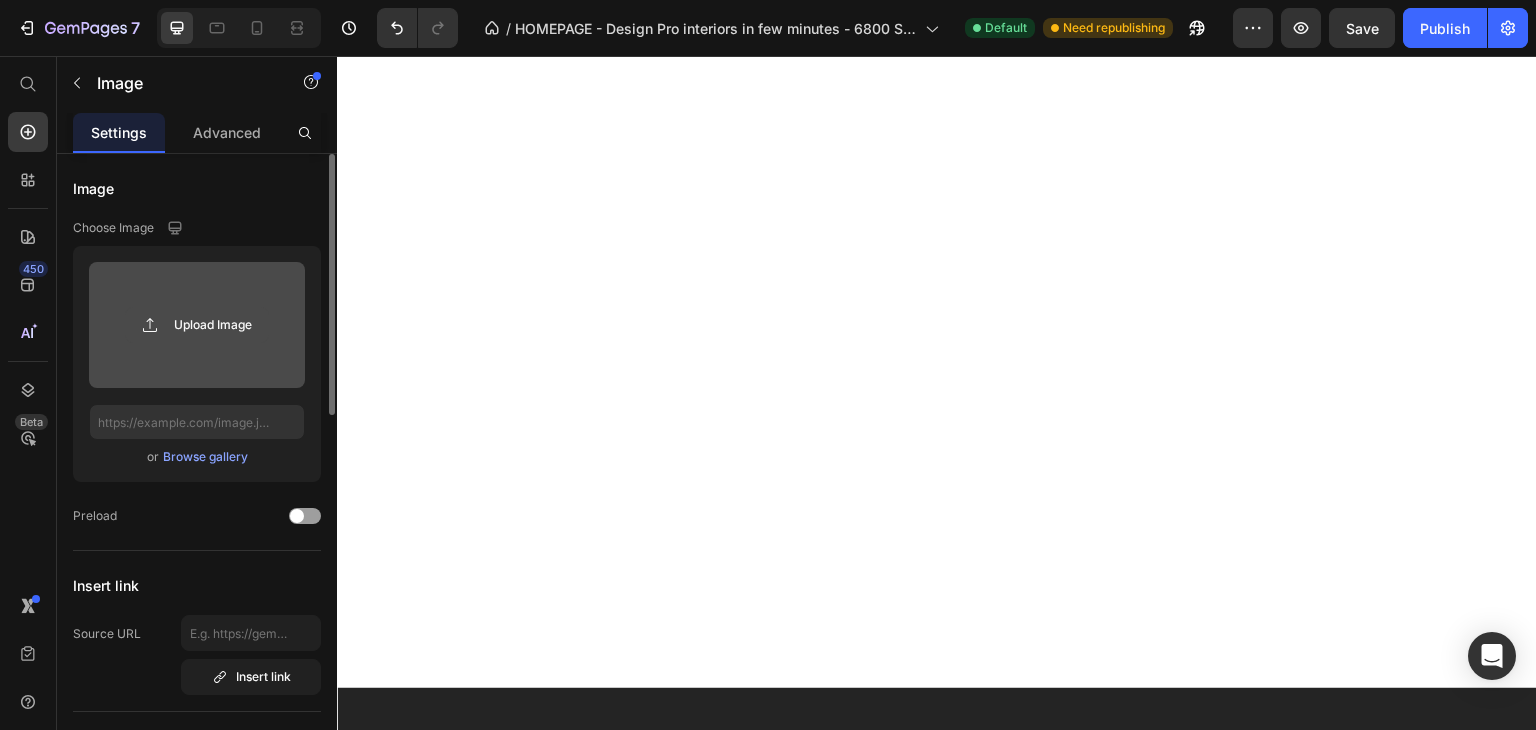 click 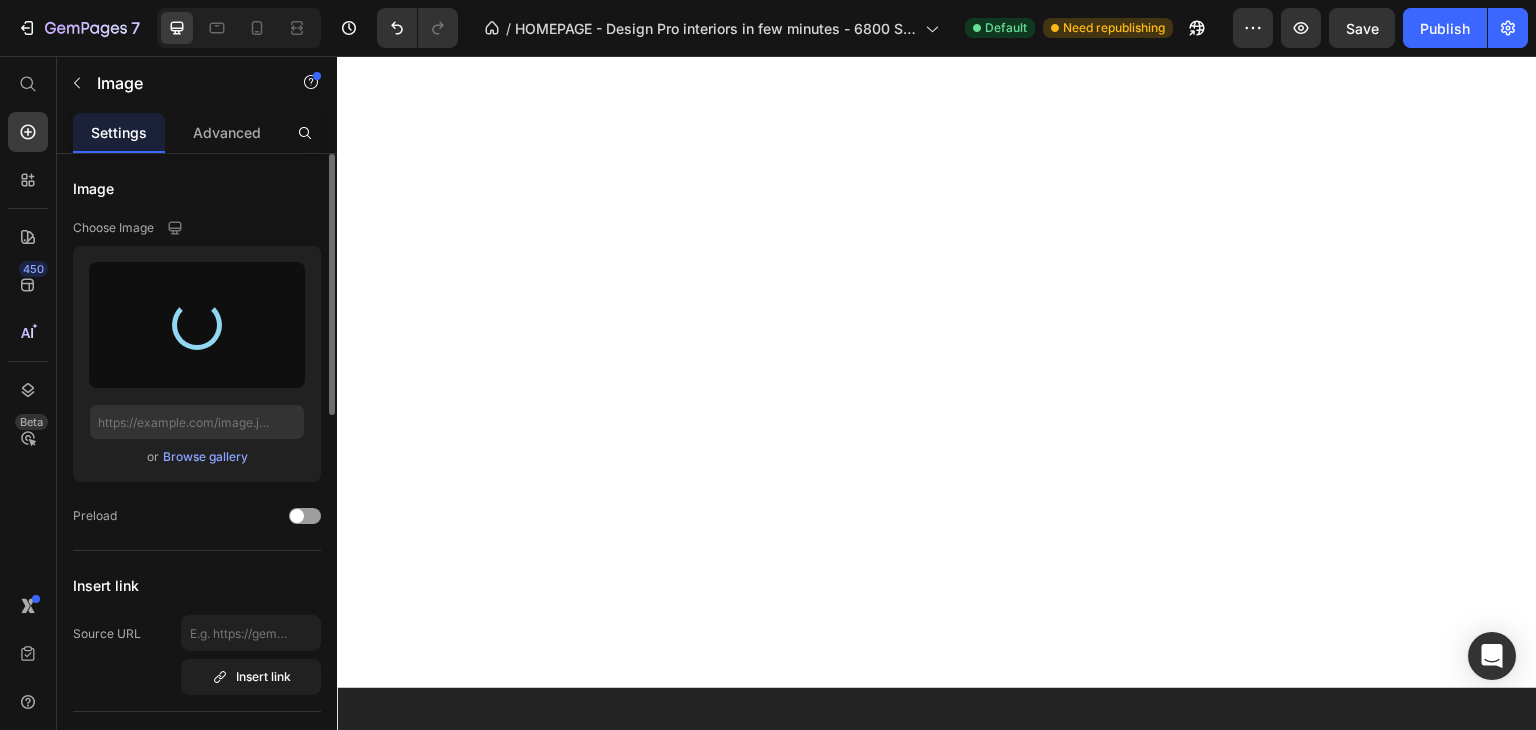 type on "https://cdn.shopify.com/s/files/1/0921/7812/1048/files/gempages_572315477787804544-5eab2f7b-38da-45fa-abb2-7f287dd5270d.jpg" 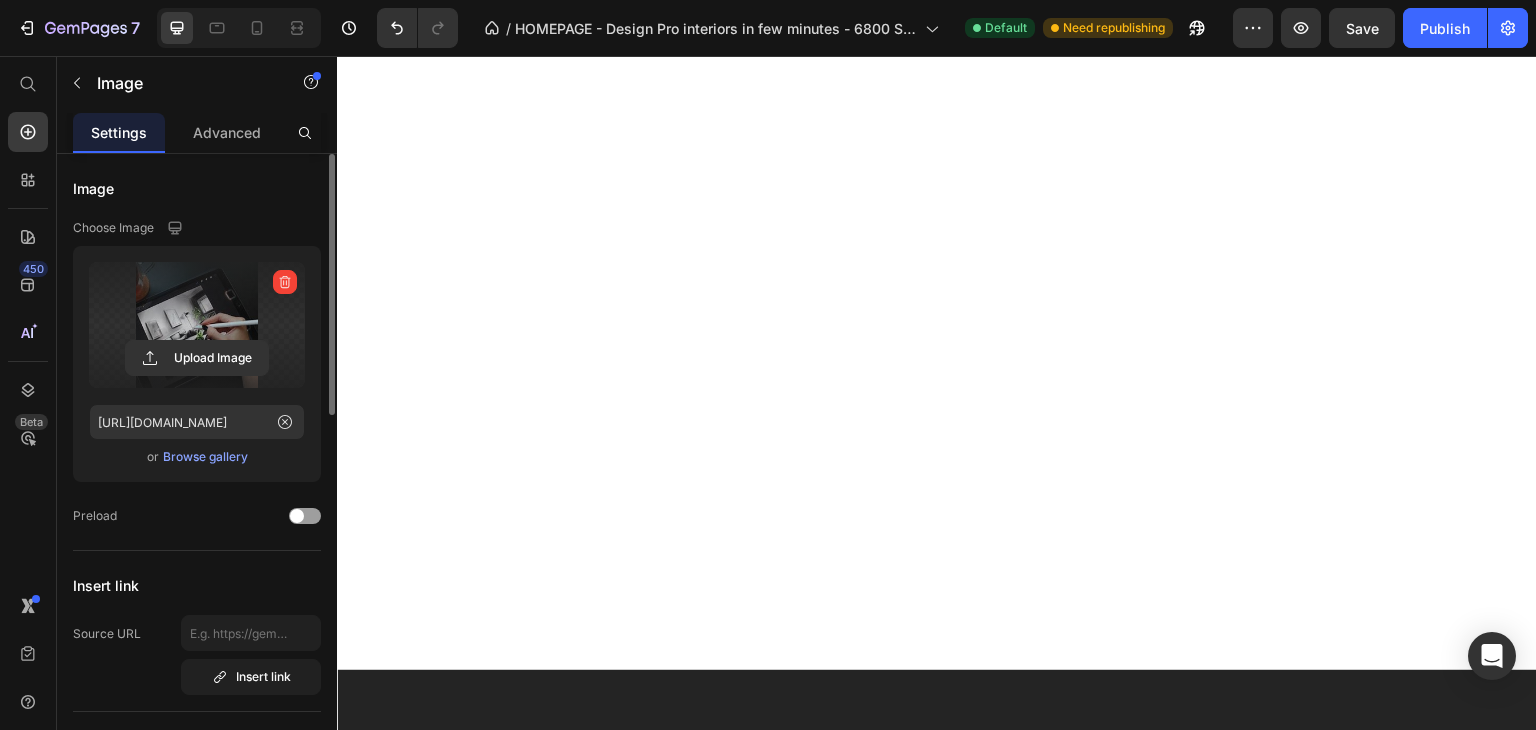scroll, scrollTop: 6803, scrollLeft: 0, axis: vertical 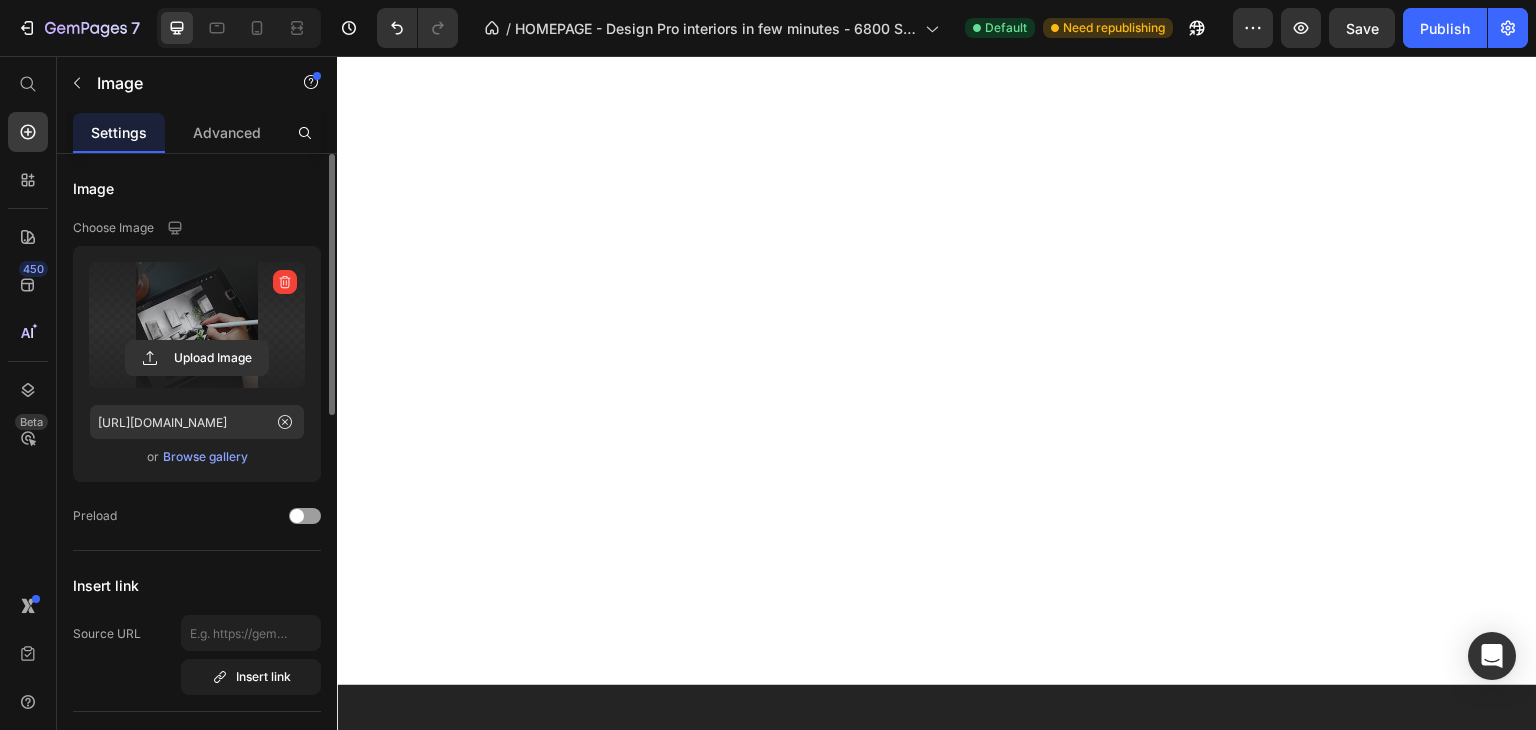 click 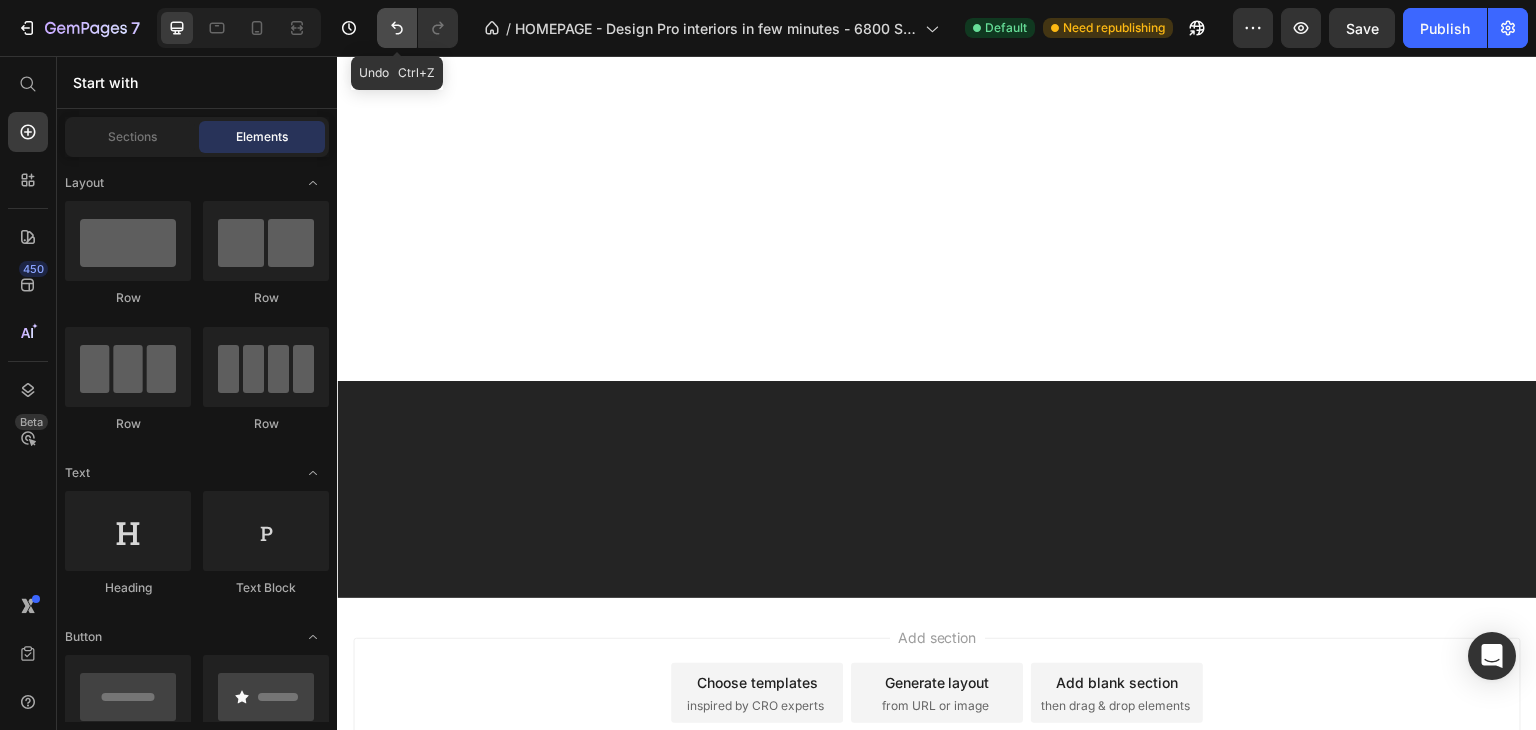click 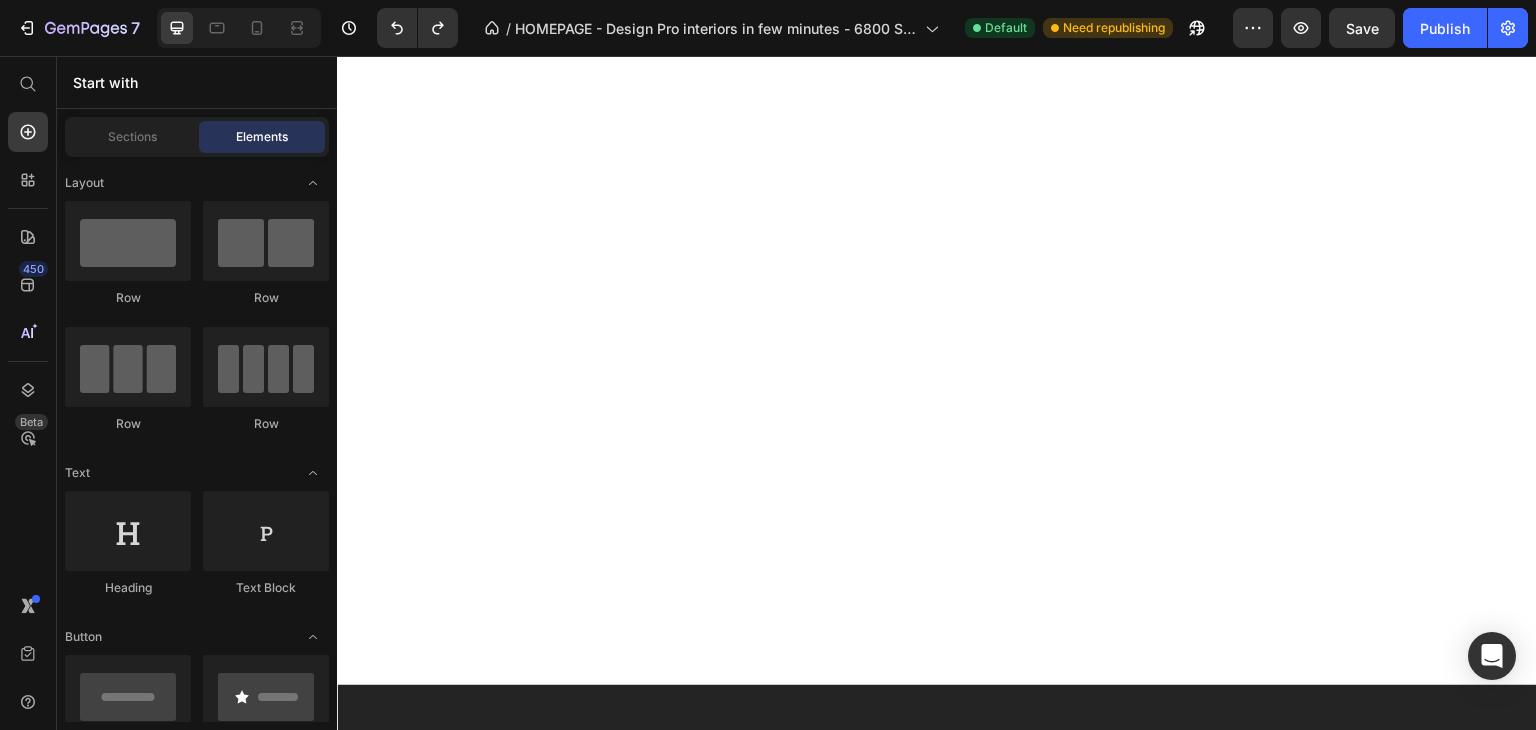 click at bounding box center [1229, -1241] 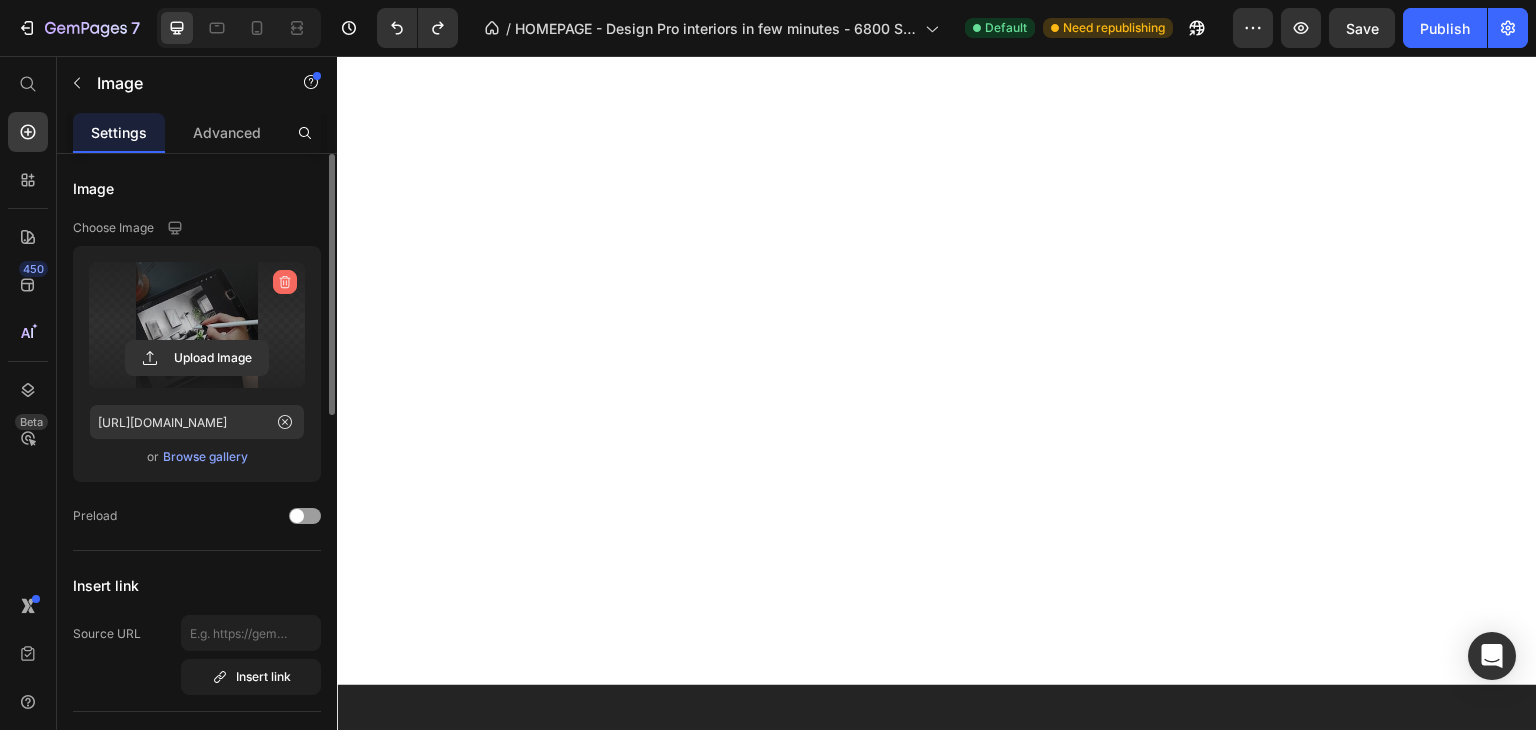 click 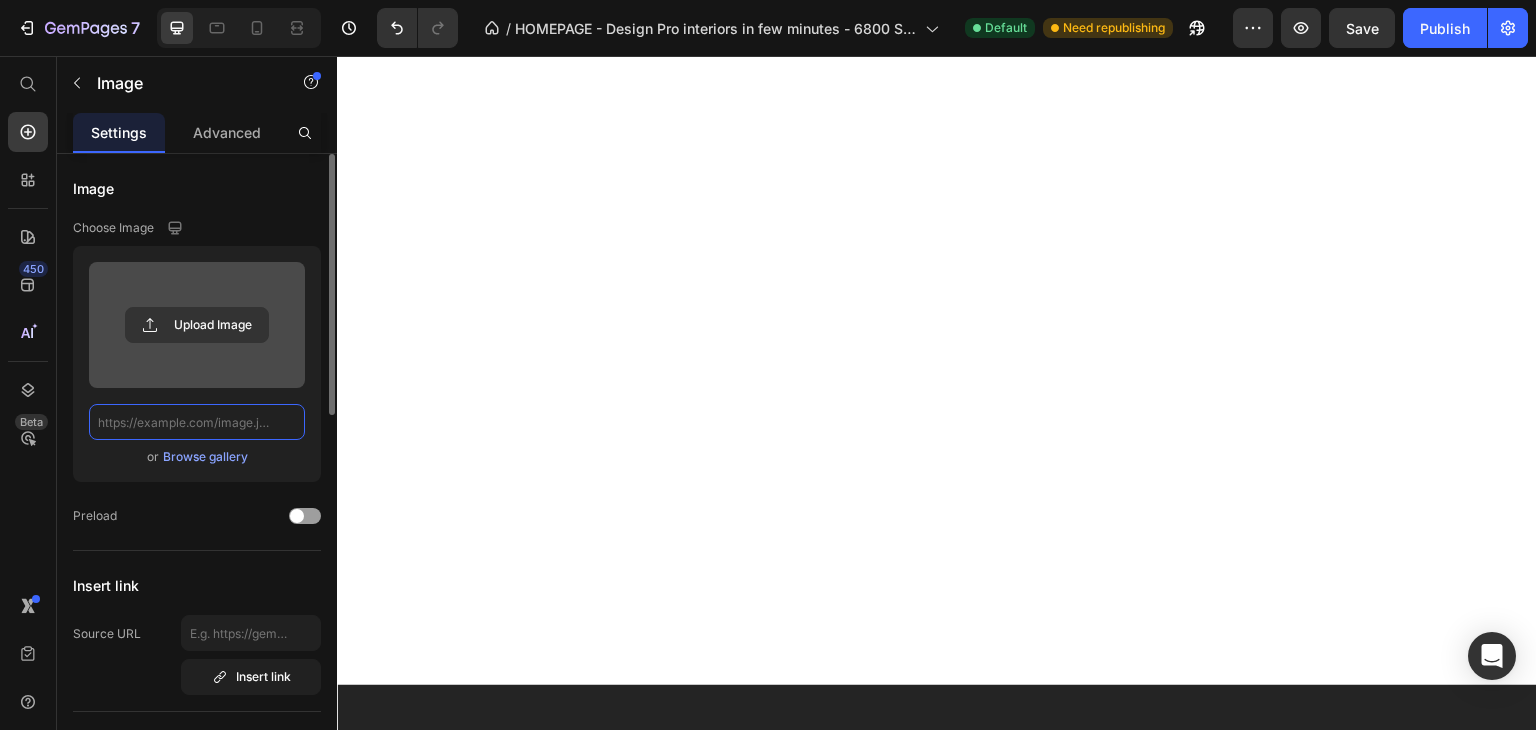 scroll, scrollTop: 0, scrollLeft: 0, axis: both 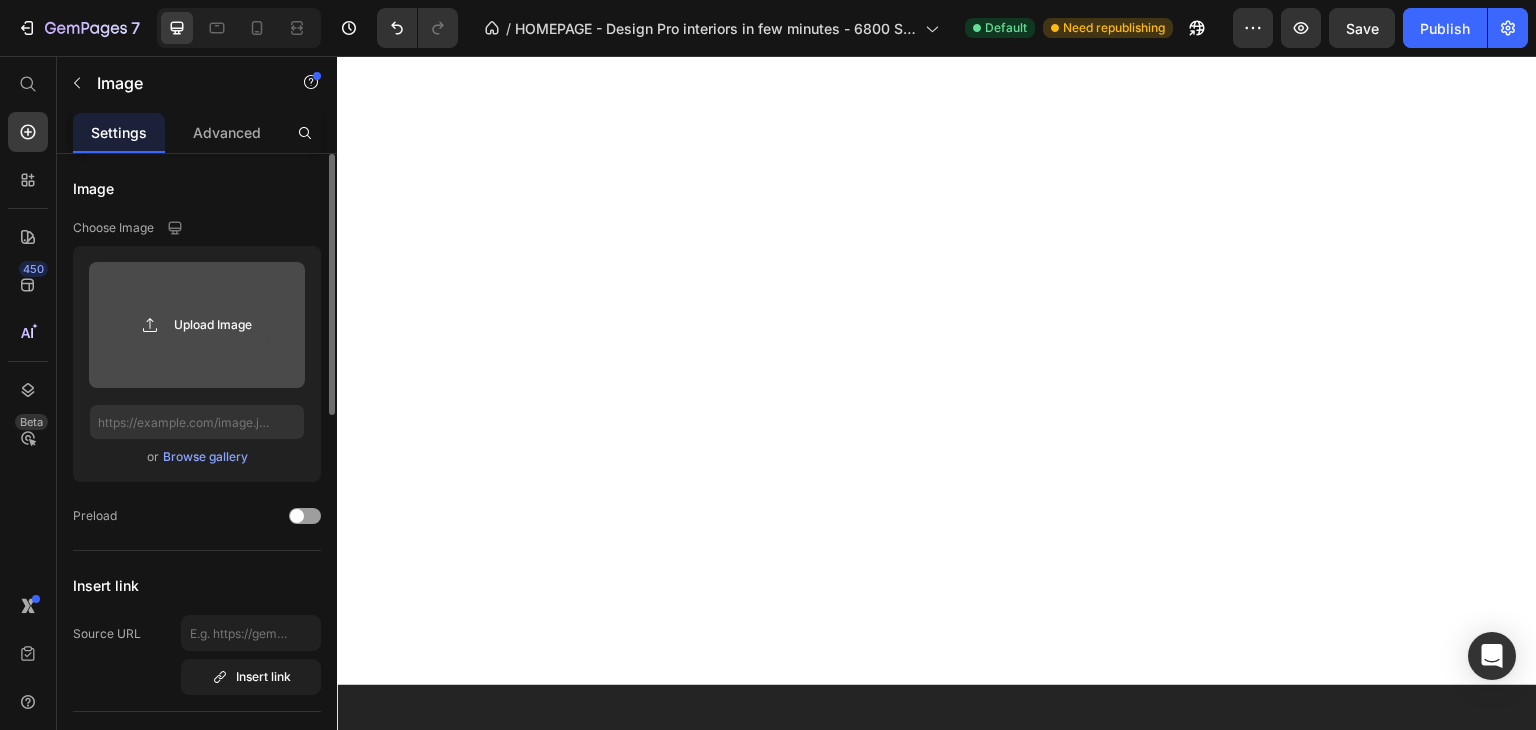 click 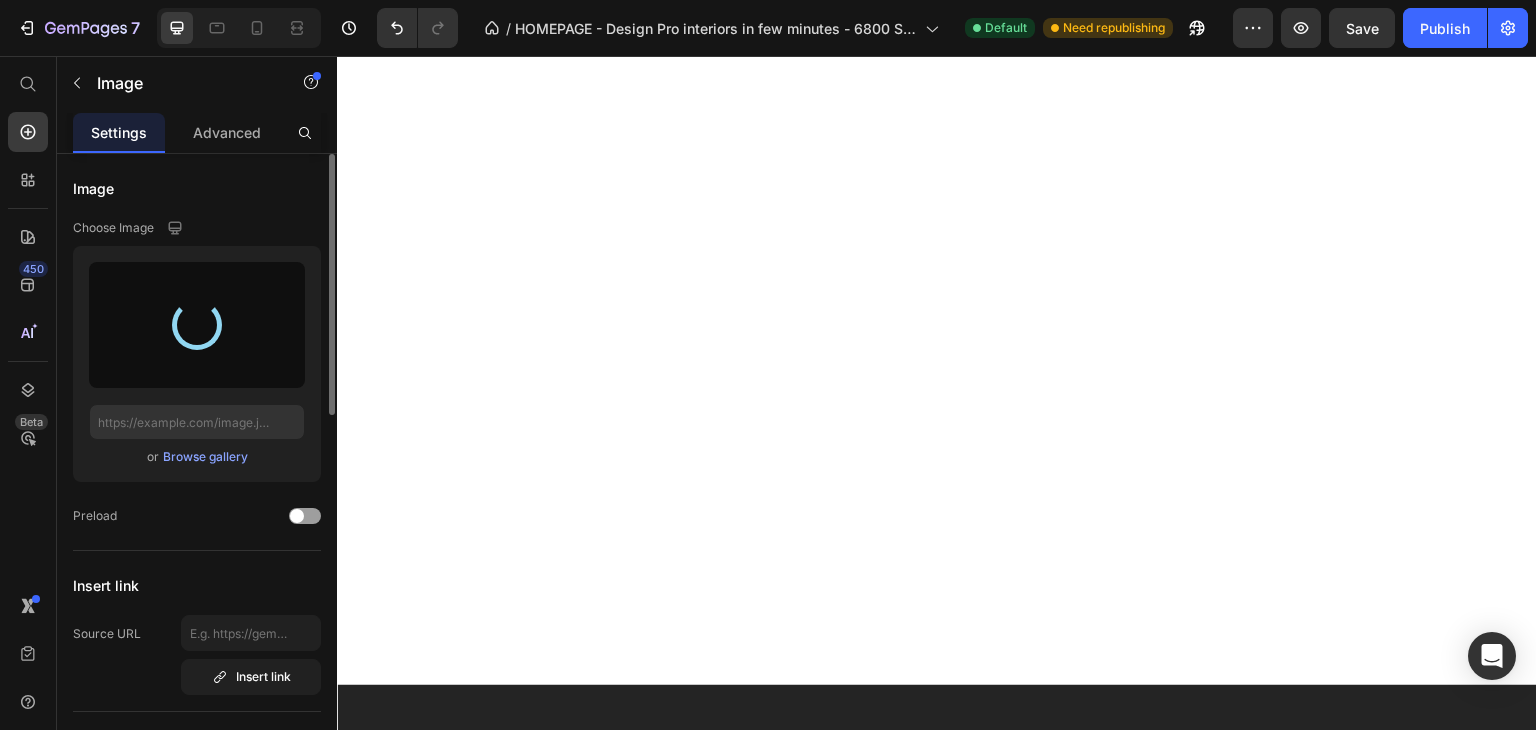 type on "https://cdn.shopify.com/s/files/1/0921/7812/1048/files/gempages_572315477787804544-94400888-2f93-44ae-80b6-c5f4e90075fb.jpg" 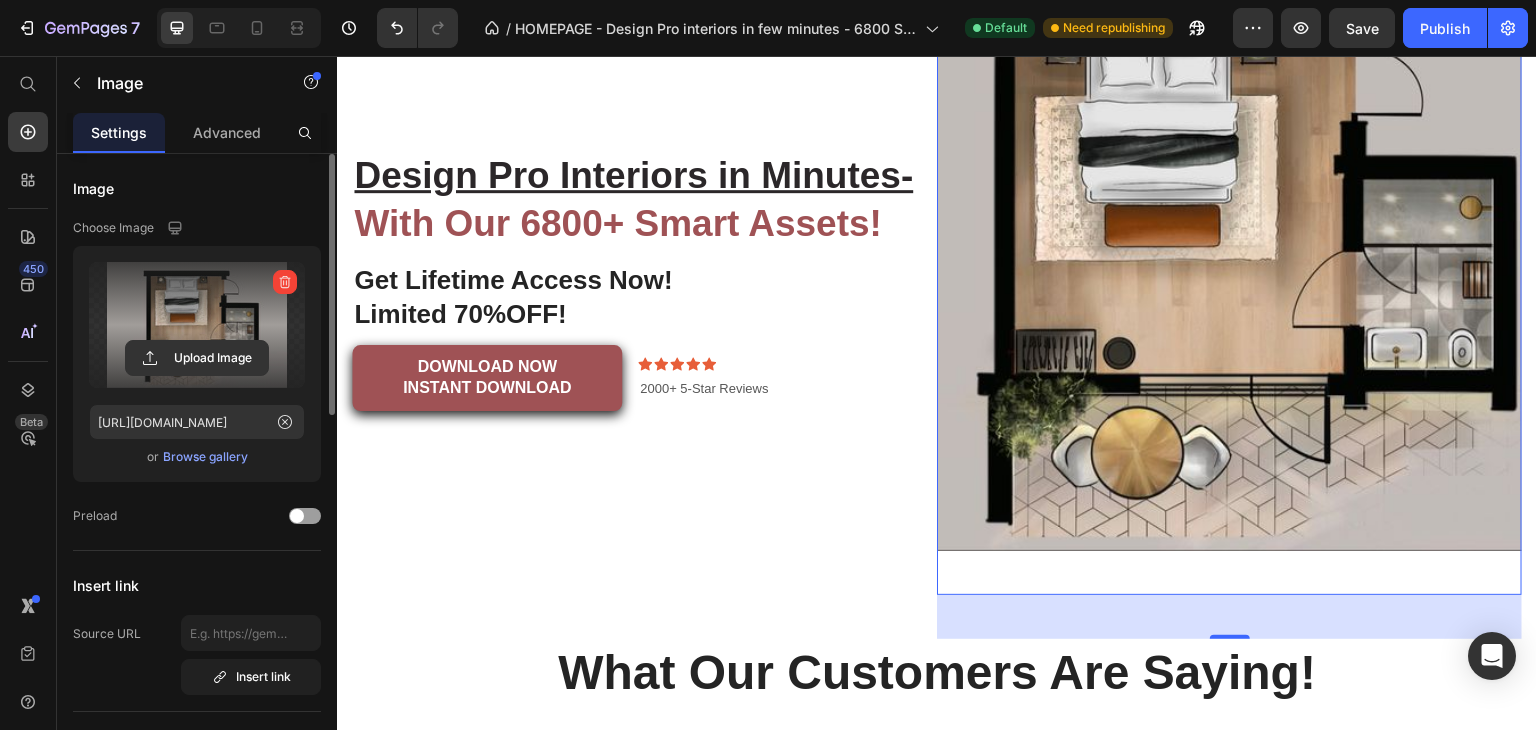 scroll, scrollTop: 6963, scrollLeft: 0, axis: vertical 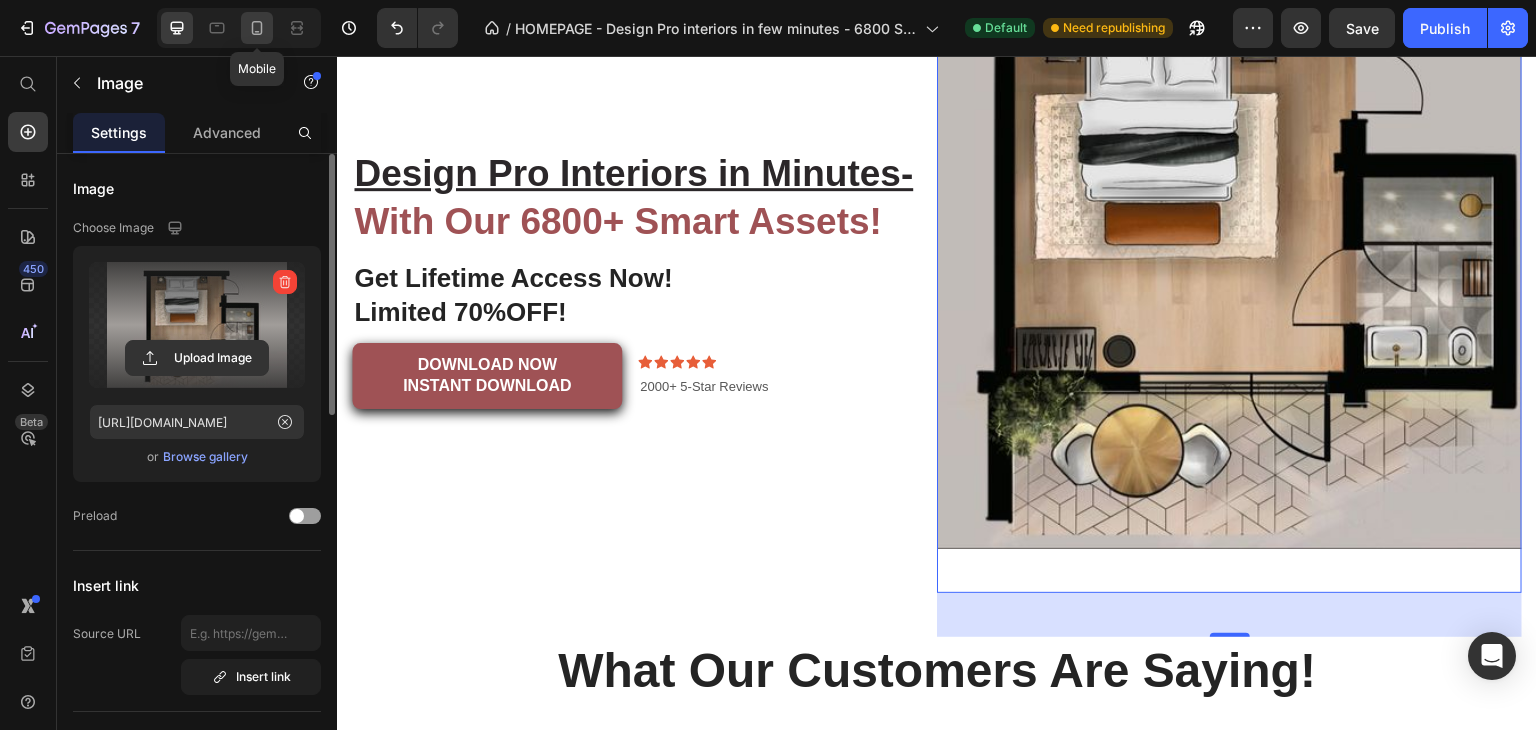 click 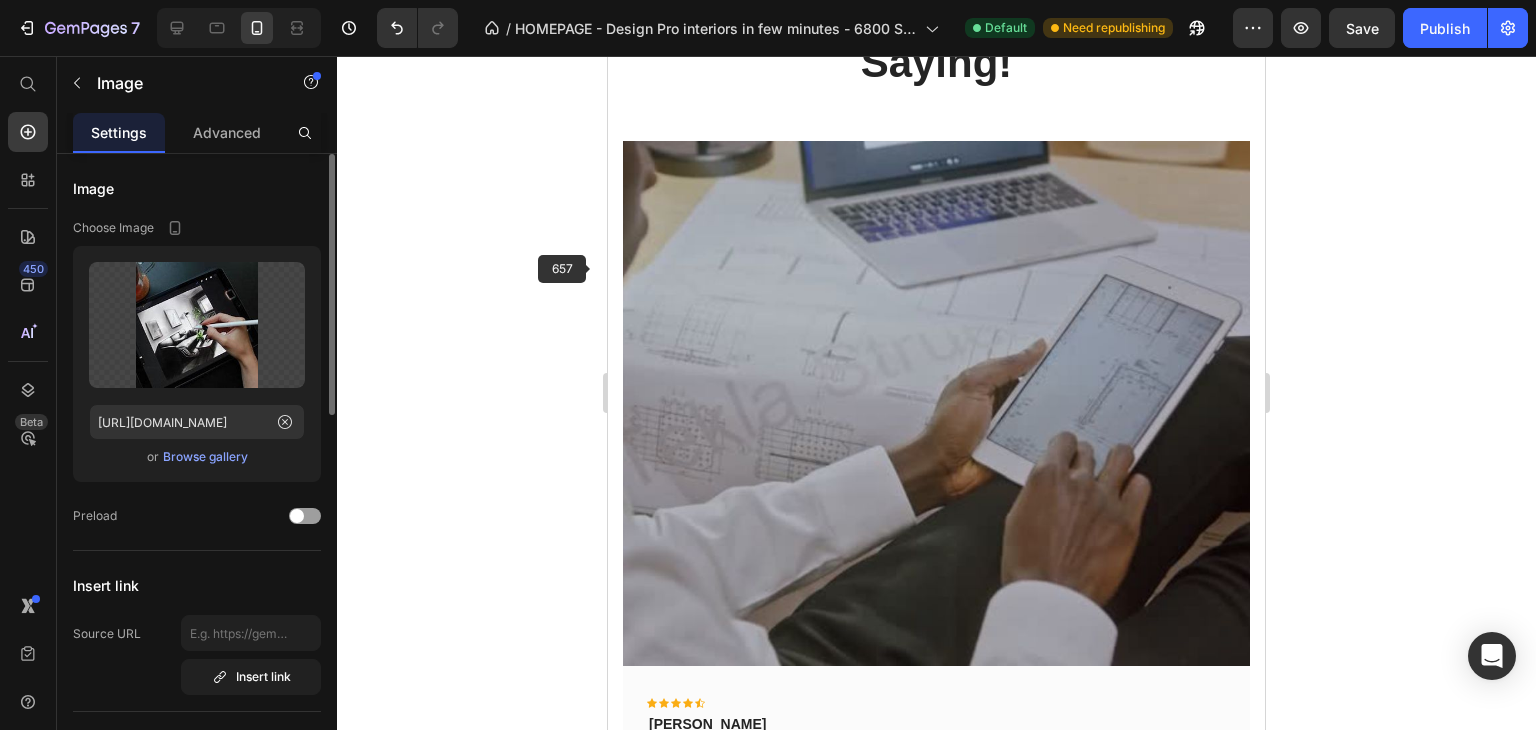 scroll, scrollTop: 6277, scrollLeft: 0, axis: vertical 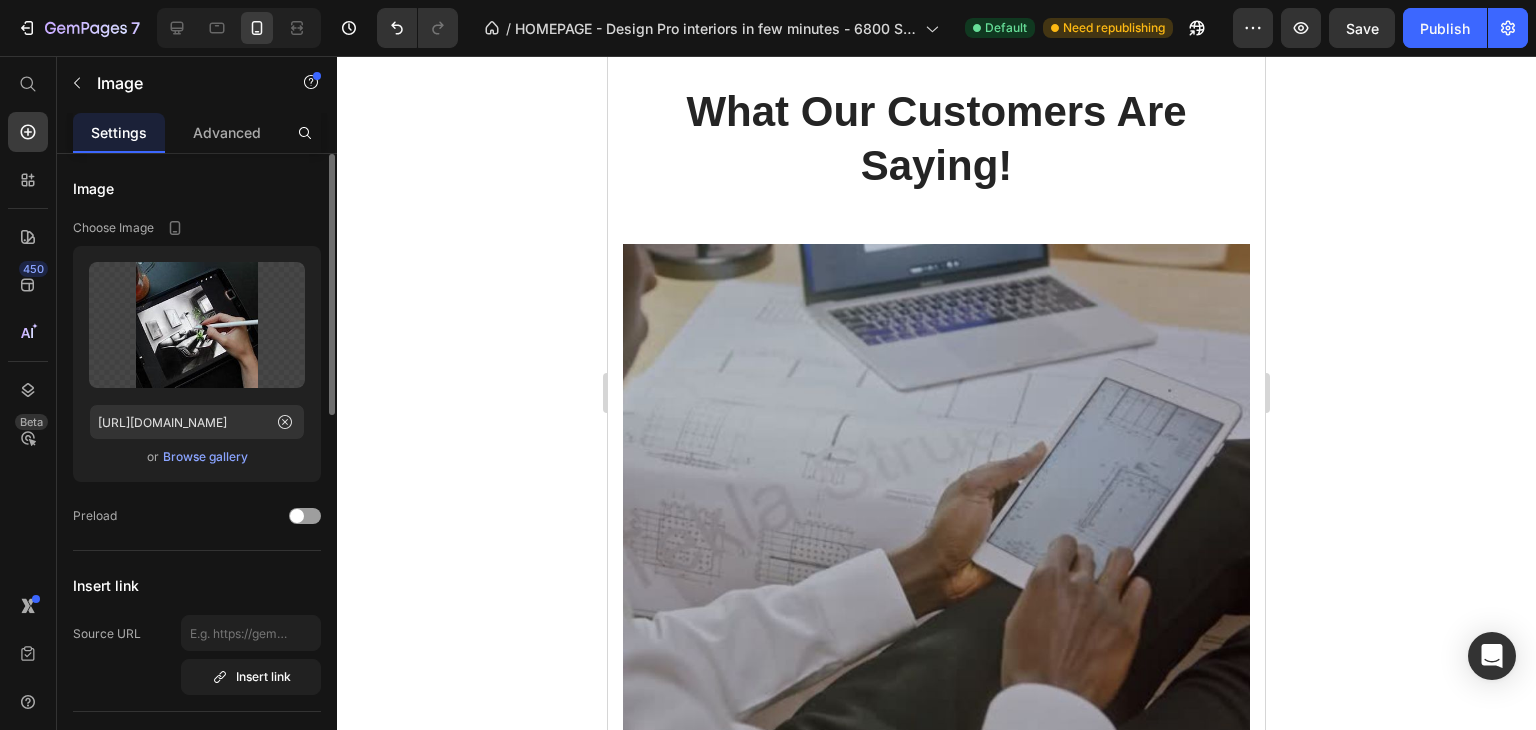 click at bounding box center (936, -628) 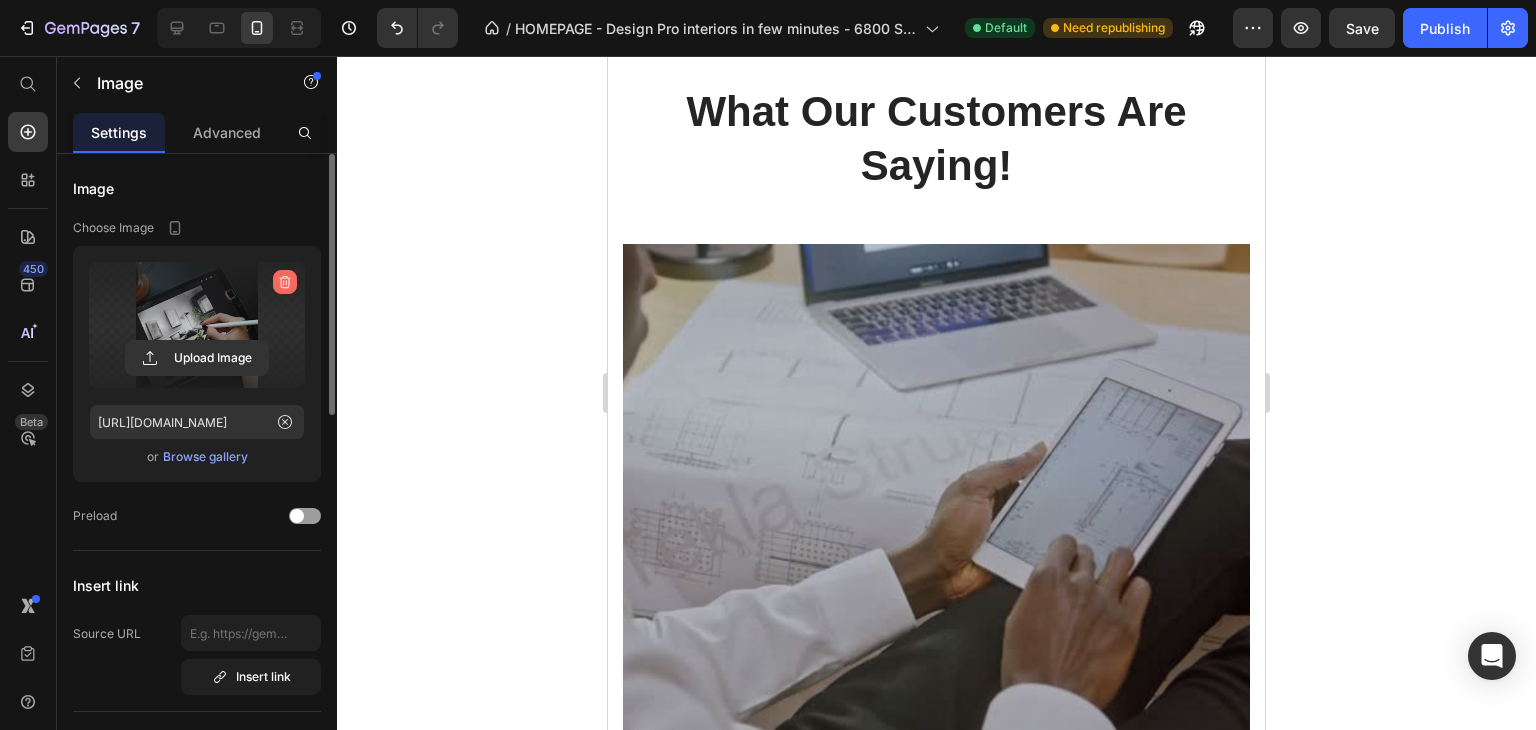 click 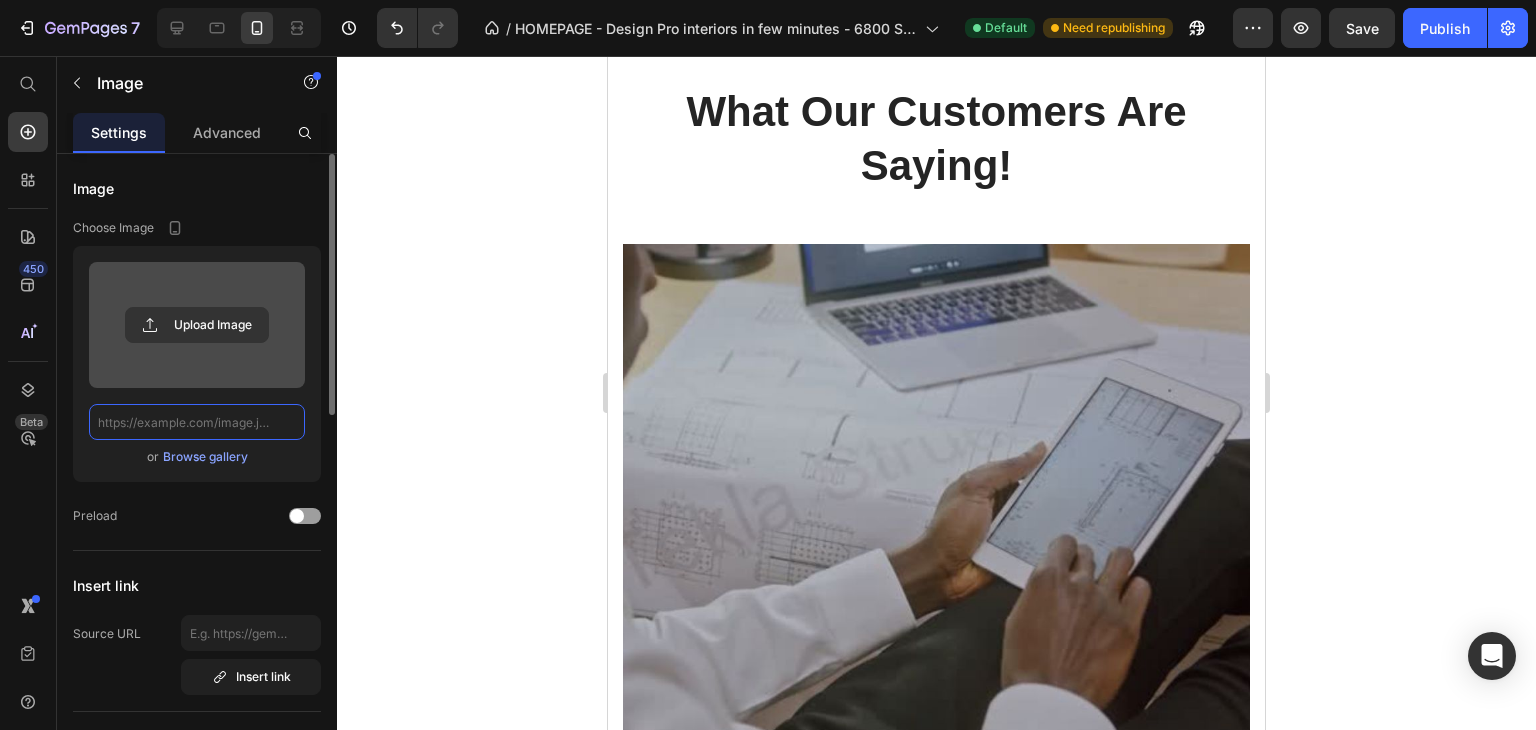 scroll, scrollTop: 0, scrollLeft: 0, axis: both 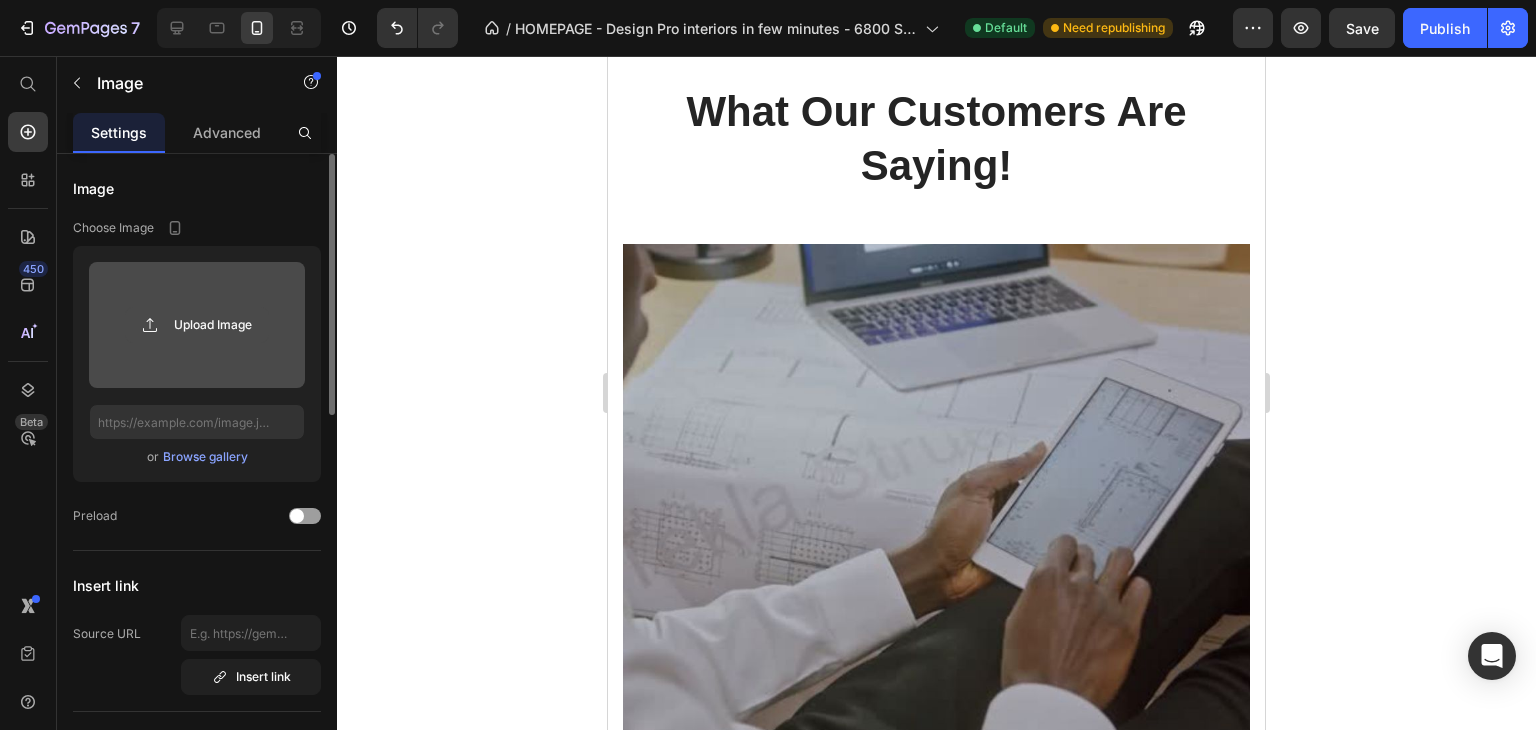 click 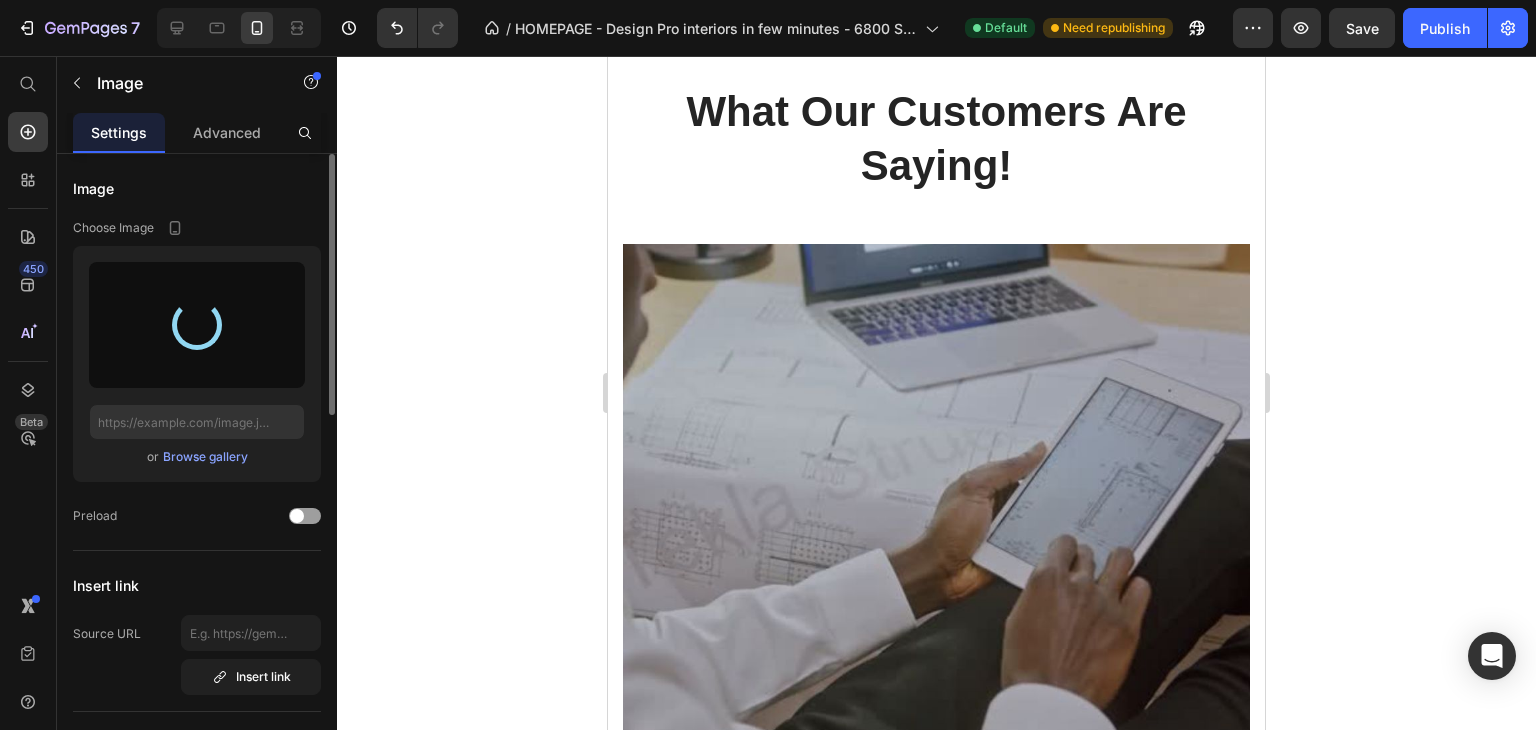 type on "https://cdn.shopify.com/s/files/1/0921/7812/1048/files/gempages_572315477787804544-94400888-2f93-44ae-80b6-c5f4e90075fb.jpg" 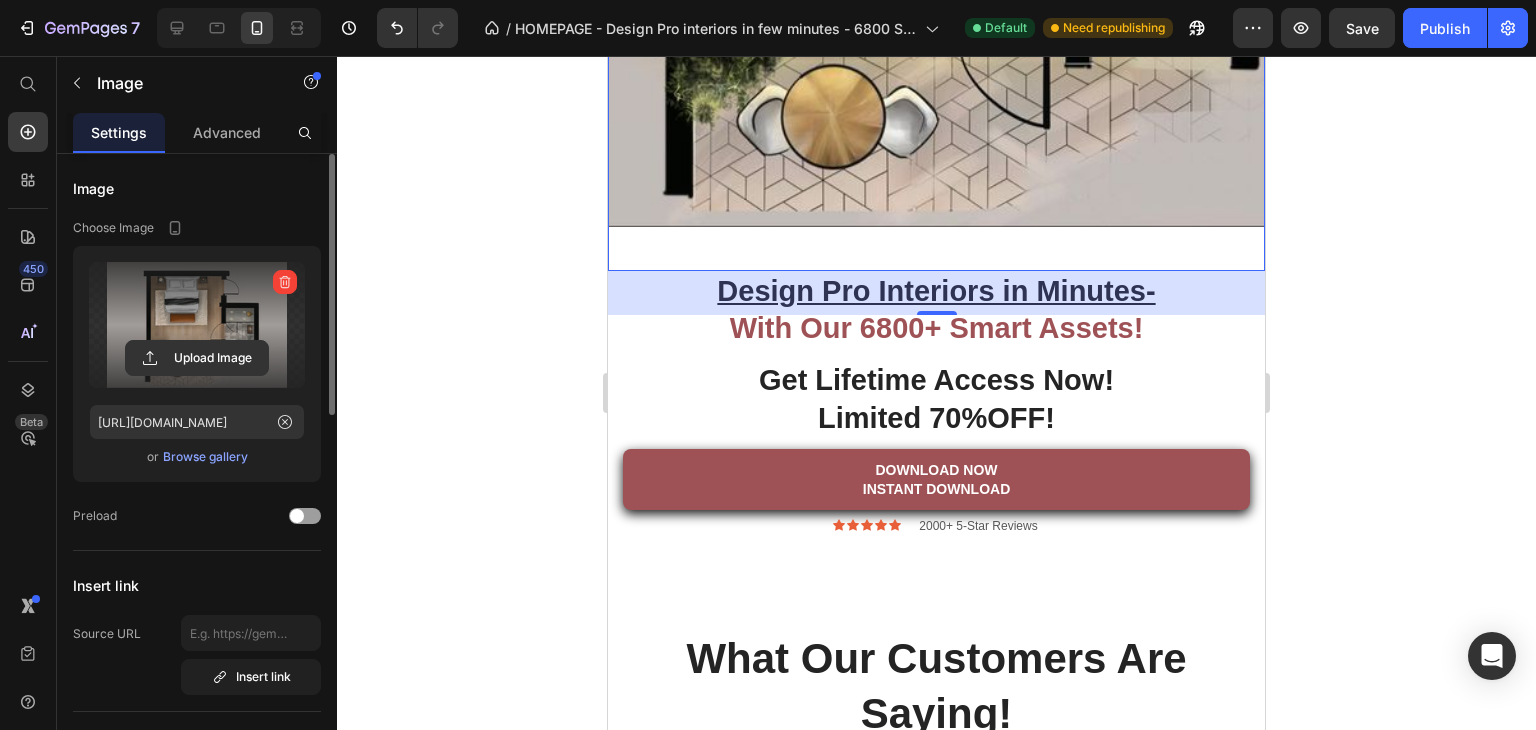 scroll, scrollTop: 6816, scrollLeft: 0, axis: vertical 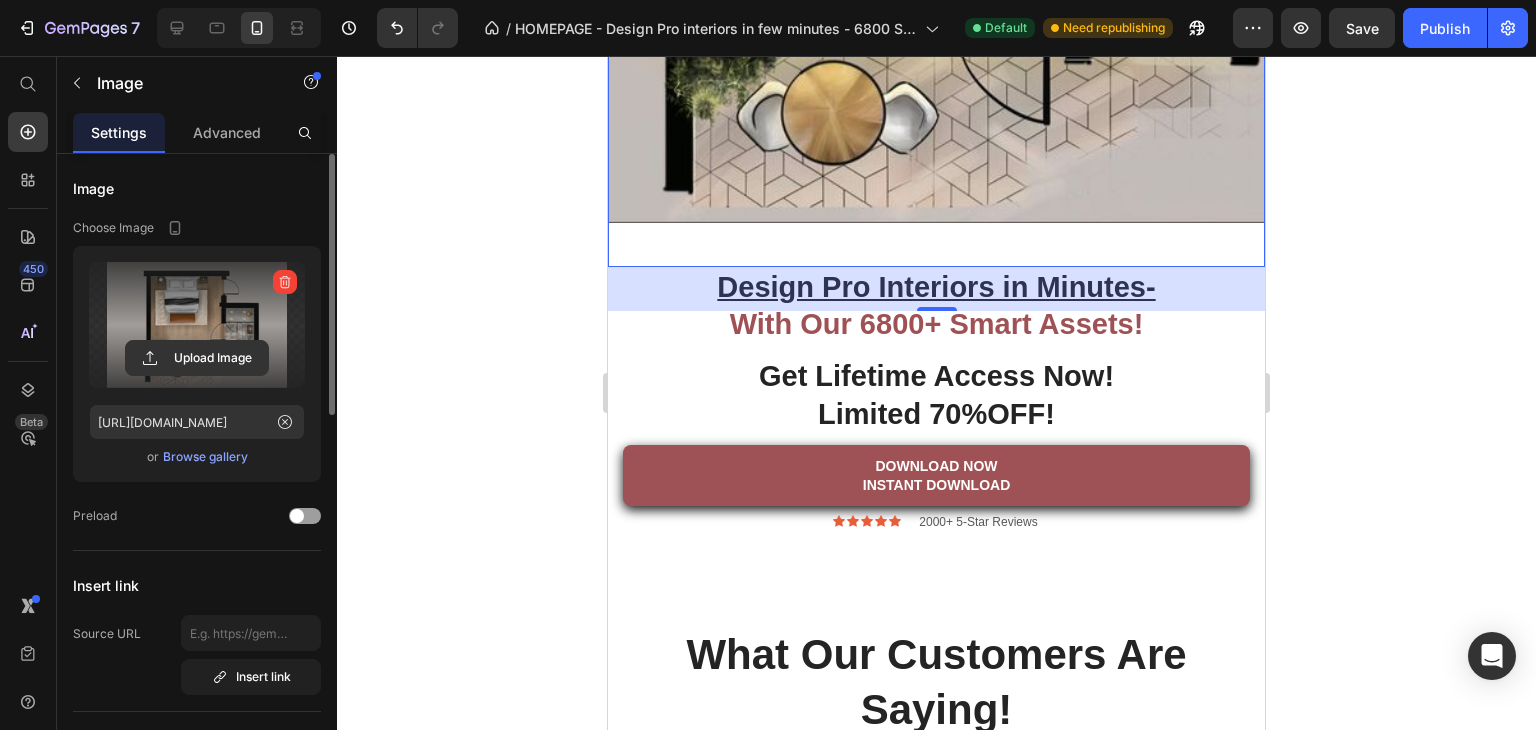 click 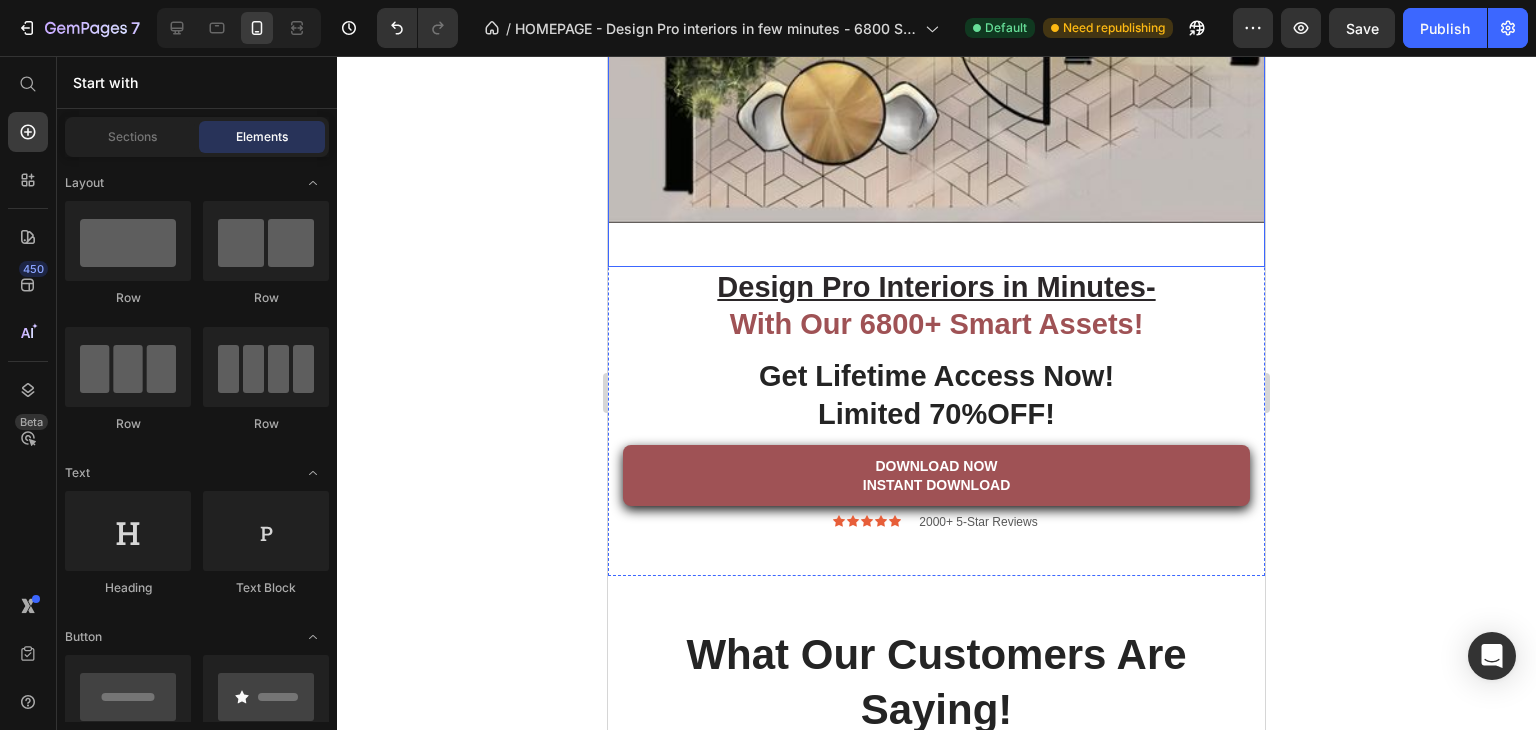 click at bounding box center (936, -84) 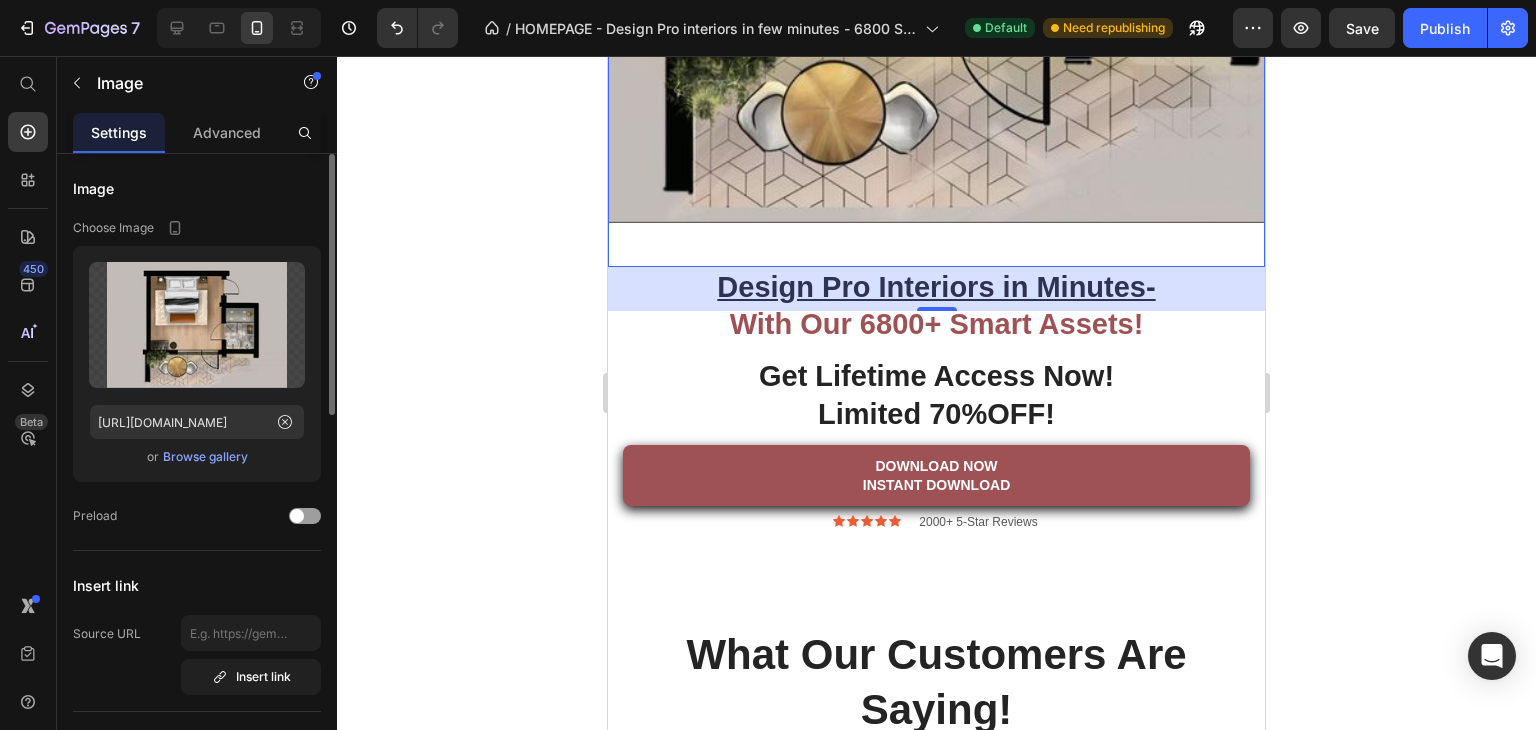 click 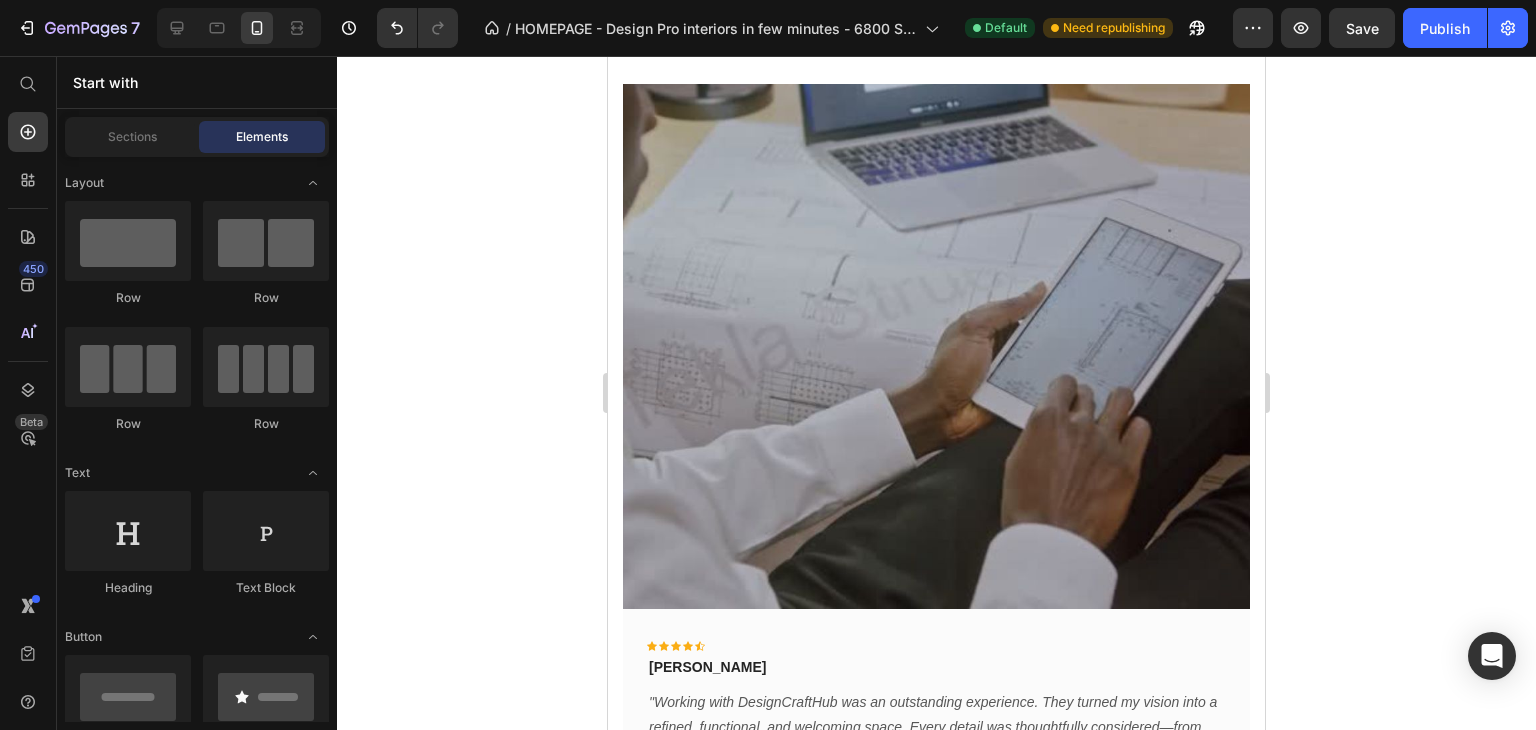 scroll, scrollTop: 7525, scrollLeft: 0, axis: vertical 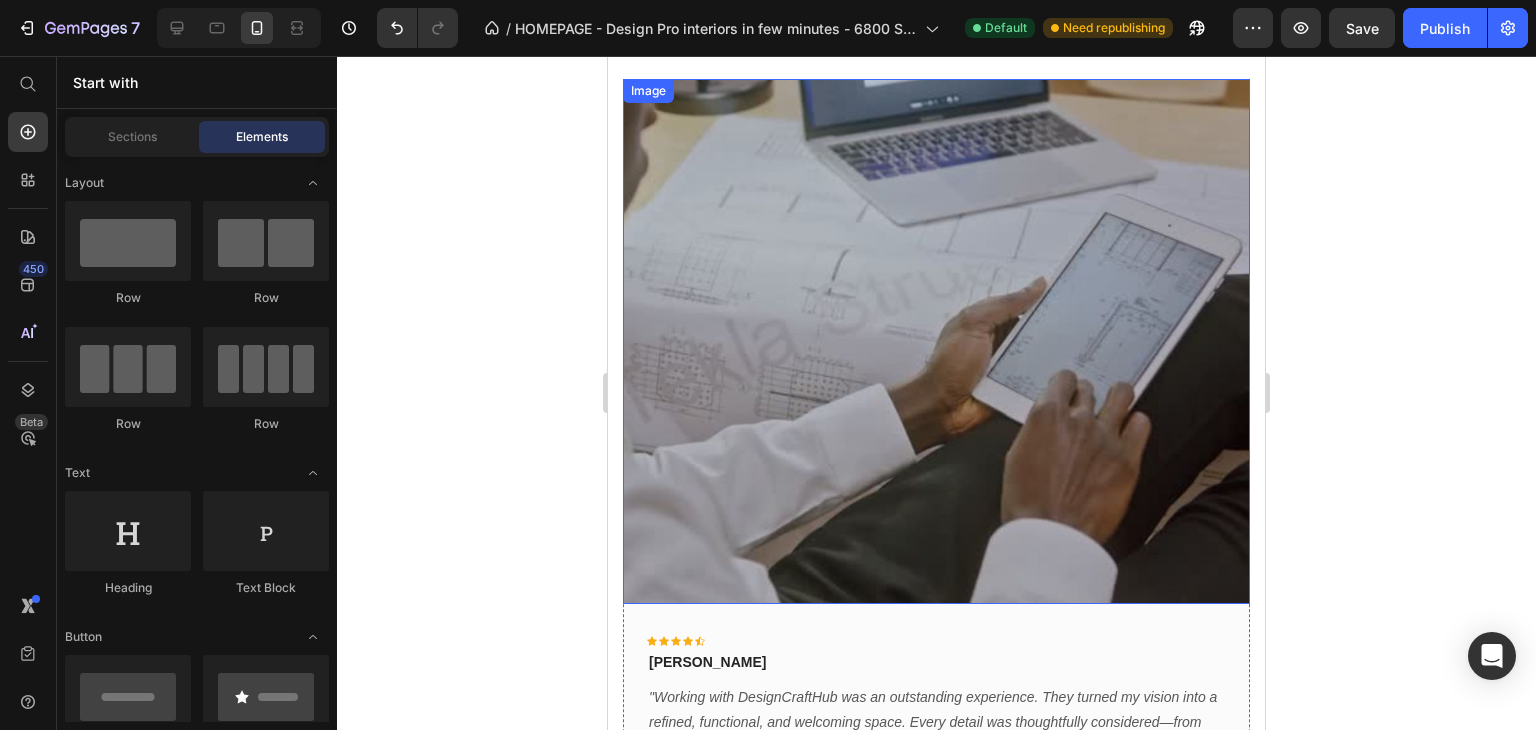 click at bounding box center (936, 342) 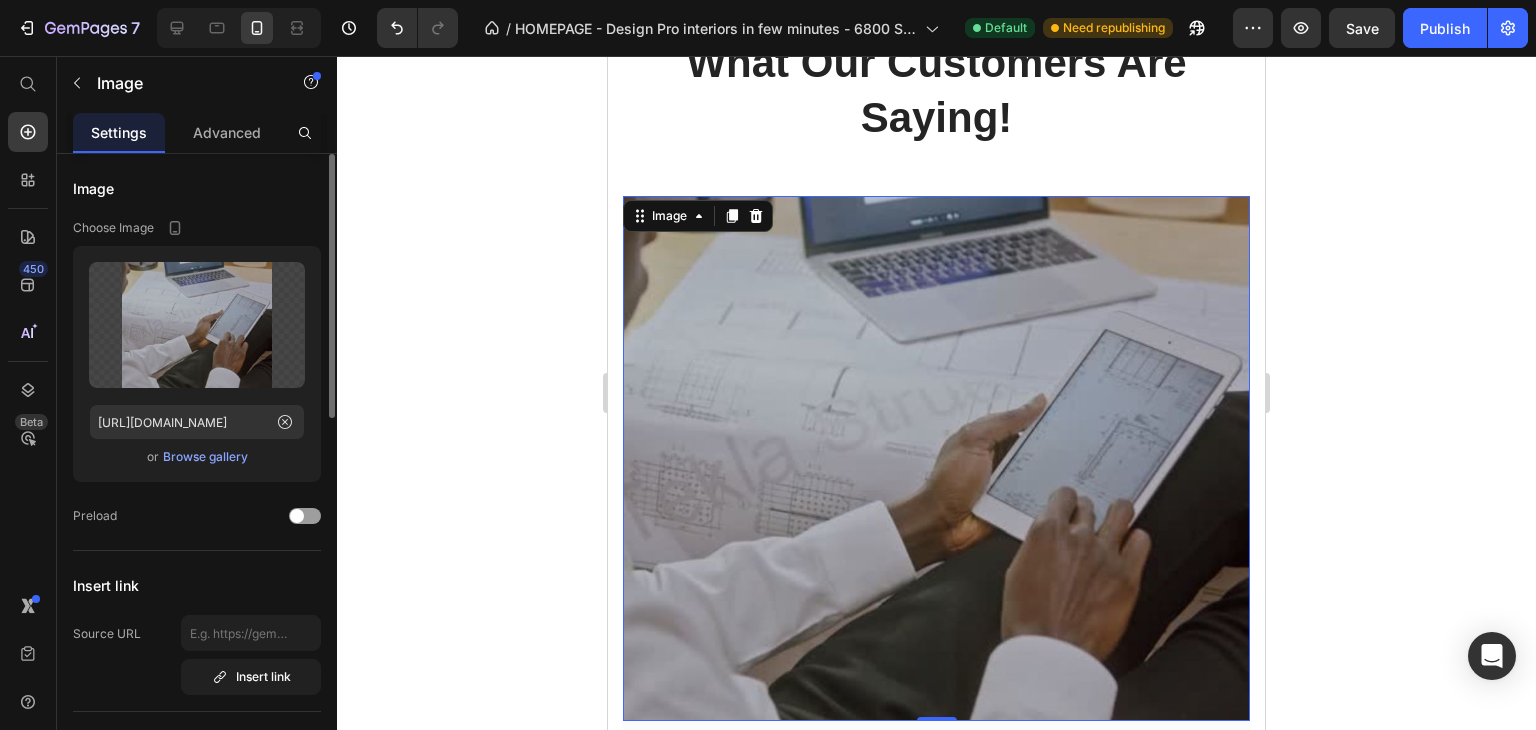scroll, scrollTop: 7408, scrollLeft: 0, axis: vertical 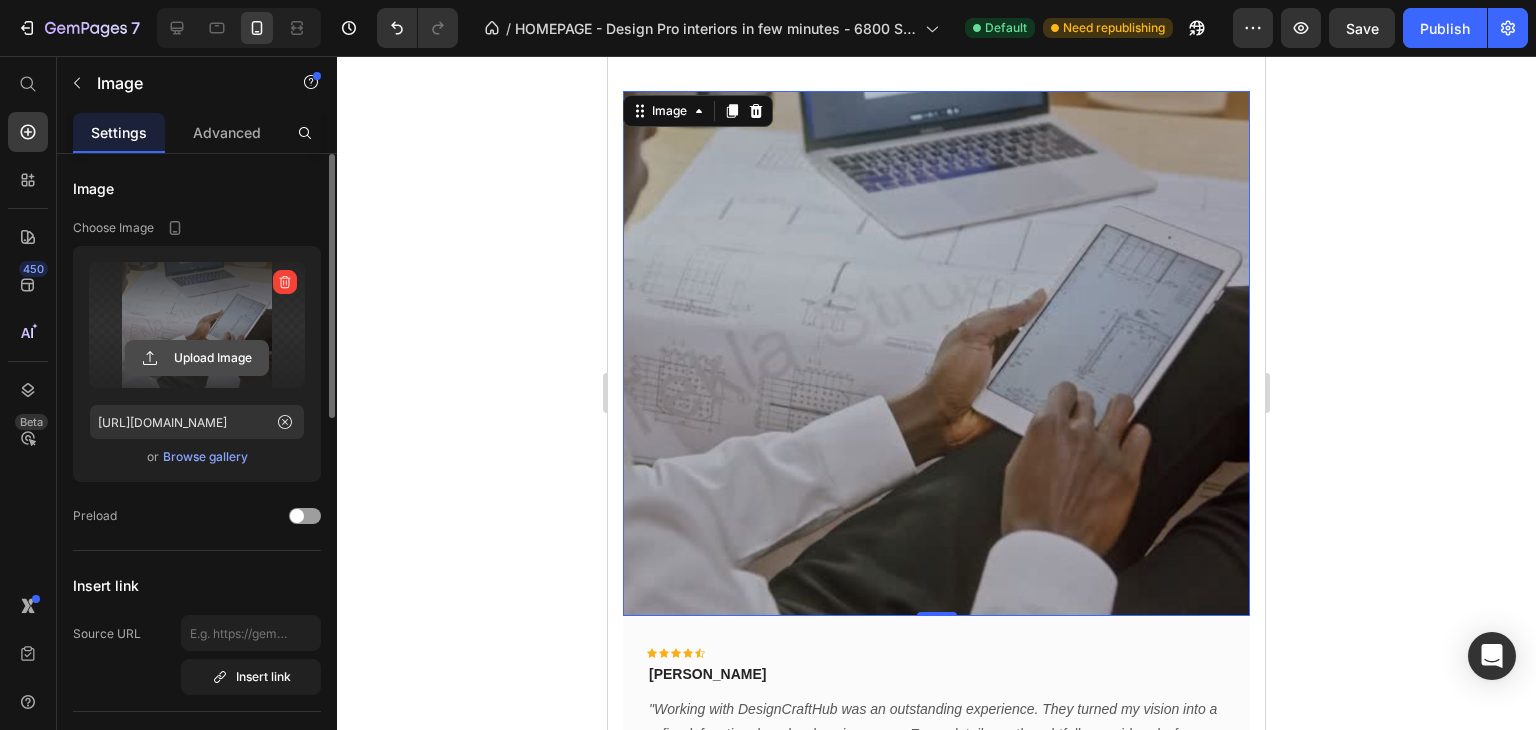 click 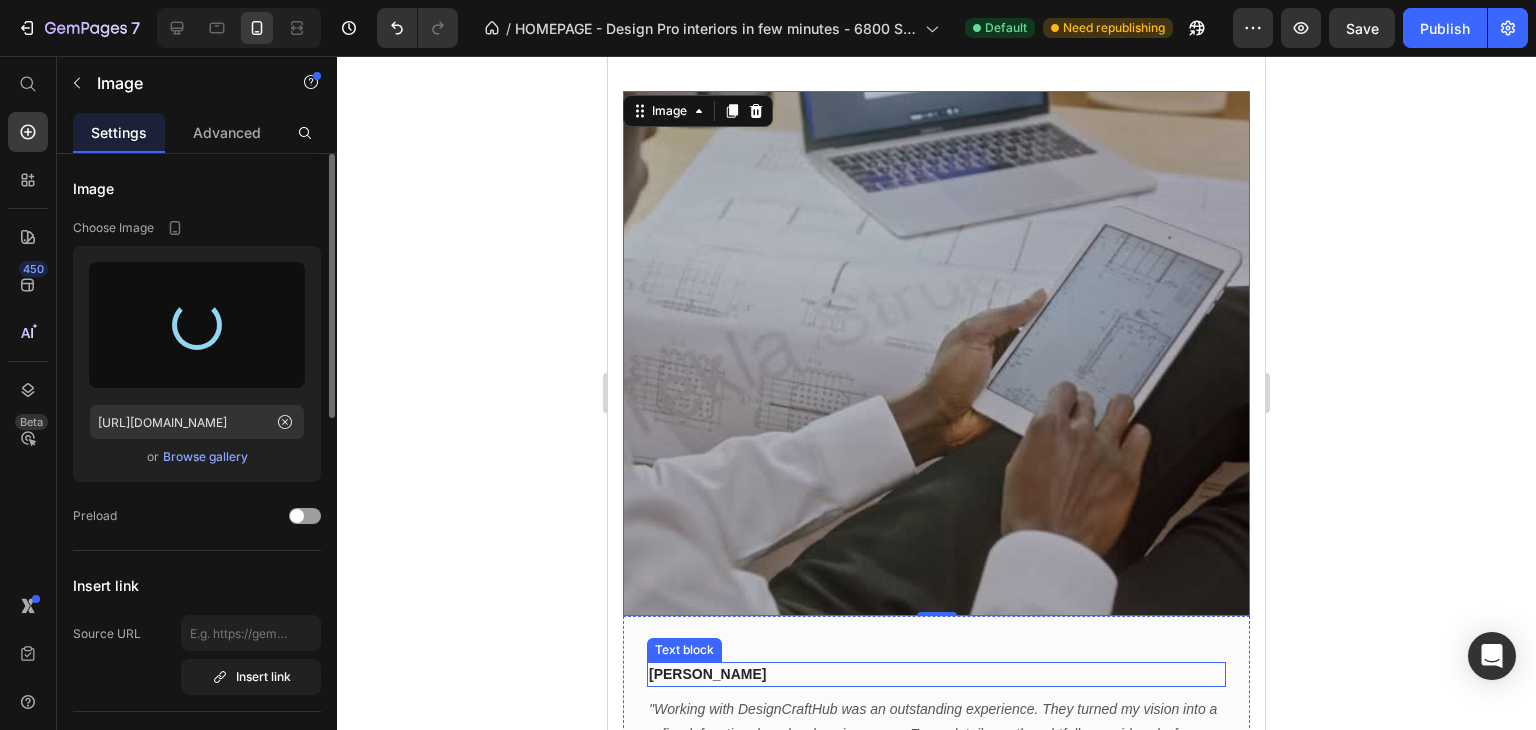 type on "https://cdn.shopify.com/s/files/1/0921/7812/1048/files/gempages_572315477787804544-9a4c8dc4-3c43-45bc-8c7a-d131311867d6.jpg" 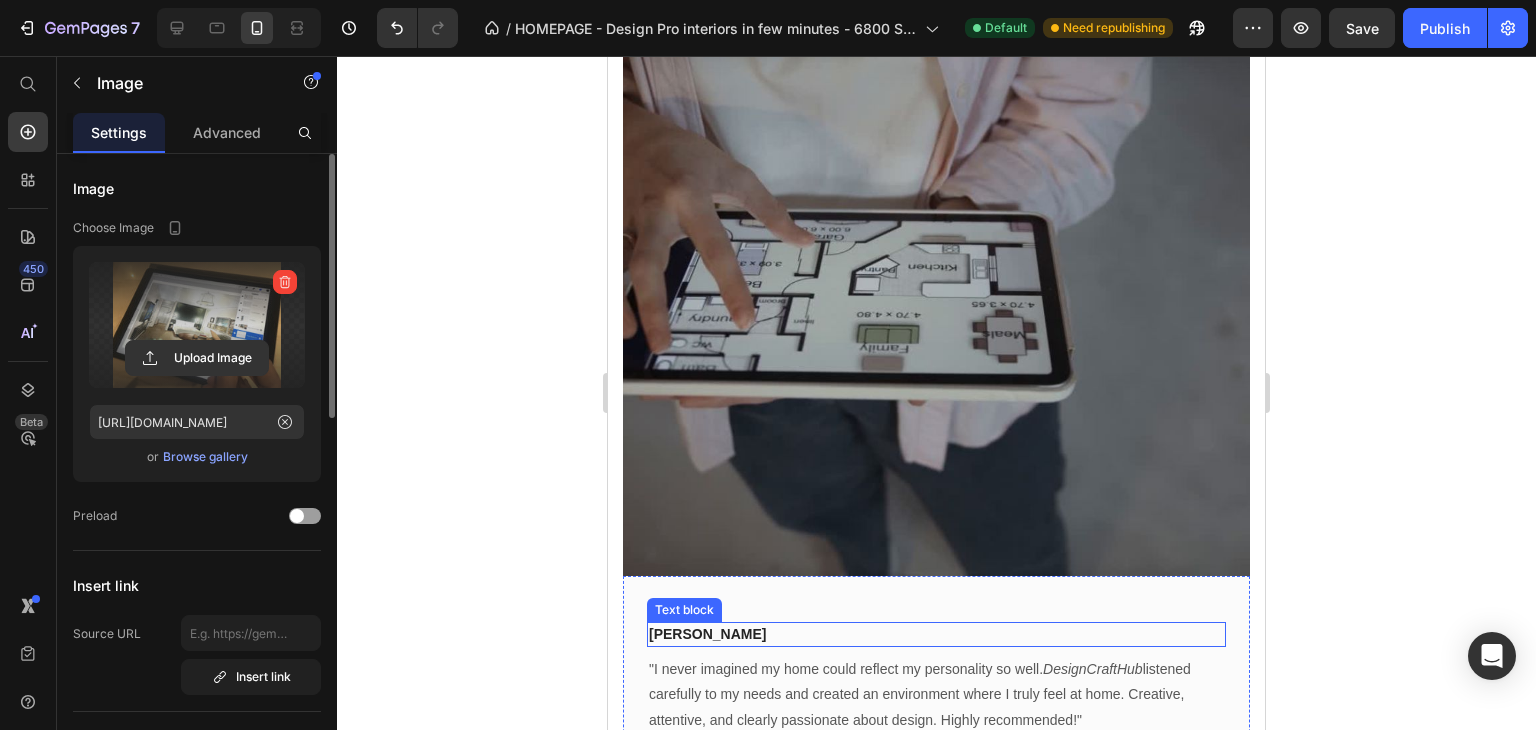 scroll, scrollTop: 8308, scrollLeft: 0, axis: vertical 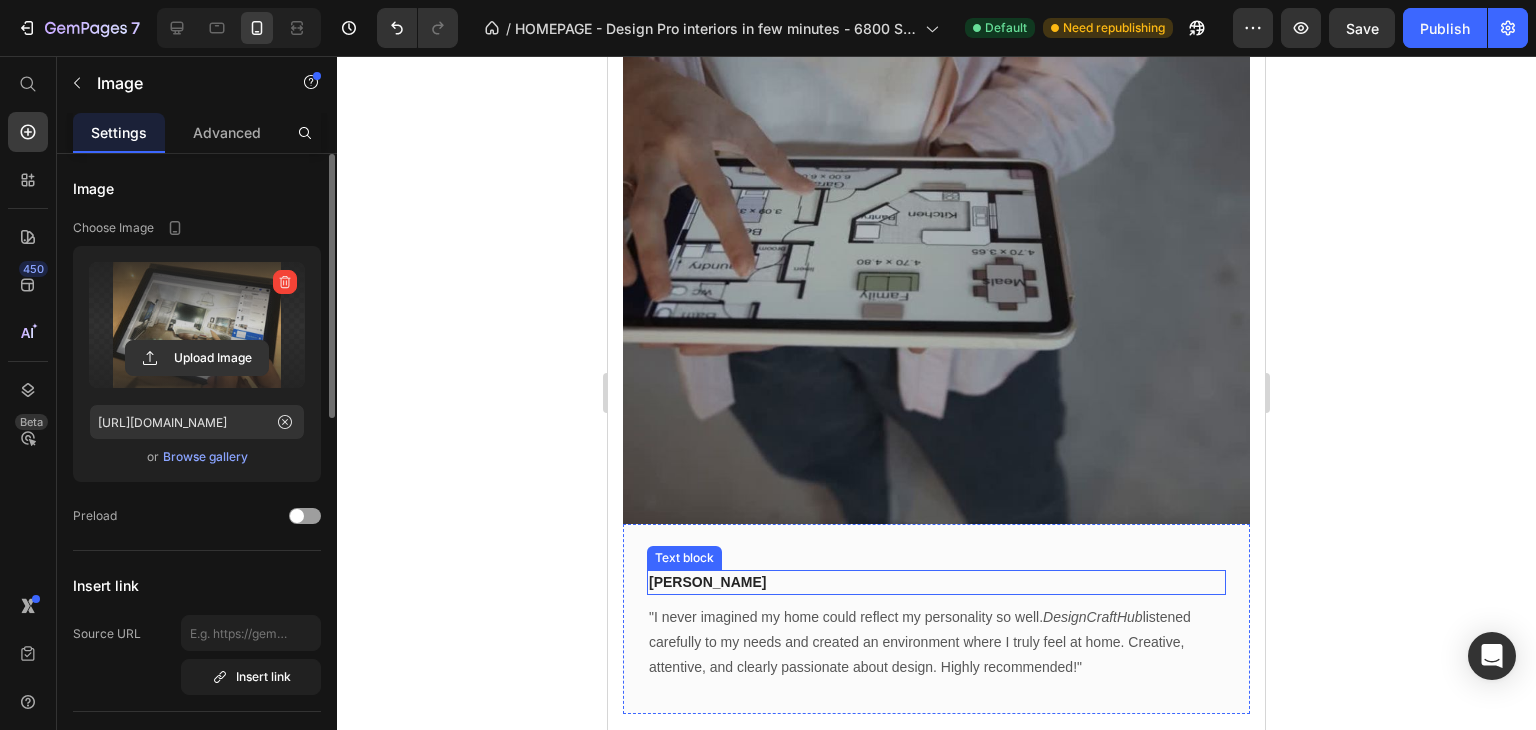 click at bounding box center [936, 261] 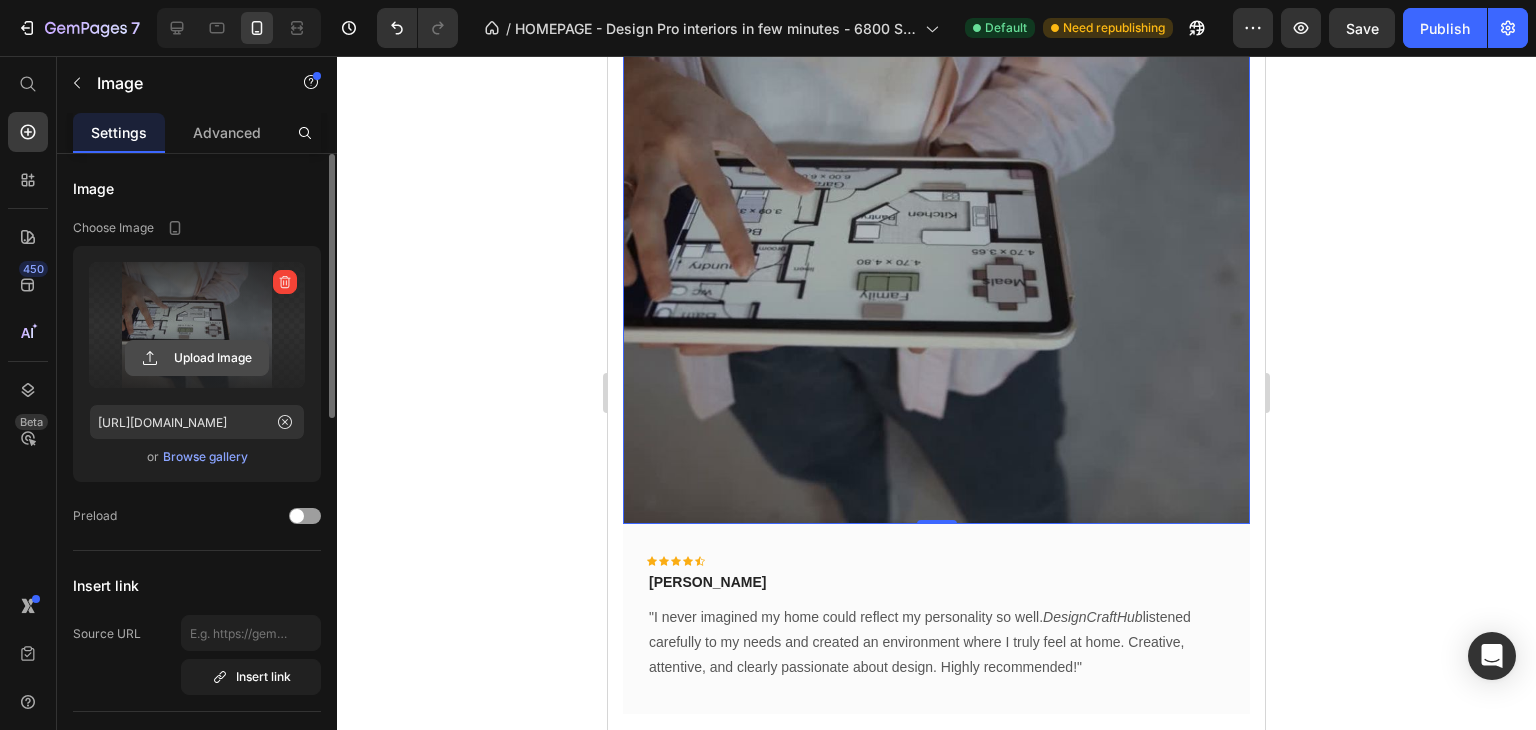 click 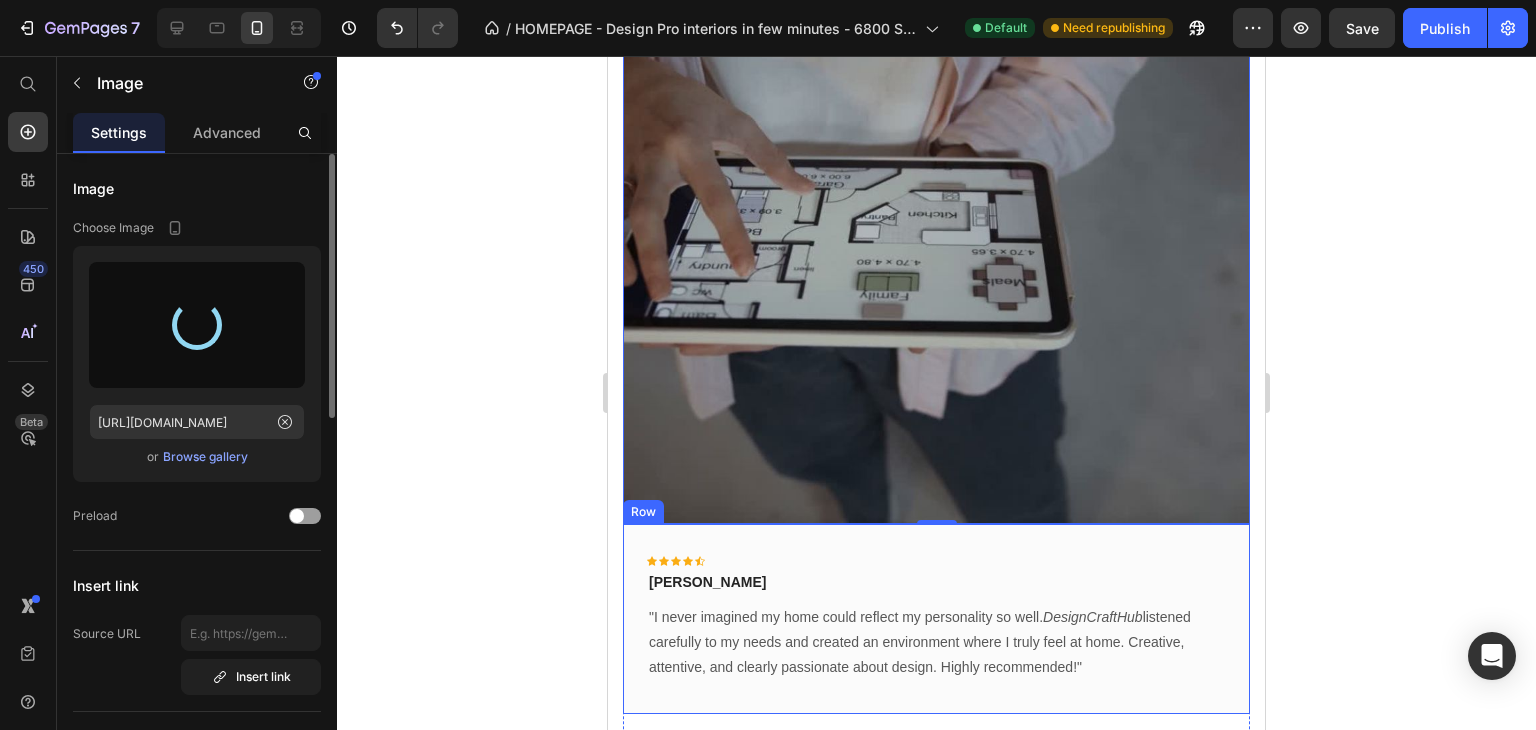 type on "https://cdn.shopify.com/s/files/1/0921/7812/1048/files/gempages_572315477787804544-1e6ced3f-36ea-4ce9-875f-abefa8b591f4.webp" 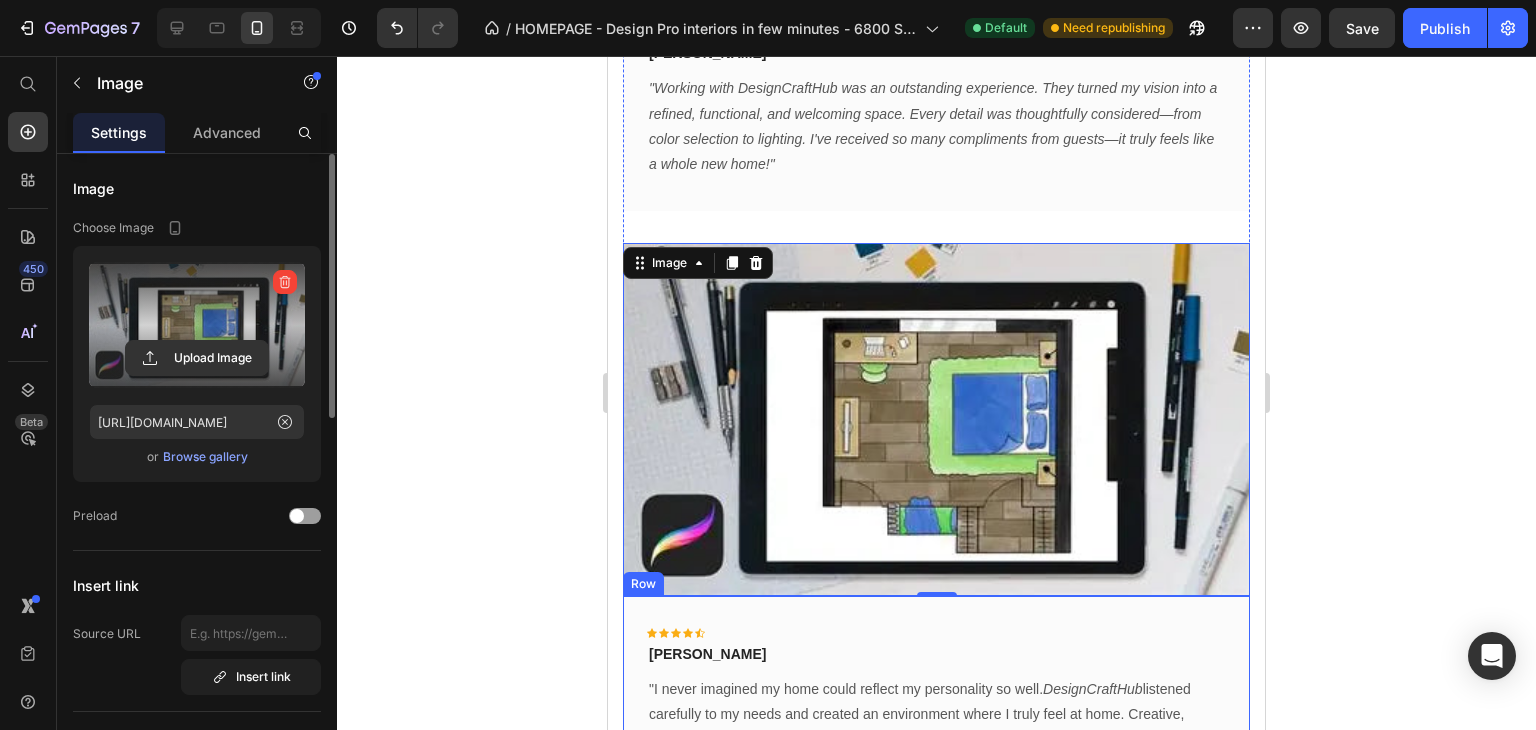scroll, scrollTop: 8068, scrollLeft: 0, axis: vertical 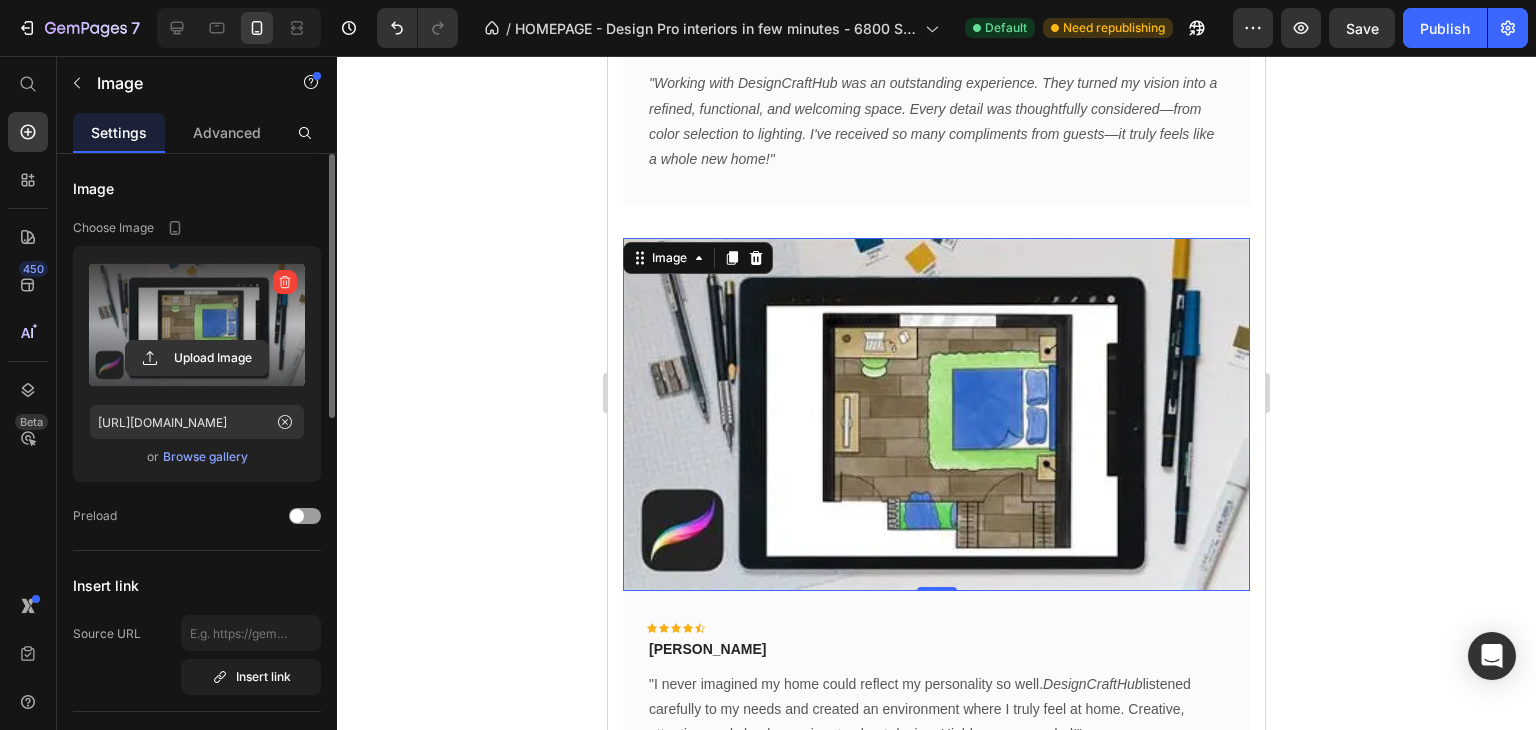 click 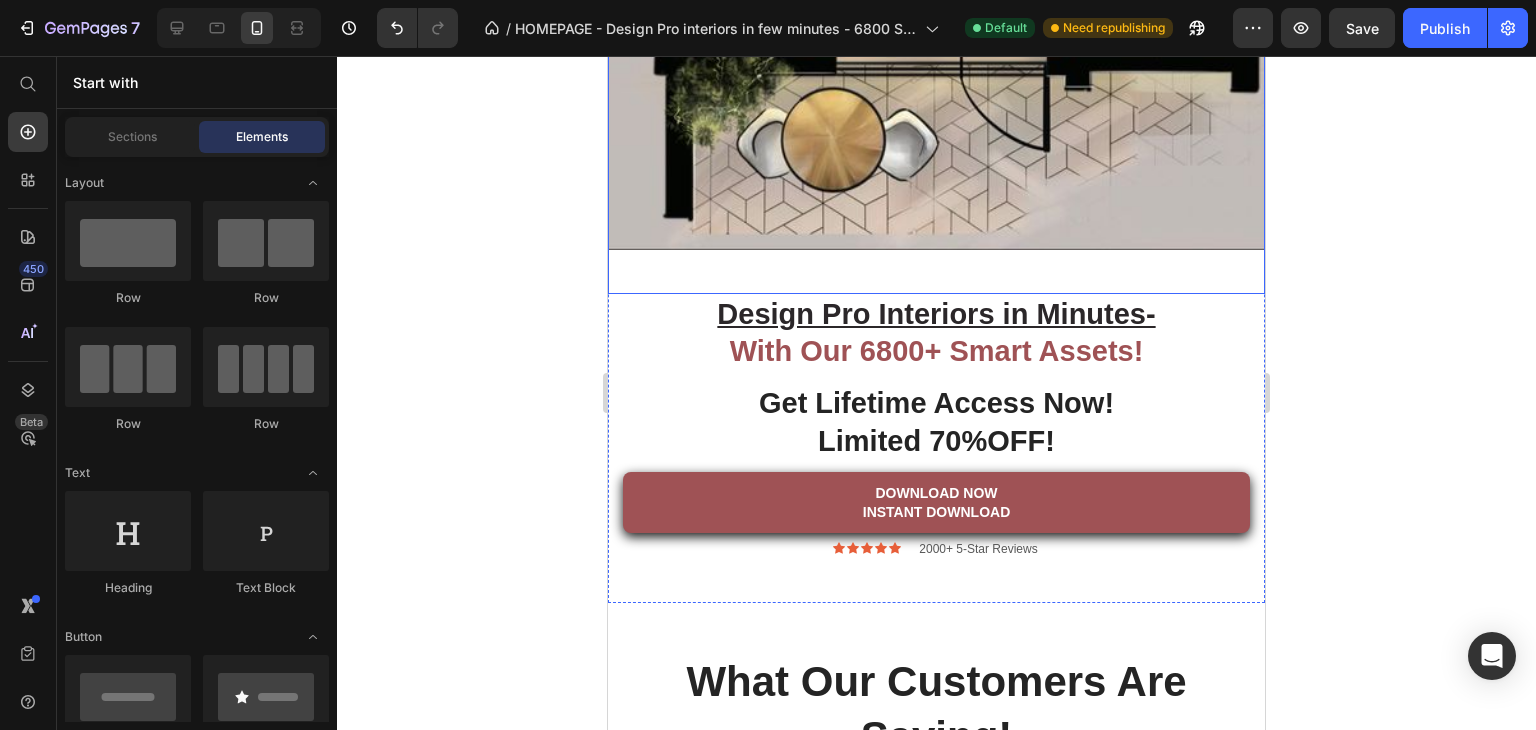 scroll, scrollTop: 6788, scrollLeft: 0, axis: vertical 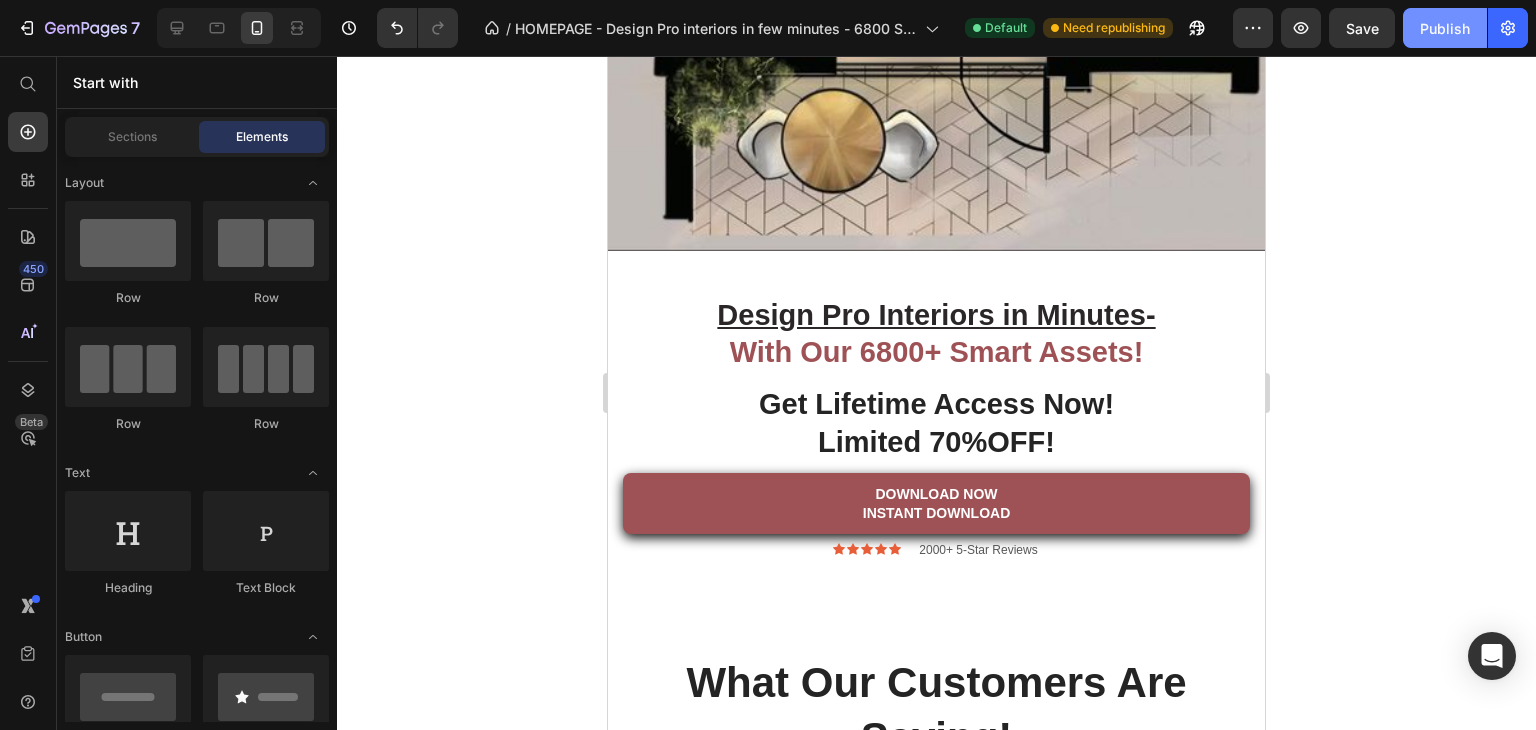 click on "Publish" at bounding box center (1445, 28) 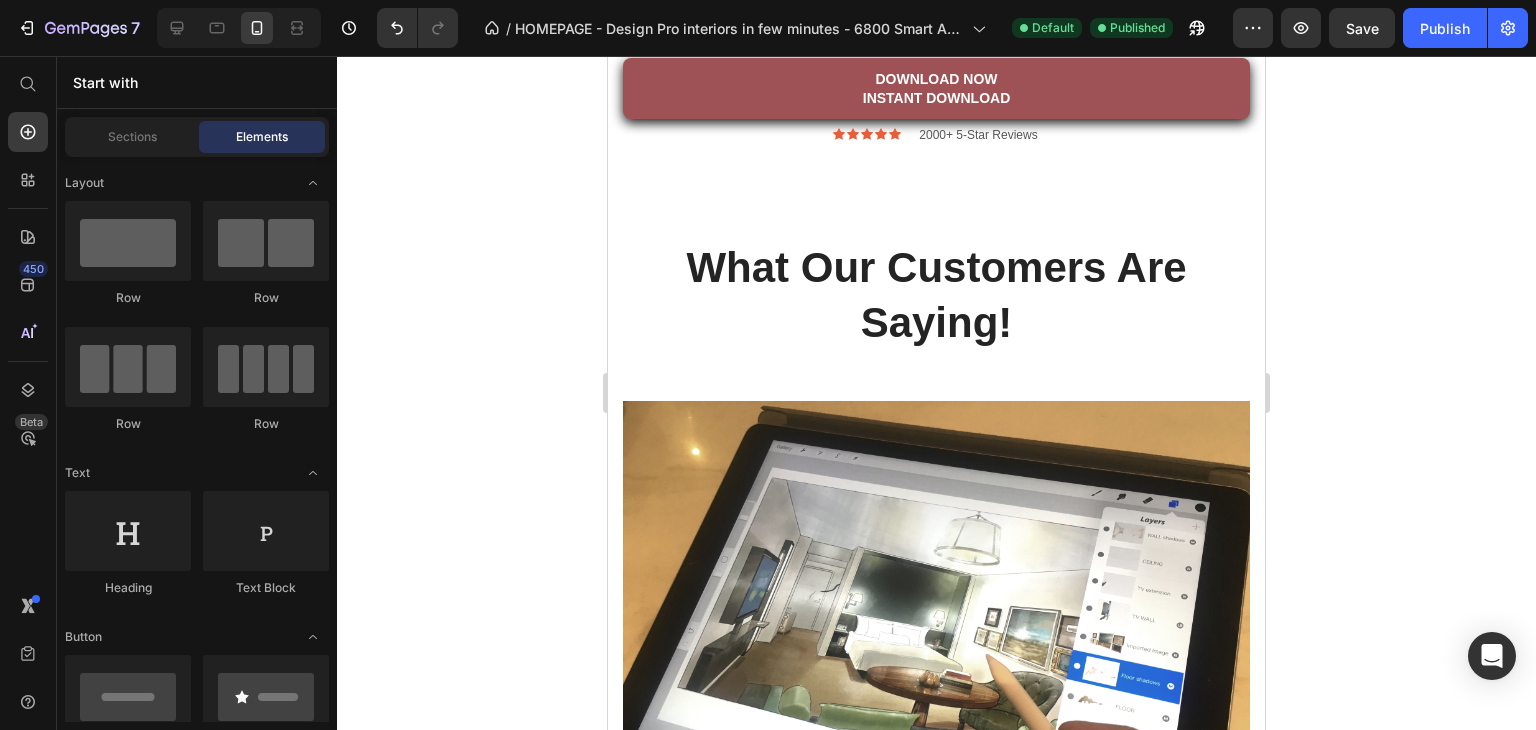scroll, scrollTop: 7187, scrollLeft: 0, axis: vertical 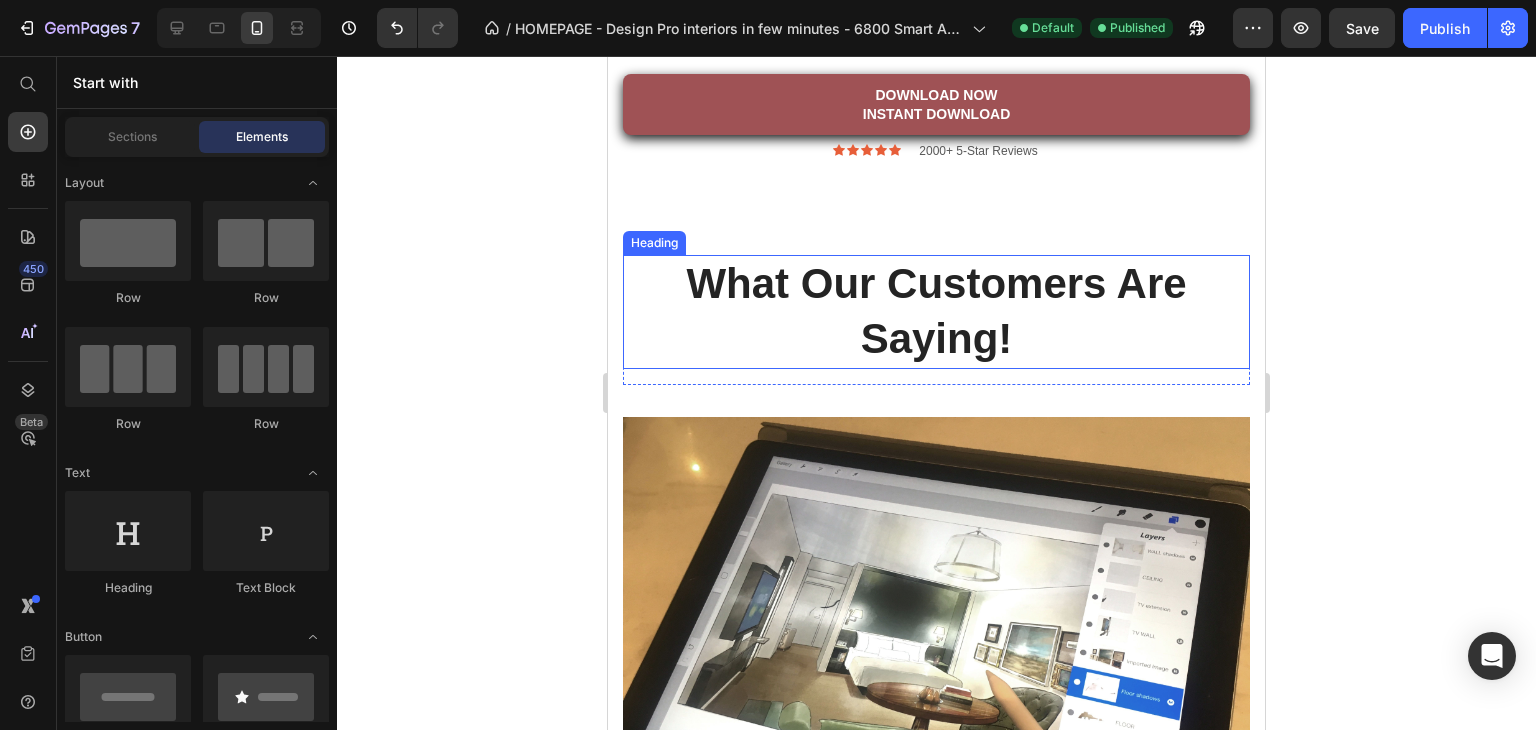 click on "What Our Customers Are Saying!" at bounding box center [936, 311] 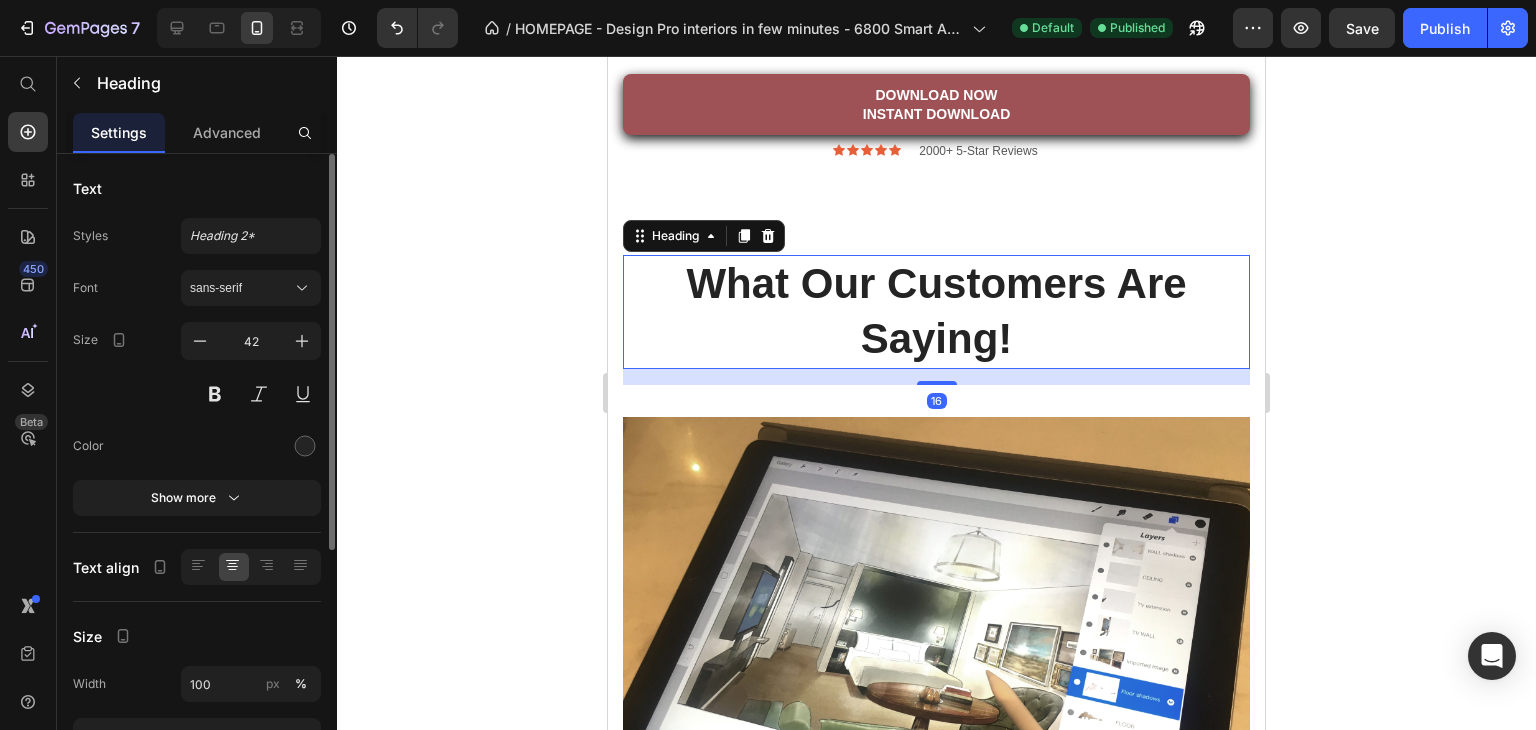 click on "What Our Customers Are Saying!" at bounding box center [936, 311] 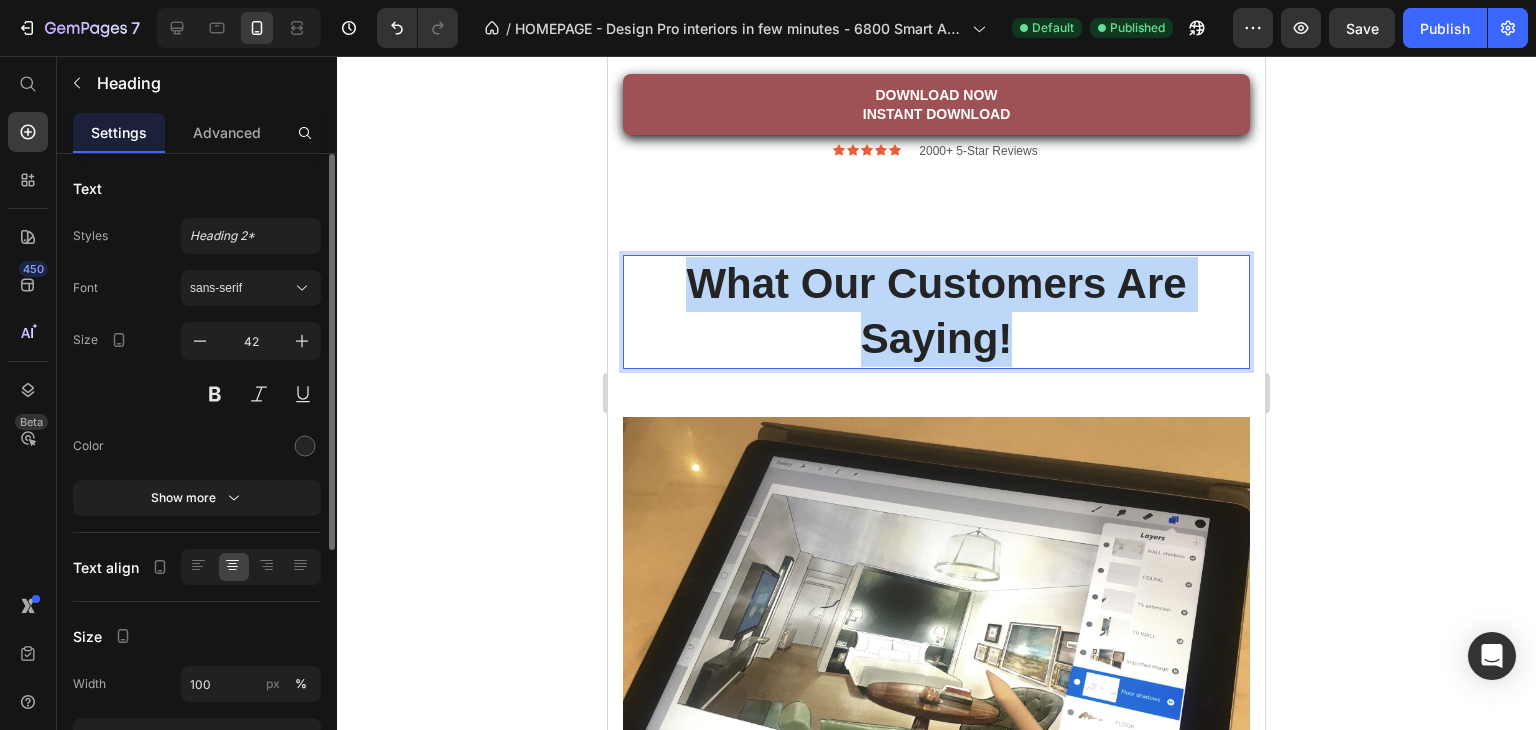click on "What Our Customers Are Saying!" at bounding box center [936, 311] 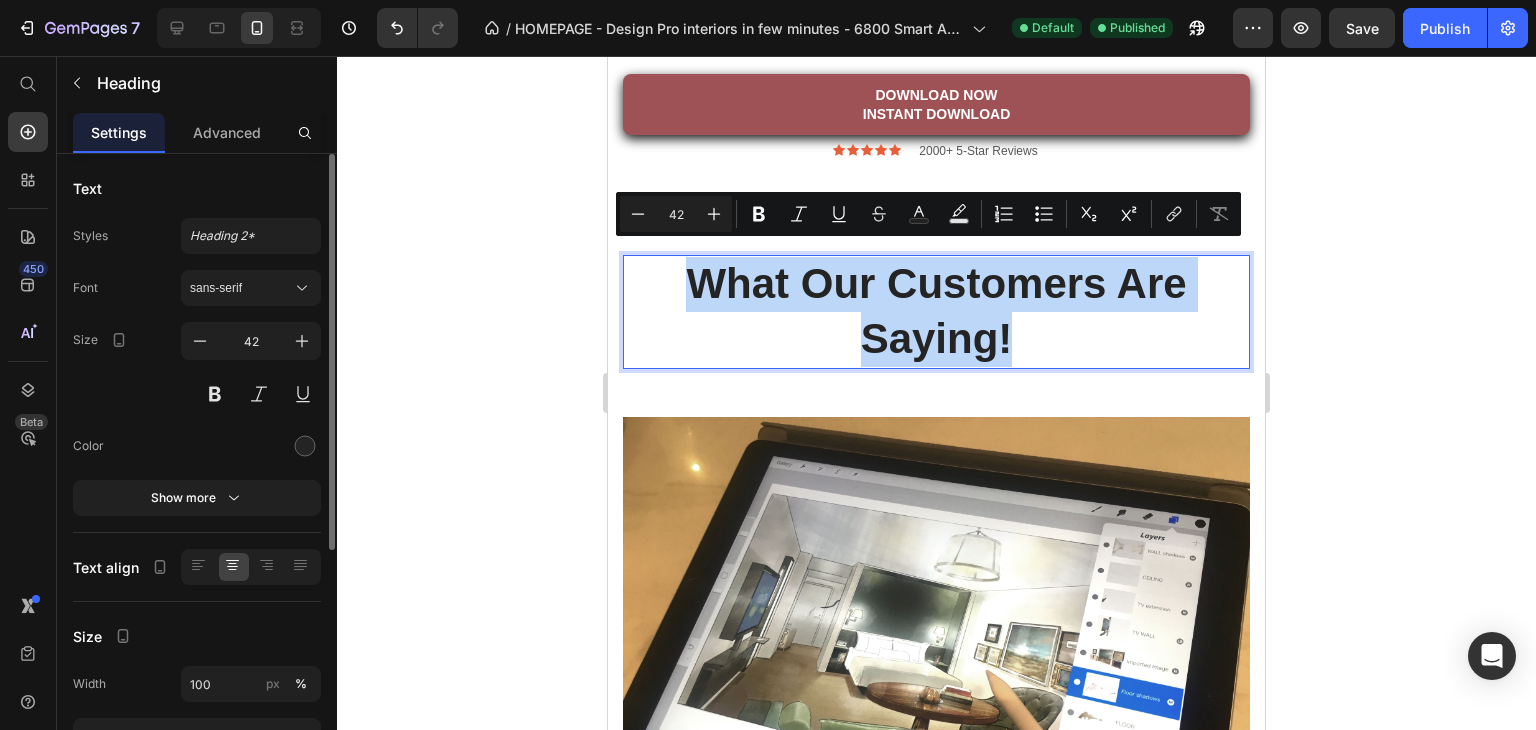 copy on "What Our Customers Are Saying!" 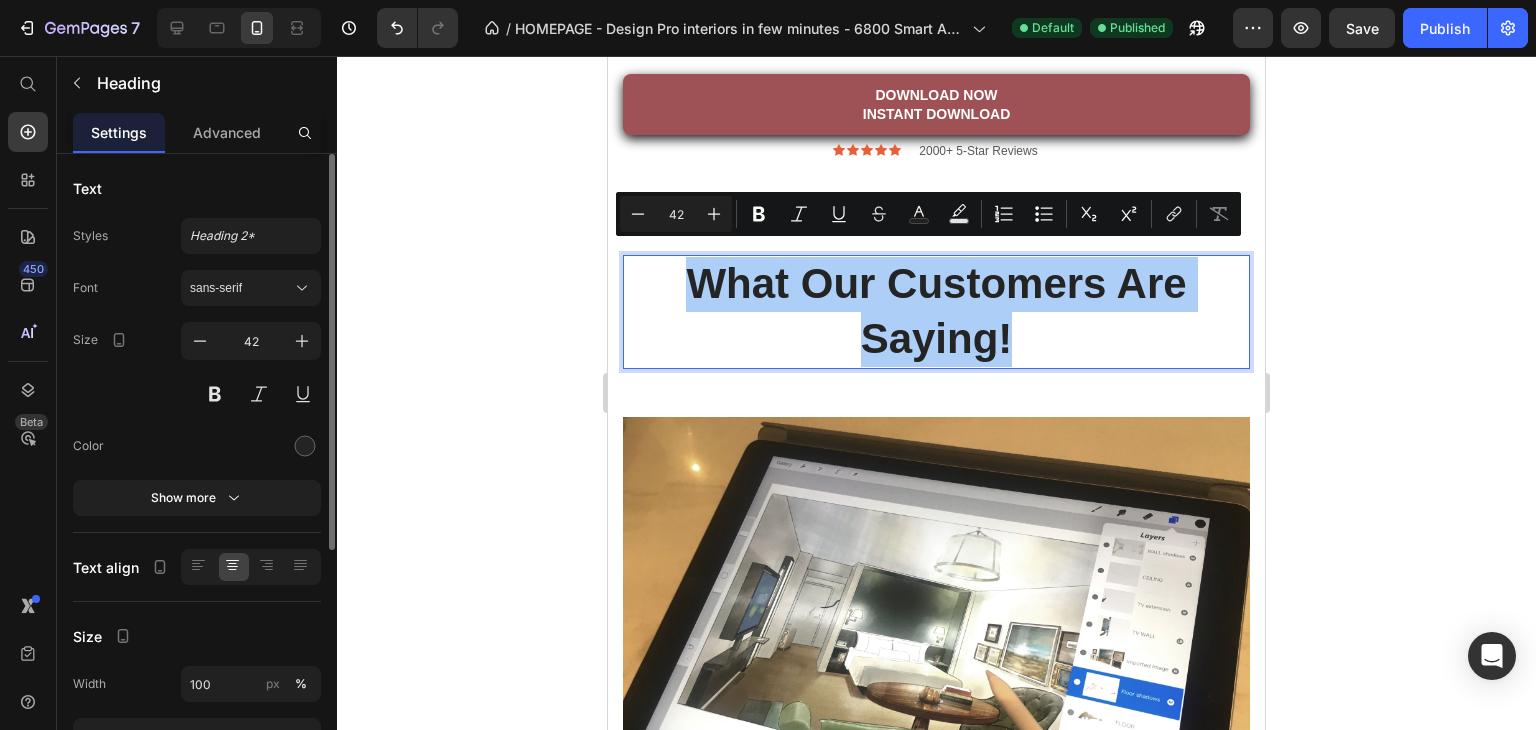 click 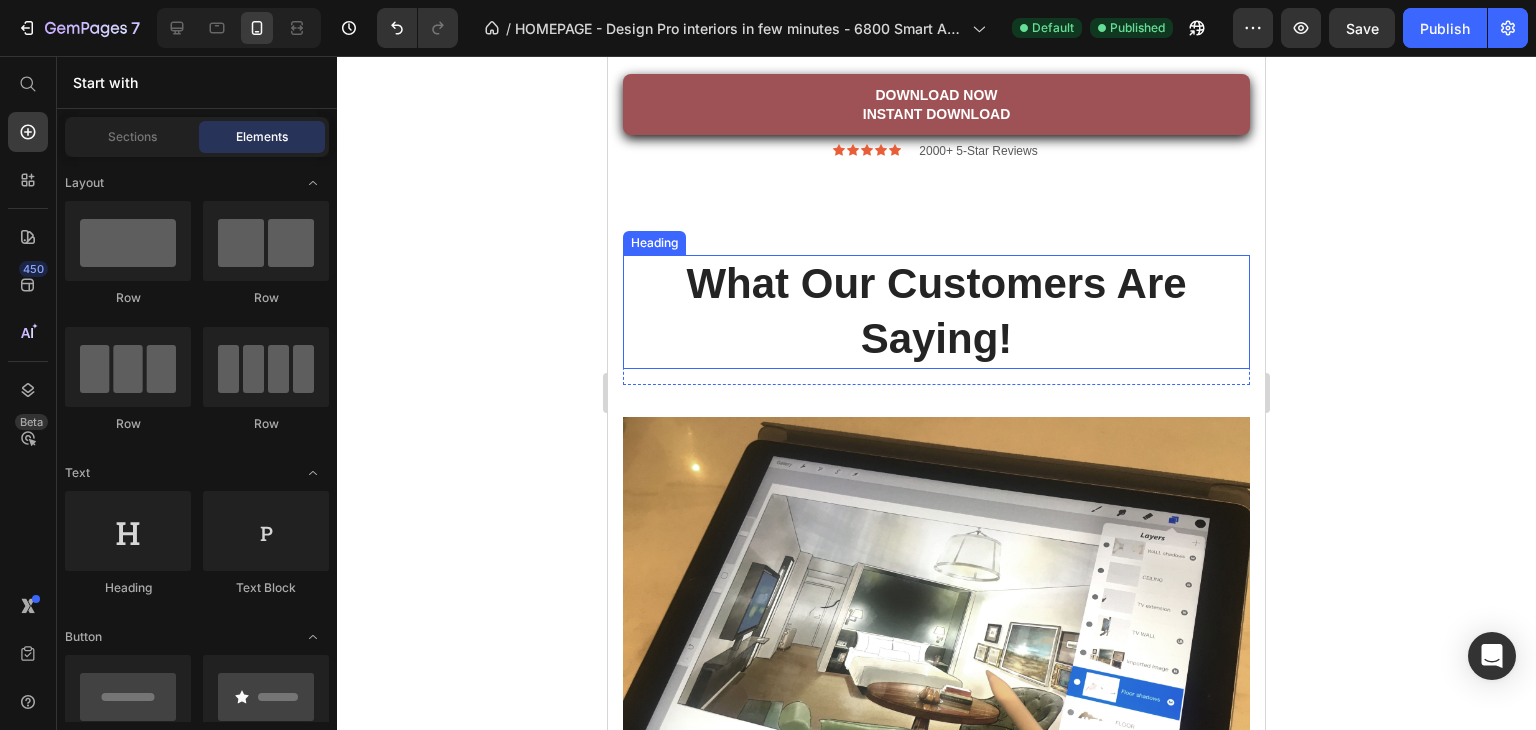 click on "What Our Customers Are Saying!" at bounding box center (936, 311) 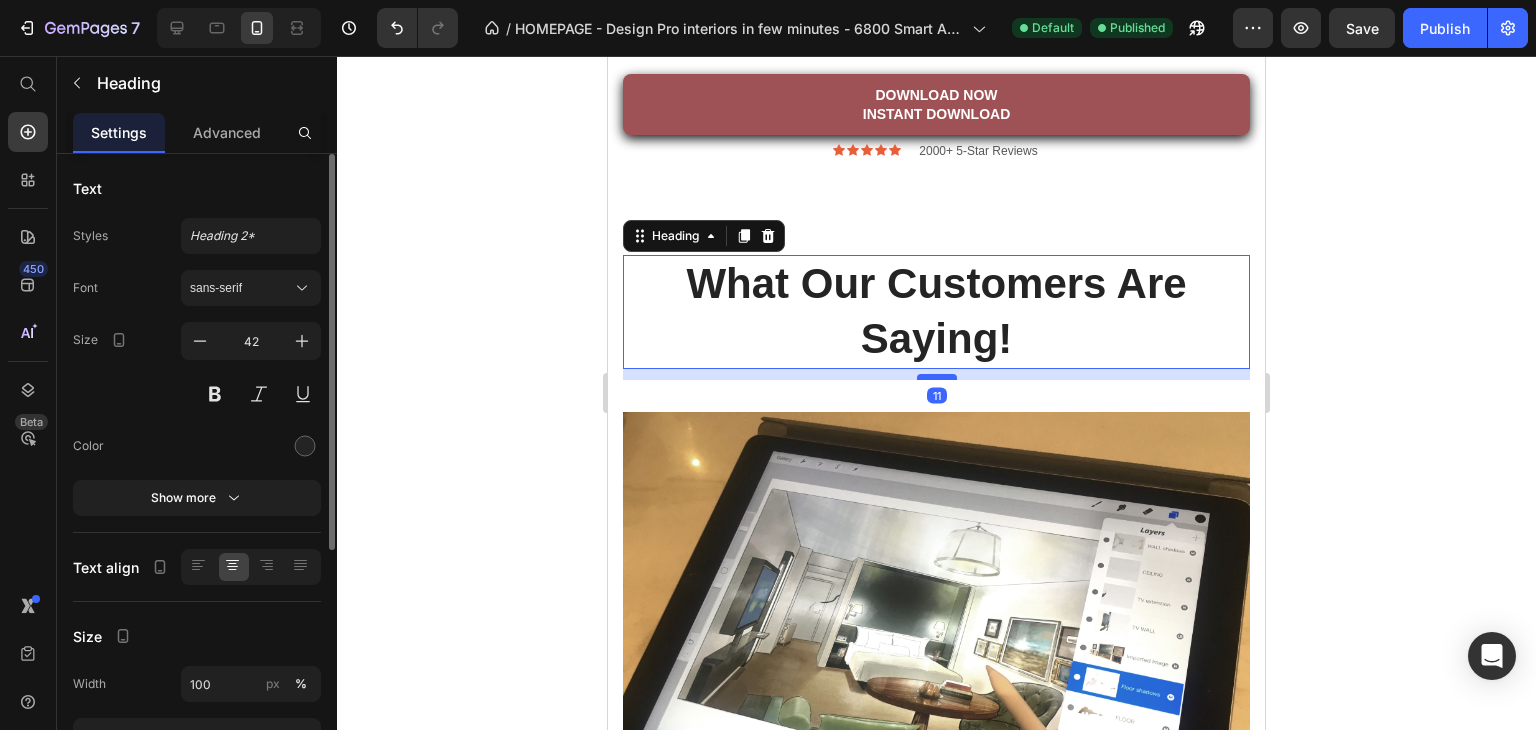 click at bounding box center [937, 377] 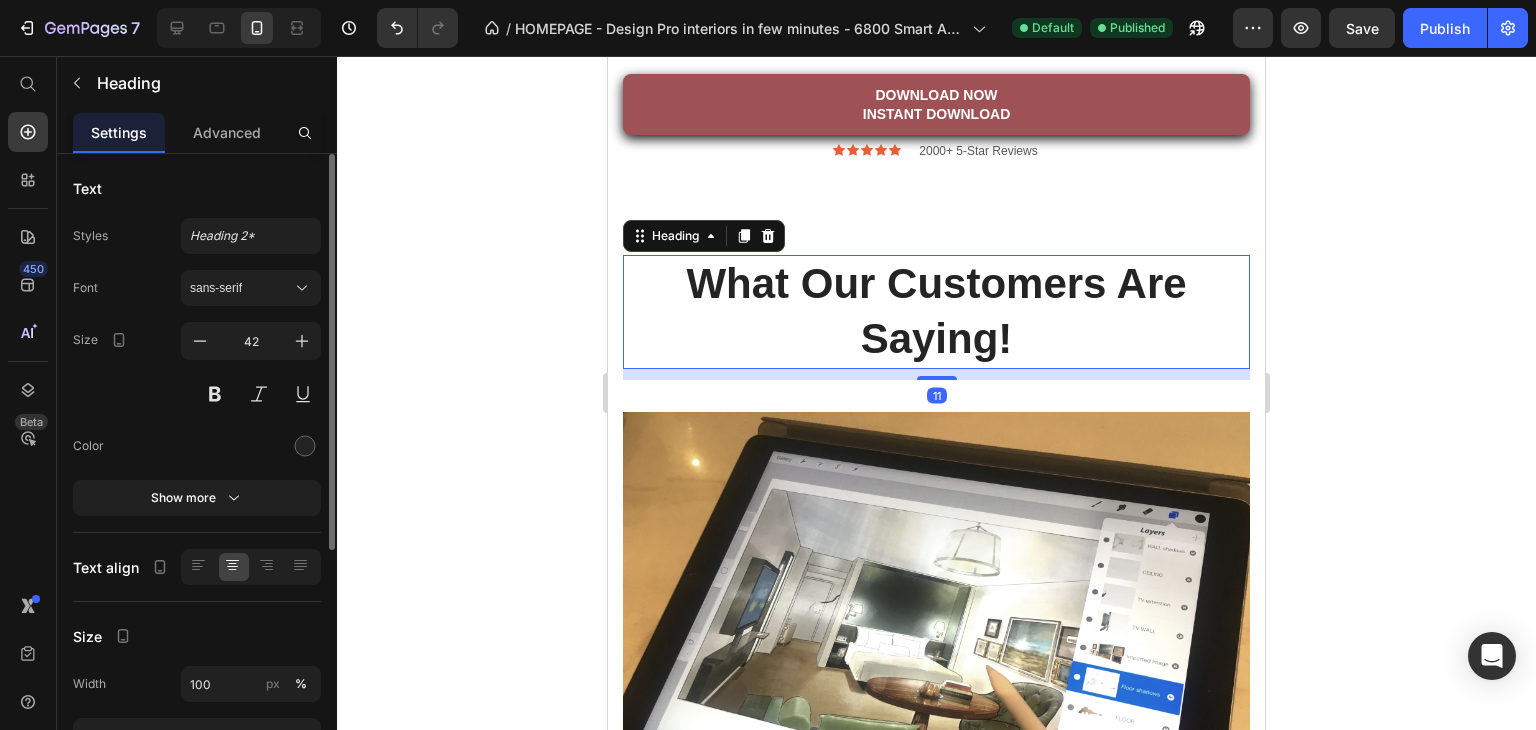 click 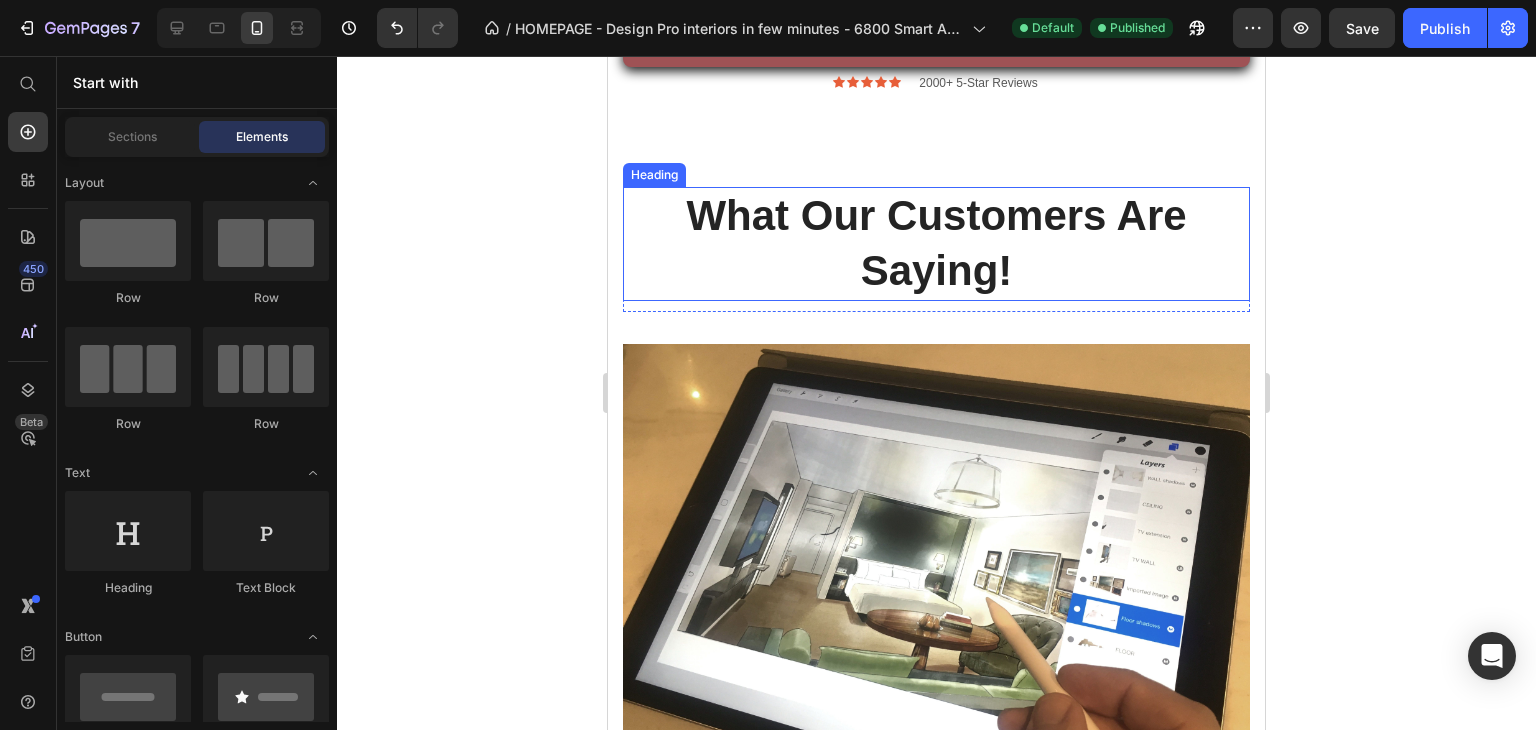 scroll, scrollTop: 7249, scrollLeft: 0, axis: vertical 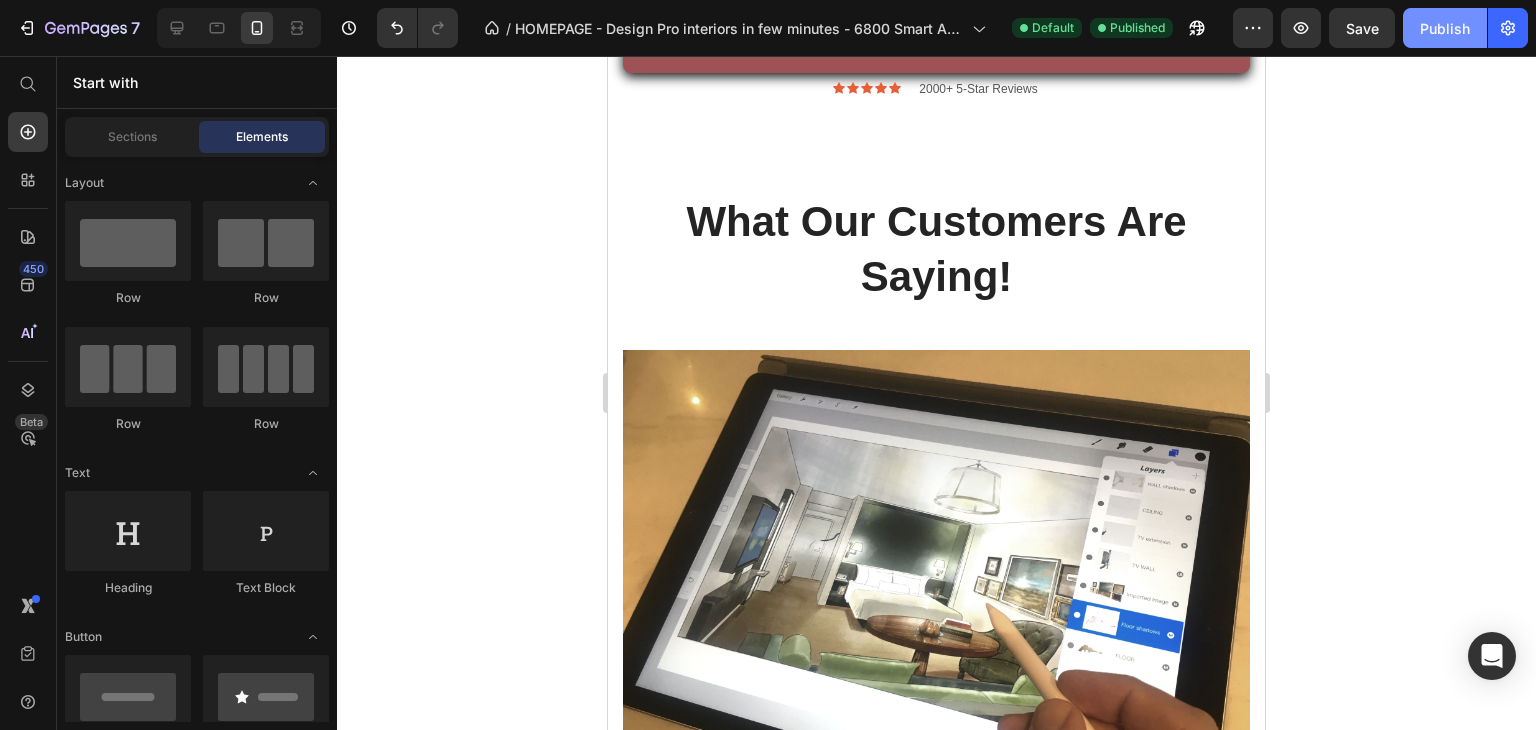 click on "Publish" at bounding box center [1445, 28] 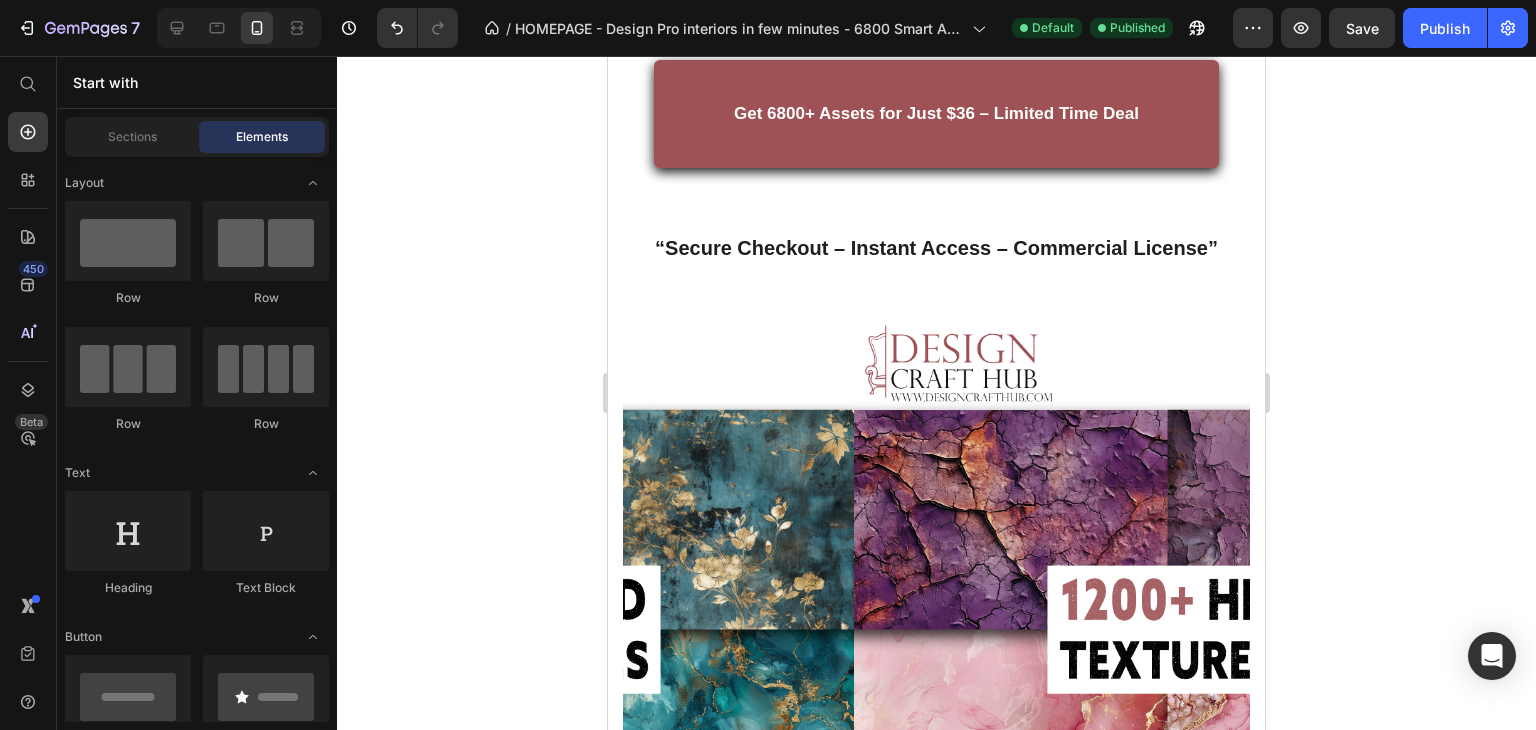 scroll, scrollTop: 649, scrollLeft: 0, axis: vertical 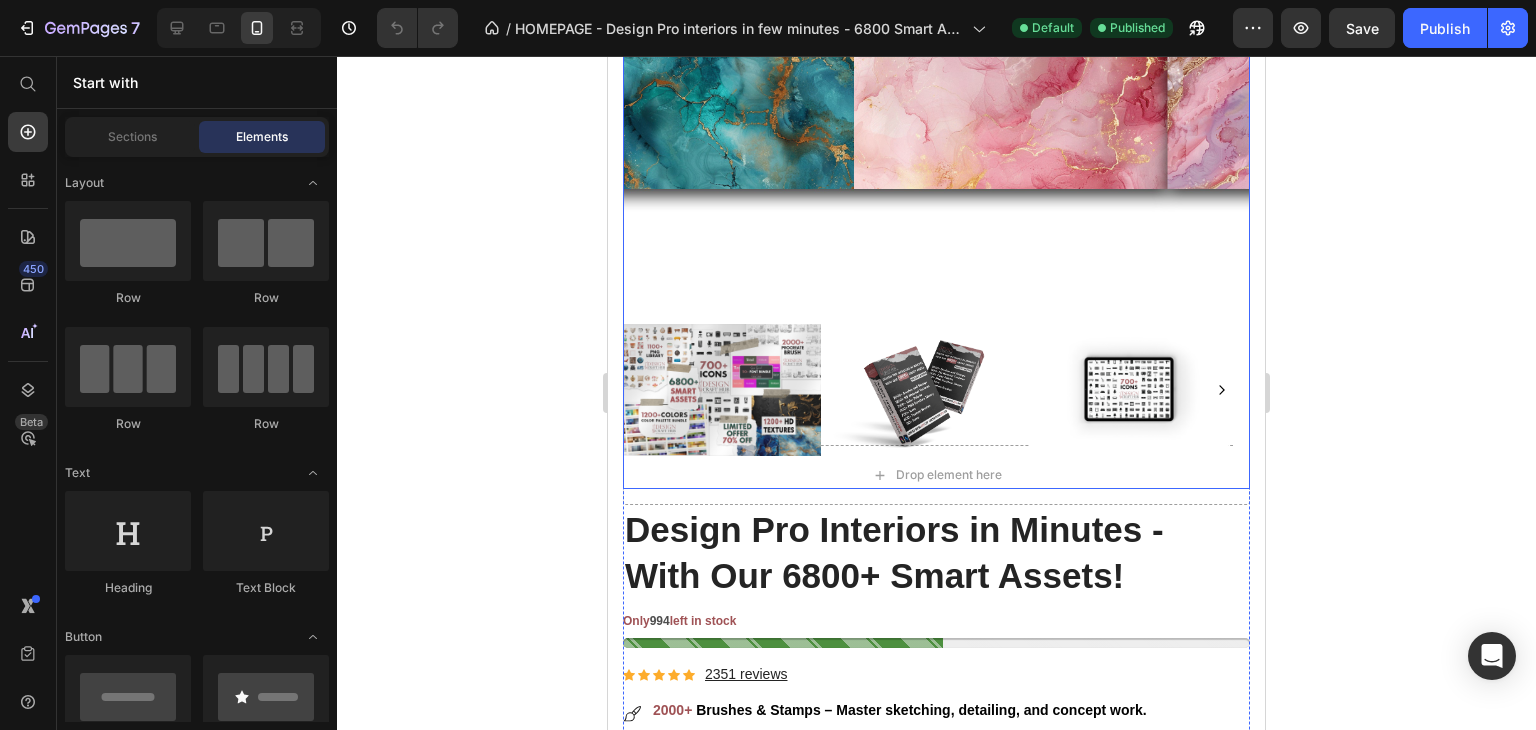 click at bounding box center (722, 390) 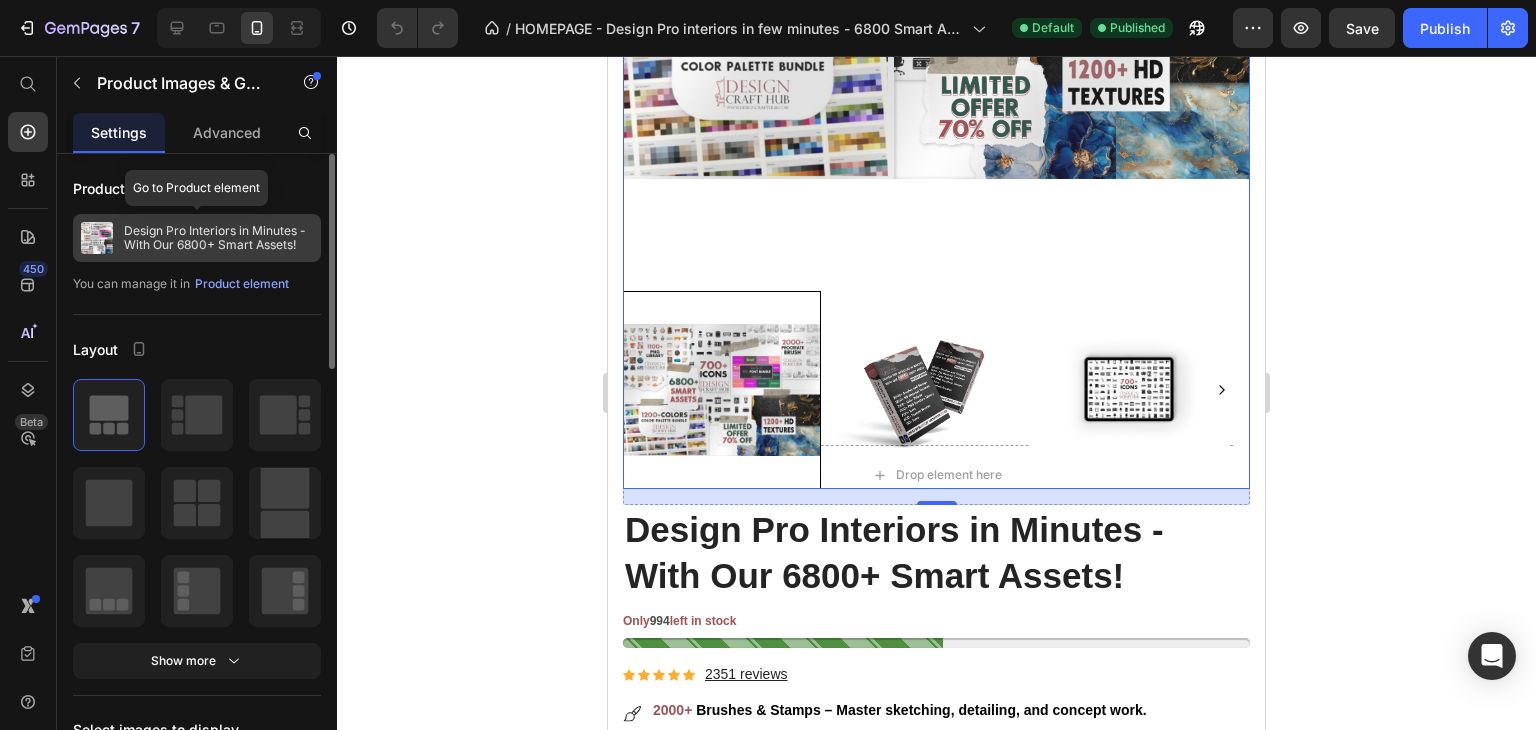 click on "Design Pro Interiors in Minutes - With Our 6800+ Smart Assets!" at bounding box center [218, 238] 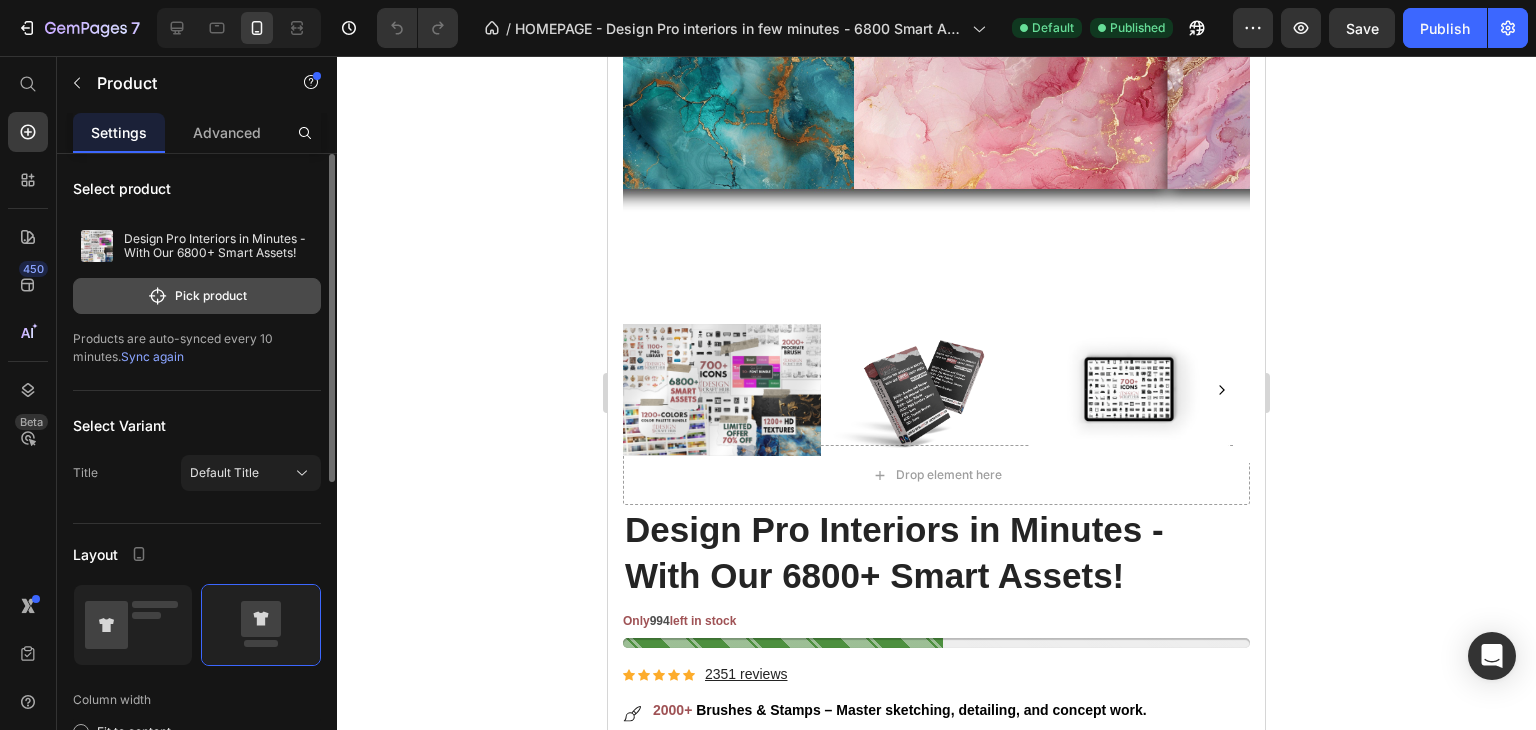 click on "Pick product" at bounding box center [197, 296] 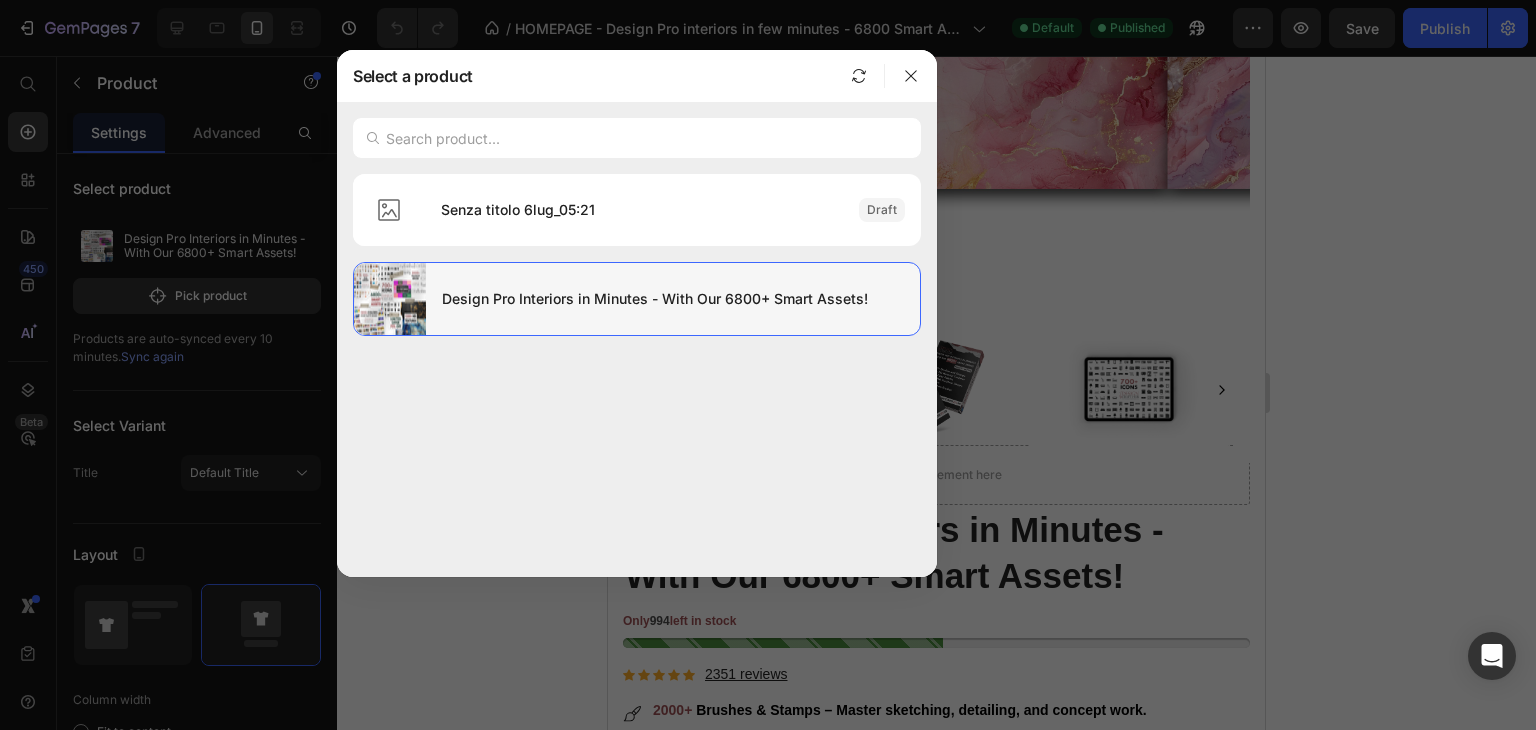 click at bounding box center (390, 299) 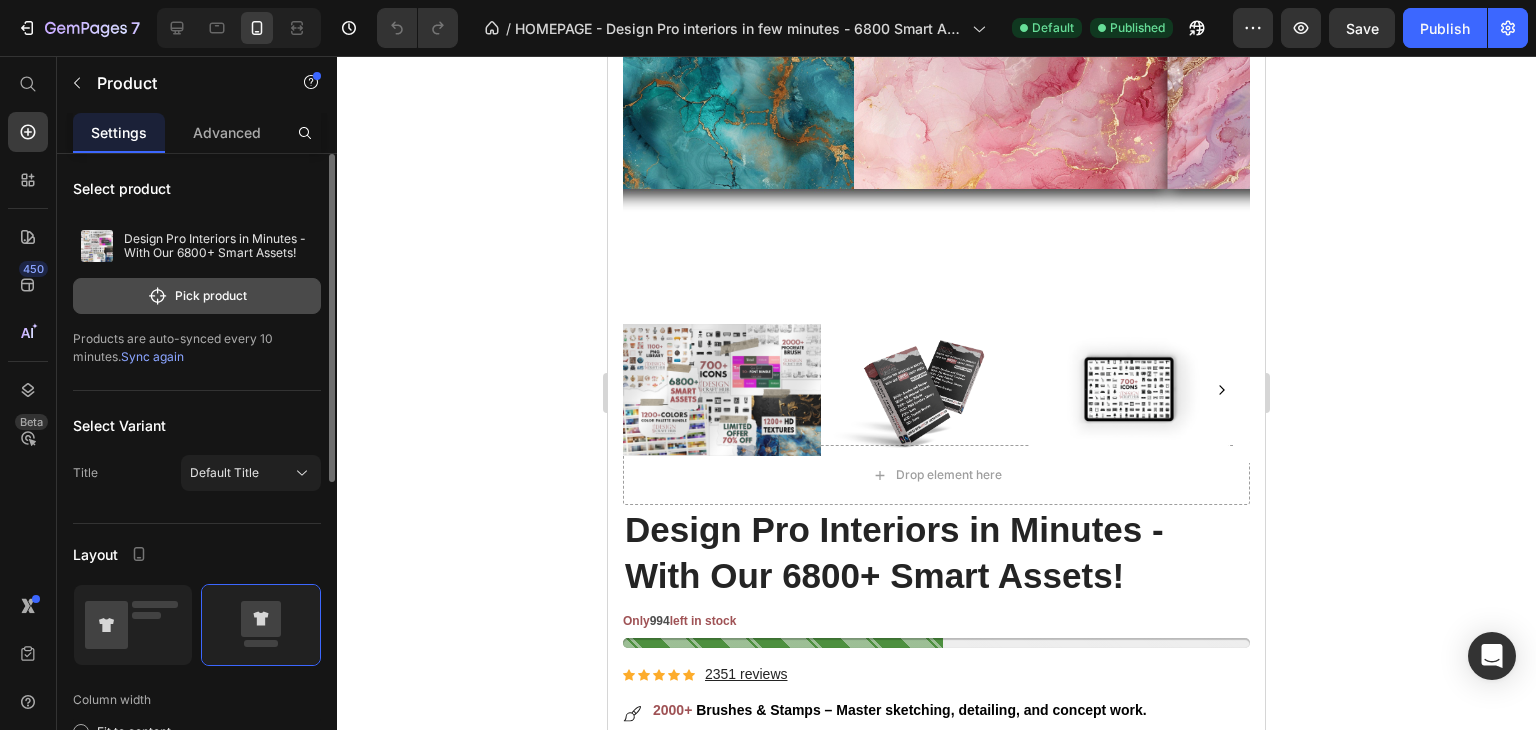 click on "Pick product" at bounding box center (197, 296) 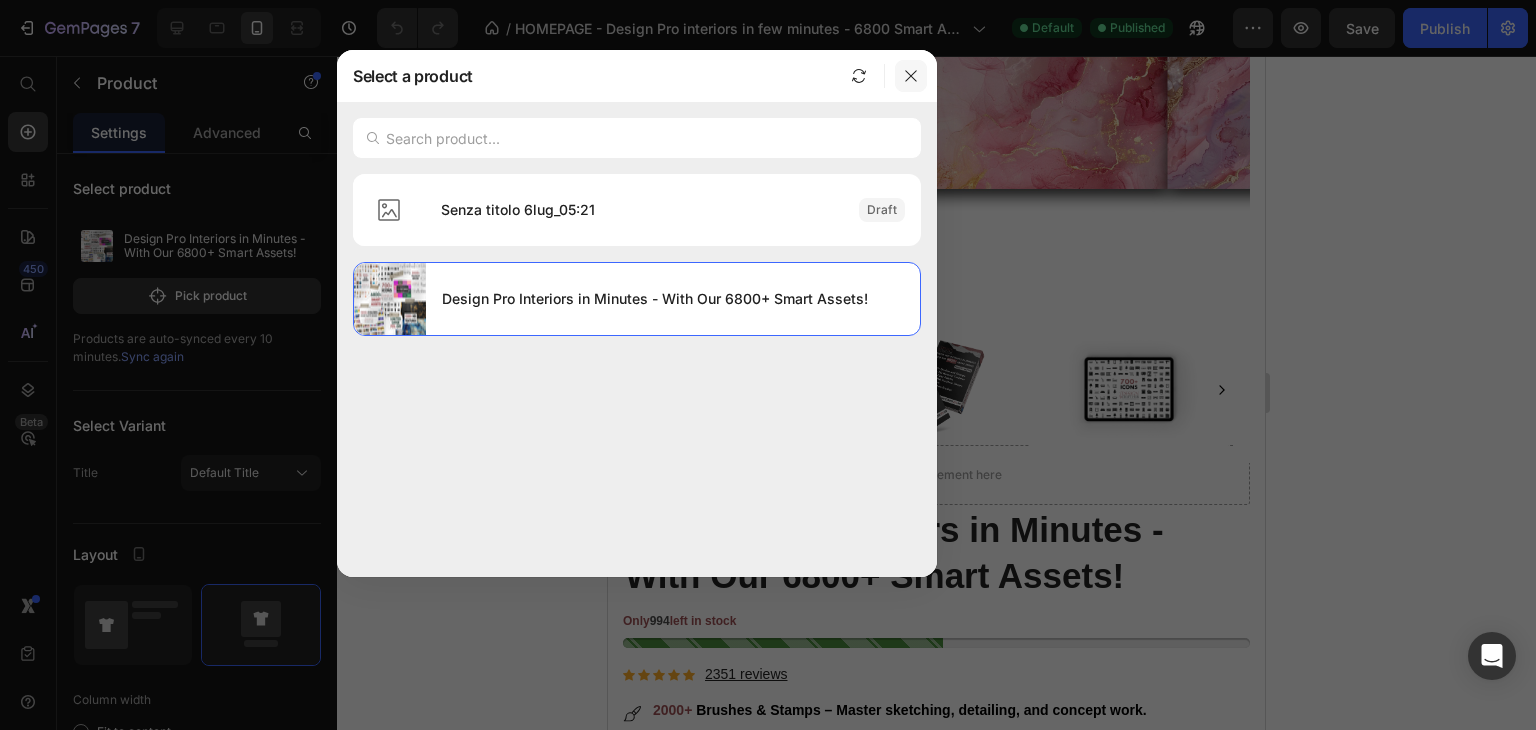 click 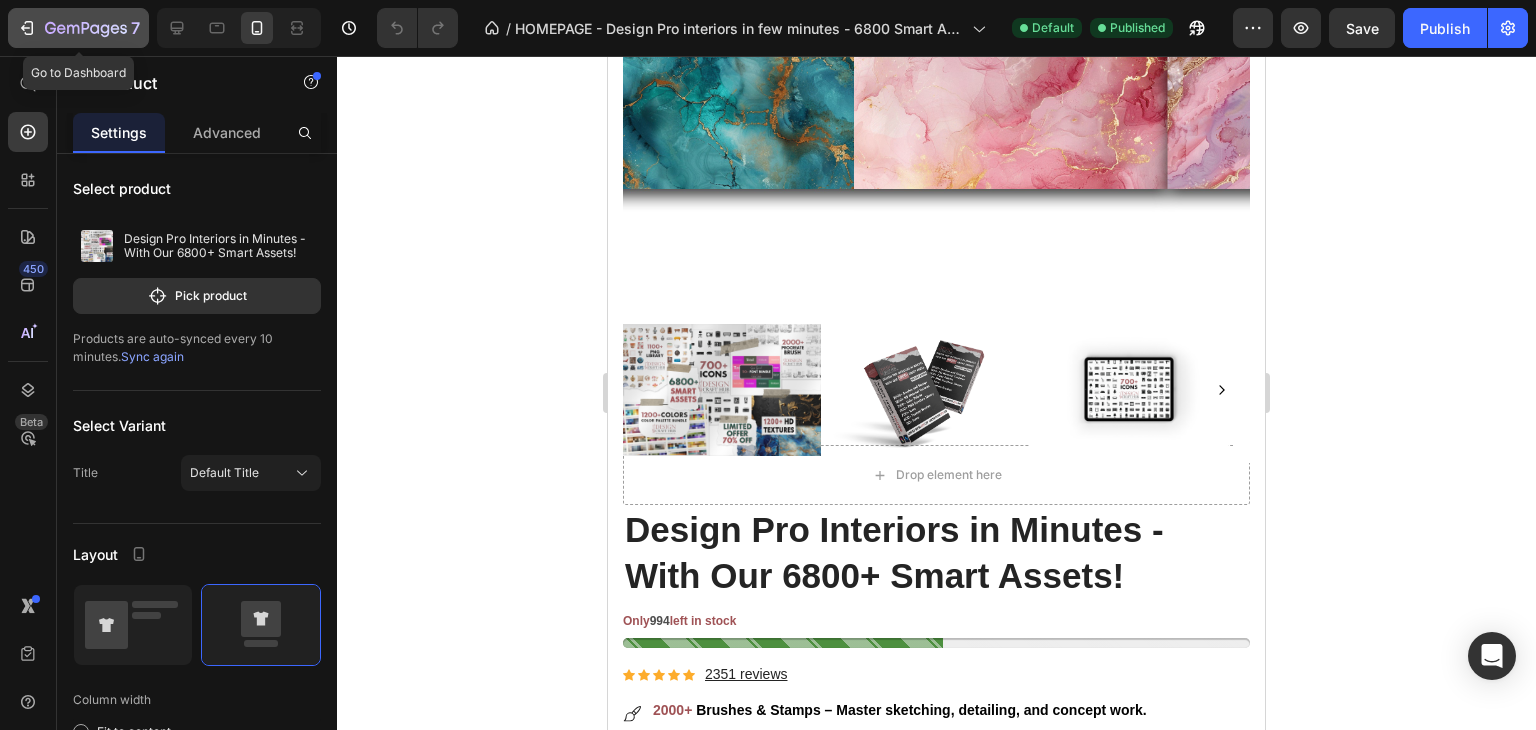 click 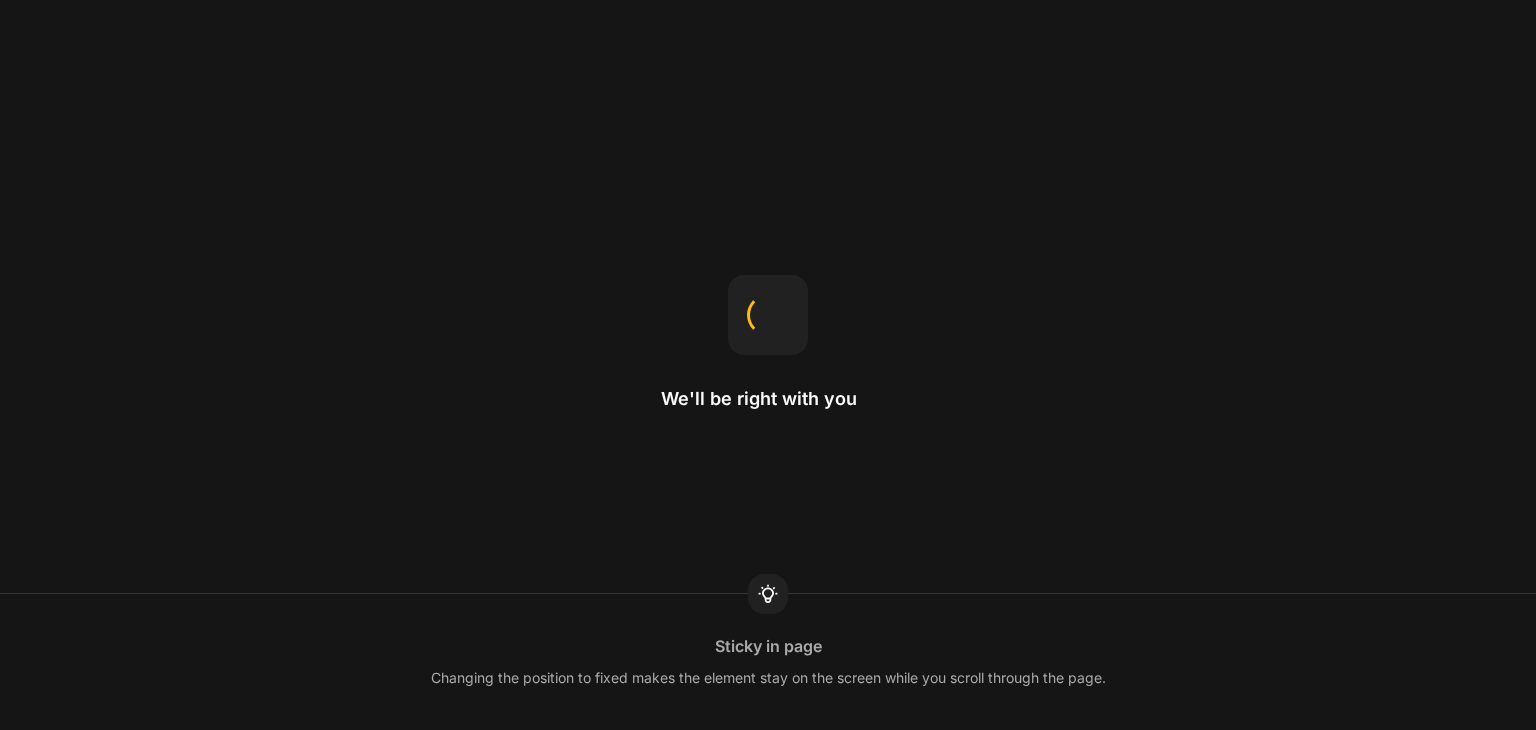 scroll, scrollTop: 0, scrollLeft: 0, axis: both 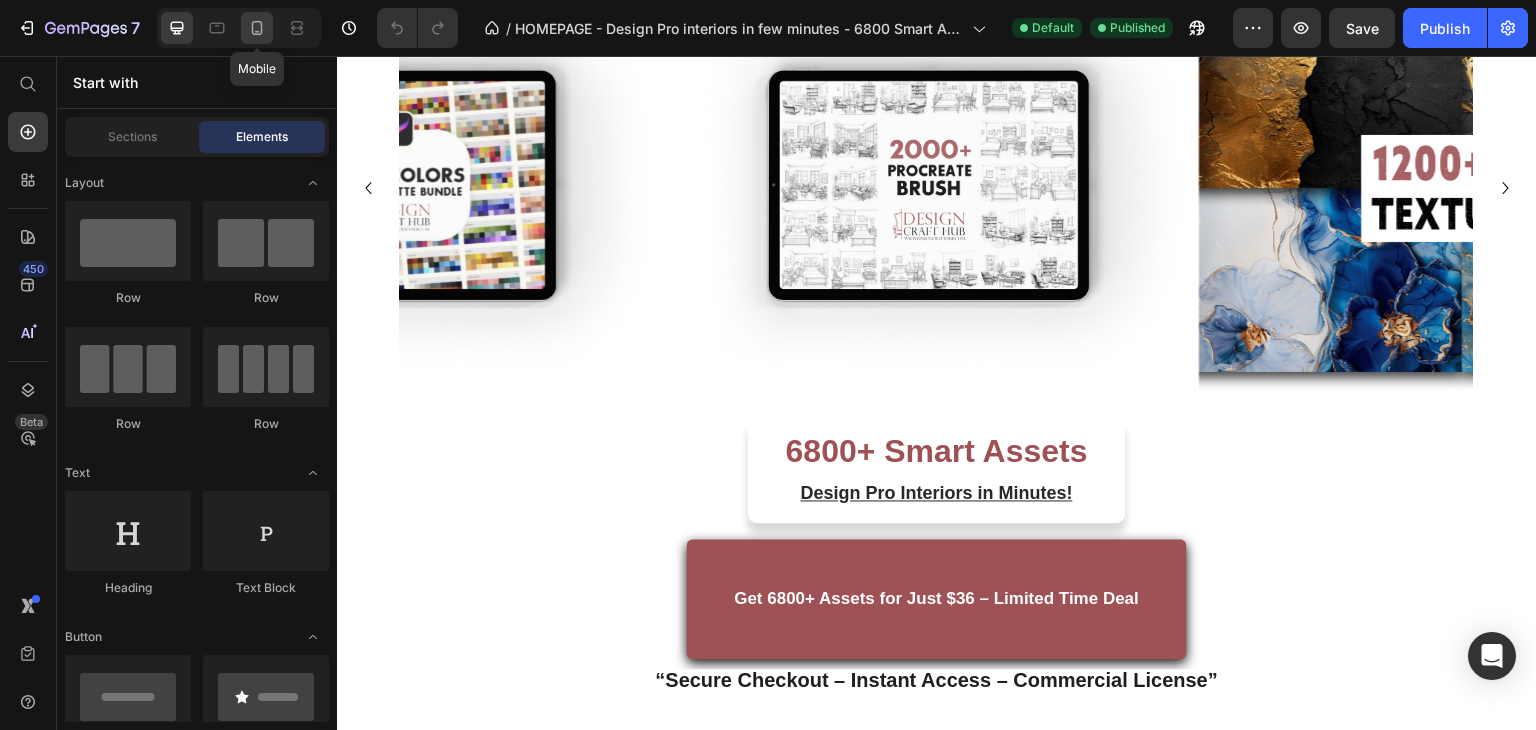 click 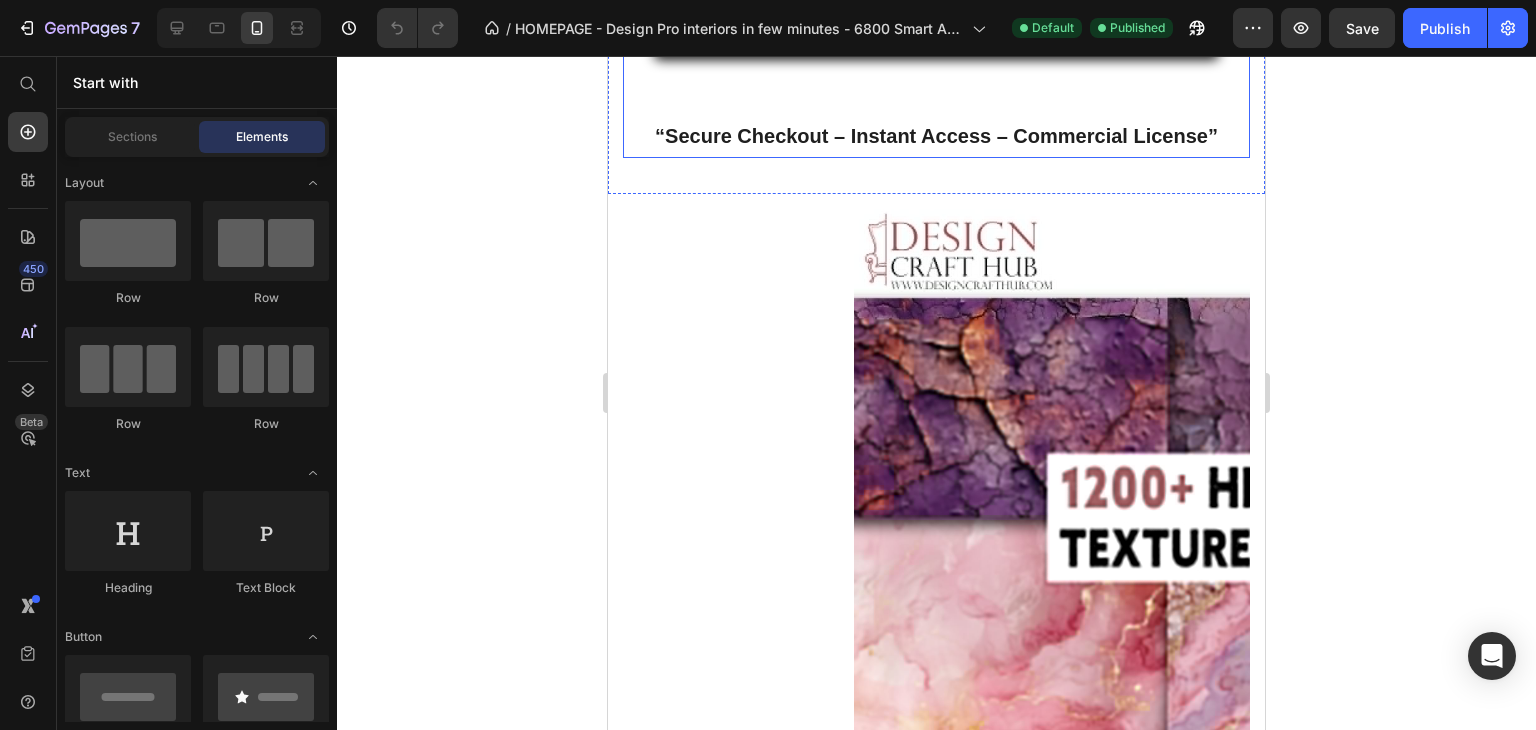 scroll, scrollTop: 633, scrollLeft: 0, axis: vertical 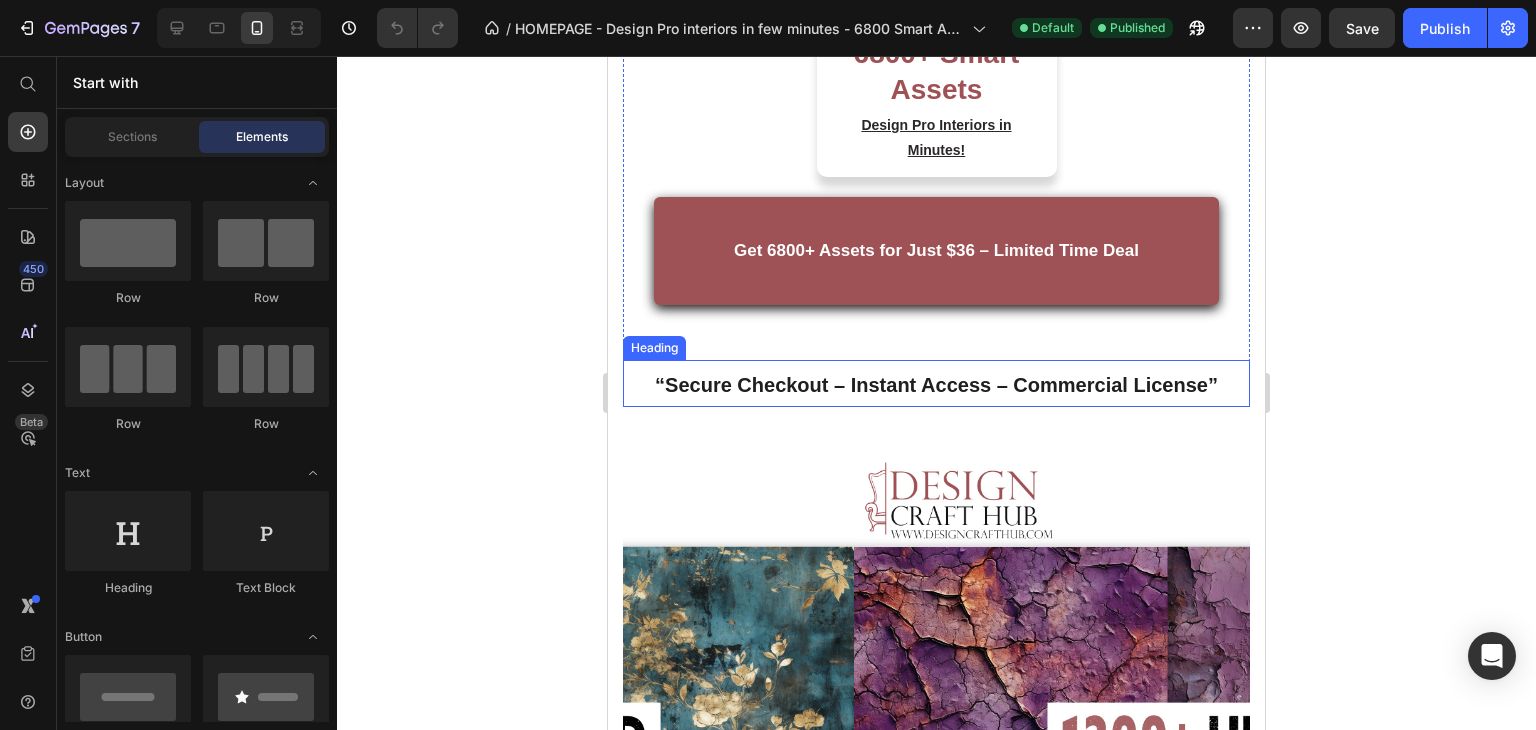 click on "“Secure Checkout – Instant Access – Commercial License”" at bounding box center (936, 385) 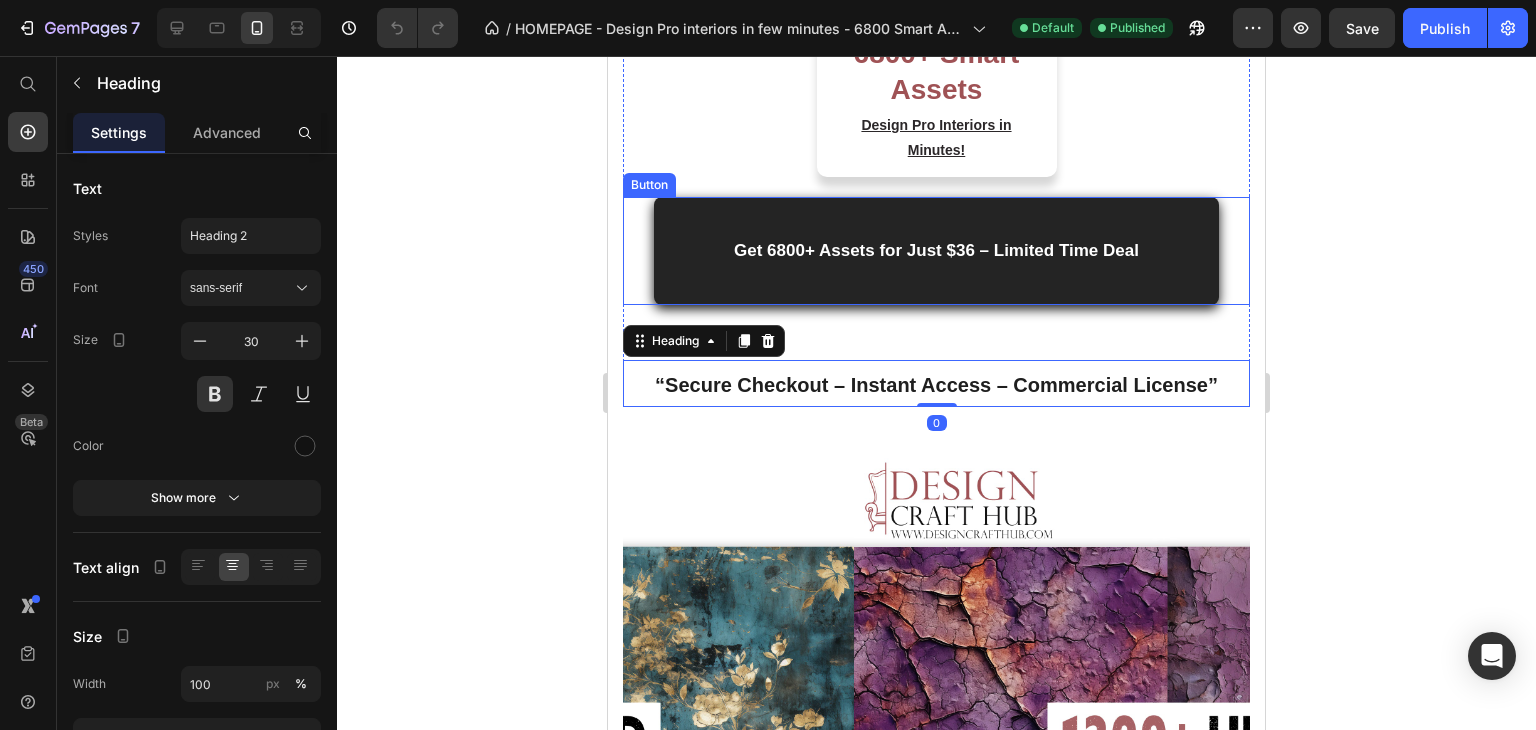click on "Get 6800+ Assets for Just $36 – Limited Time Deal" at bounding box center [936, 251] 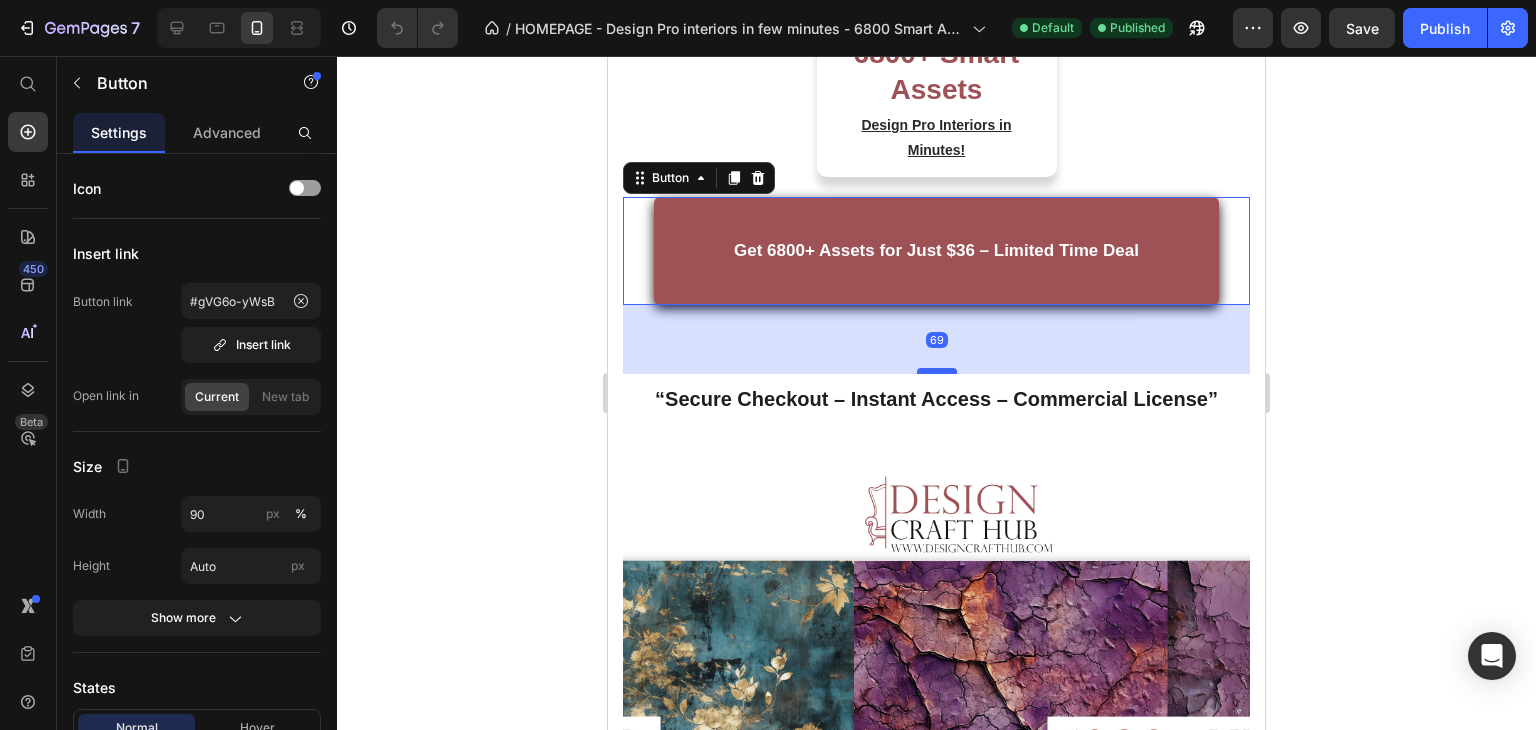 drag, startPoint x: 932, startPoint y: 355, endPoint x: 932, endPoint y: 369, distance: 14 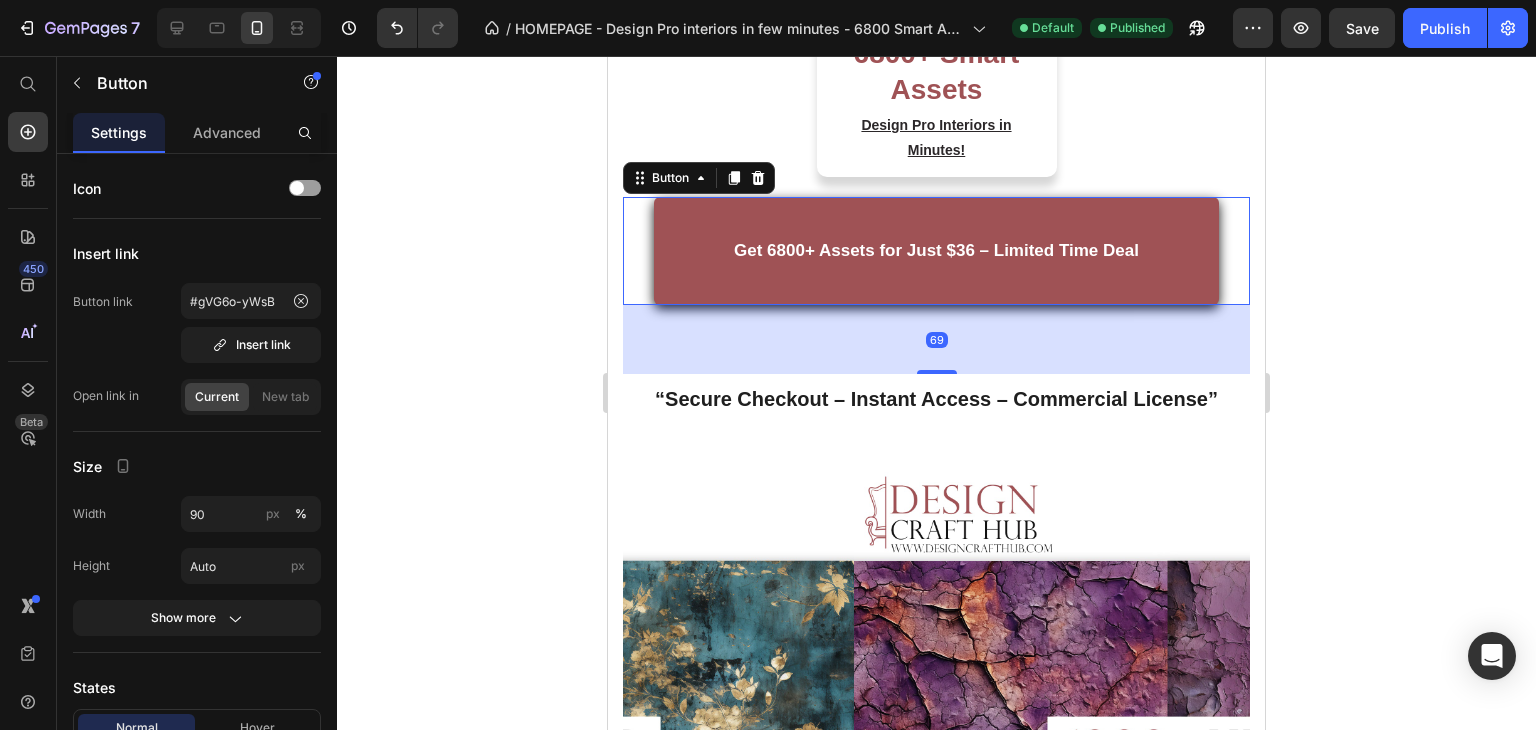 click 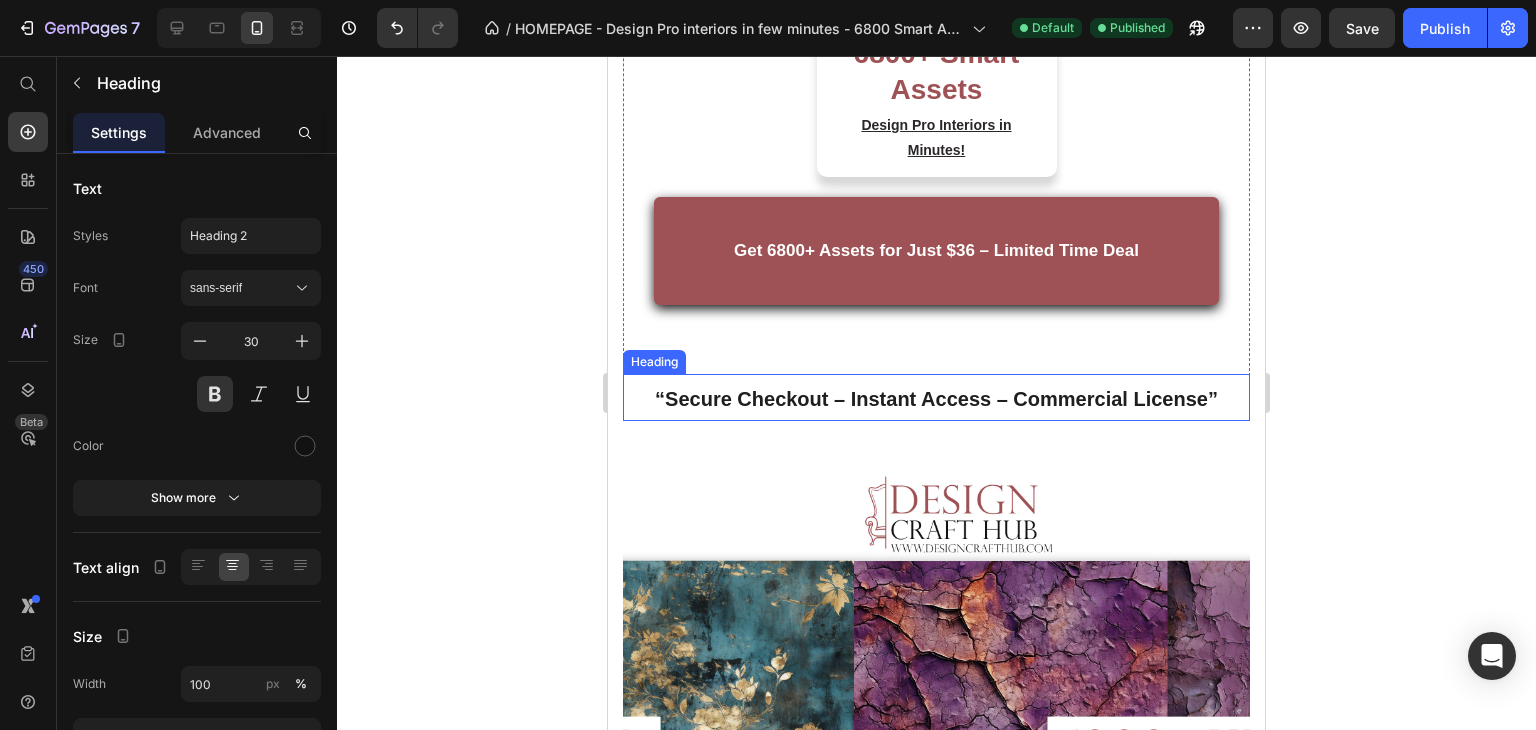 click on "“Secure Checkout – Instant Access – Commercial License”" at bounding box center (936, 397) 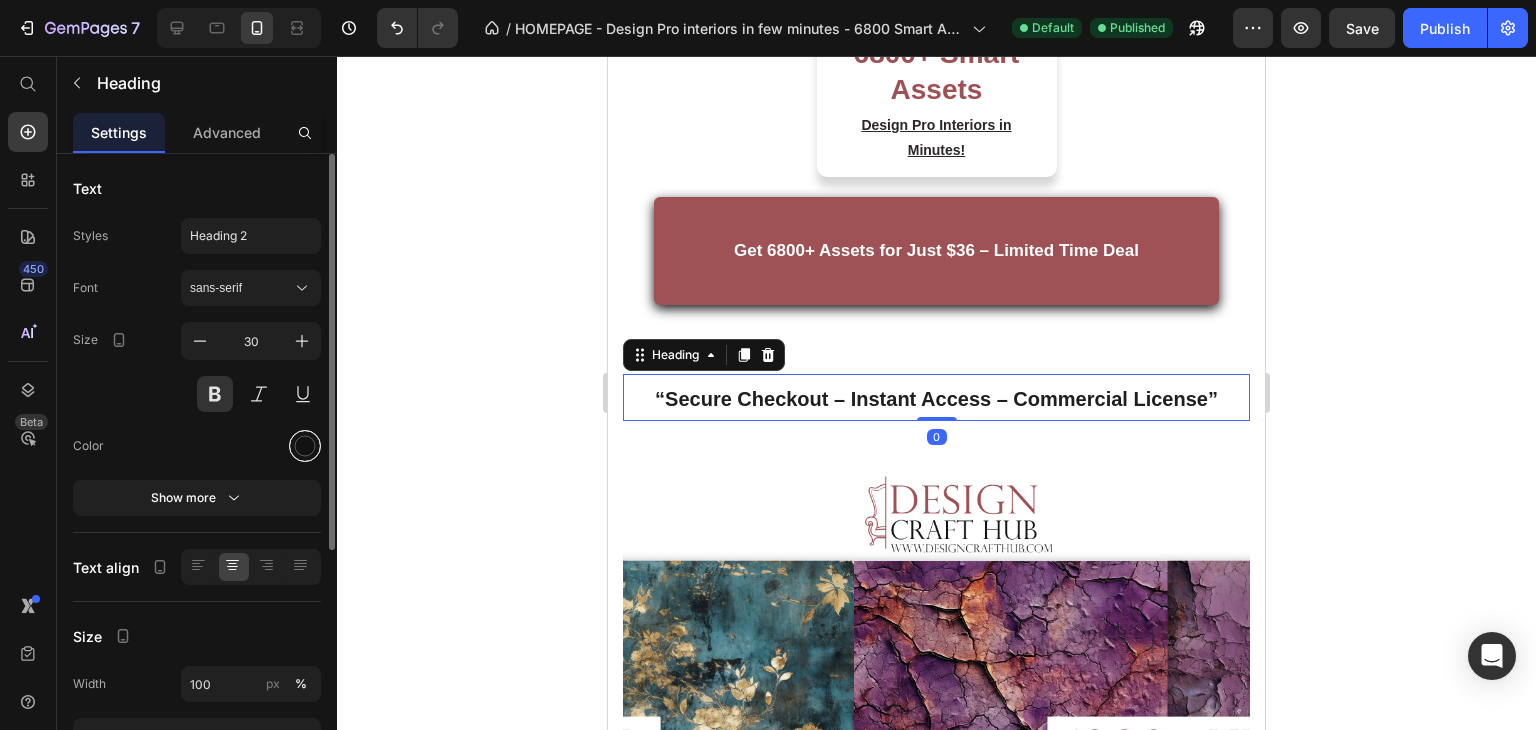 click at bounding box center (305, 446) 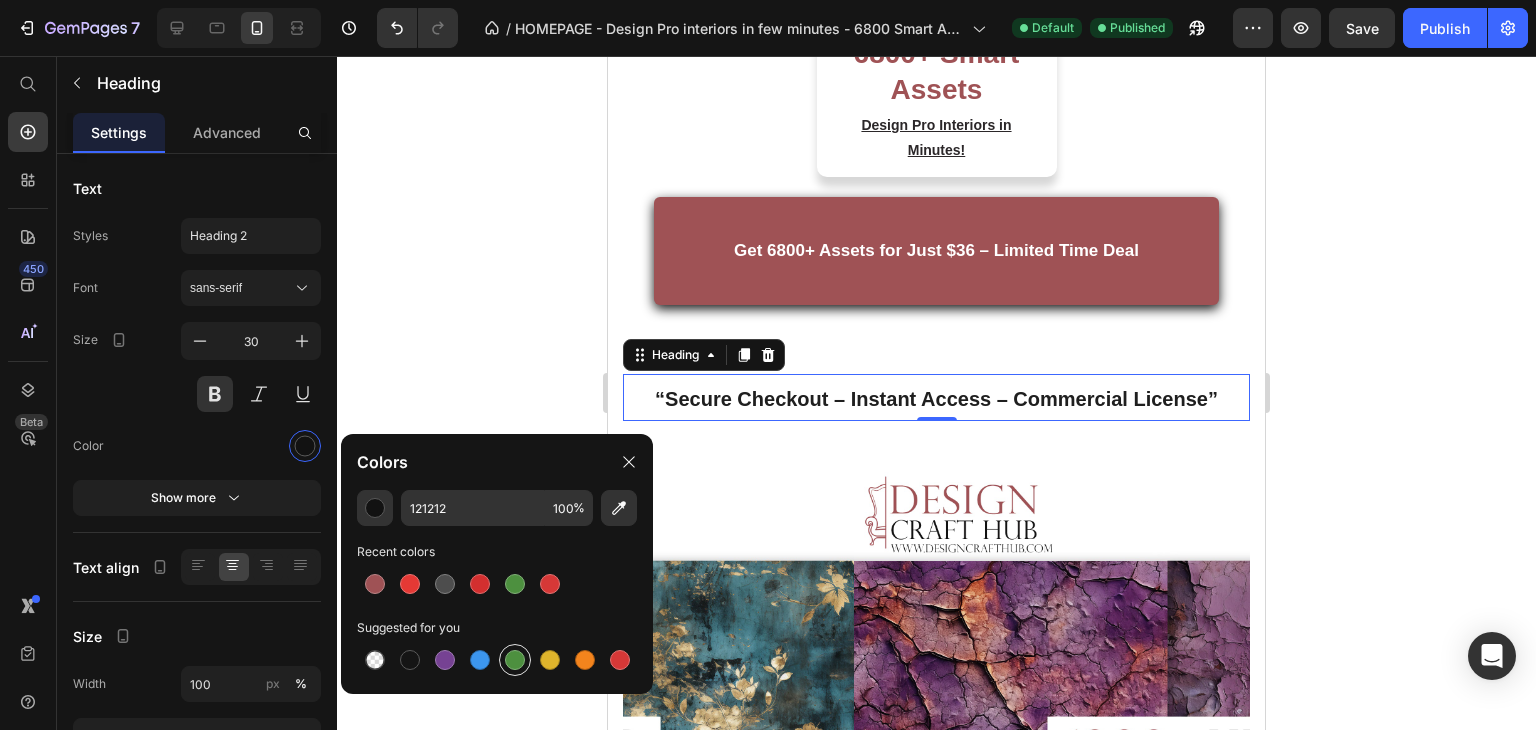 click at bounding box center [515, 660] 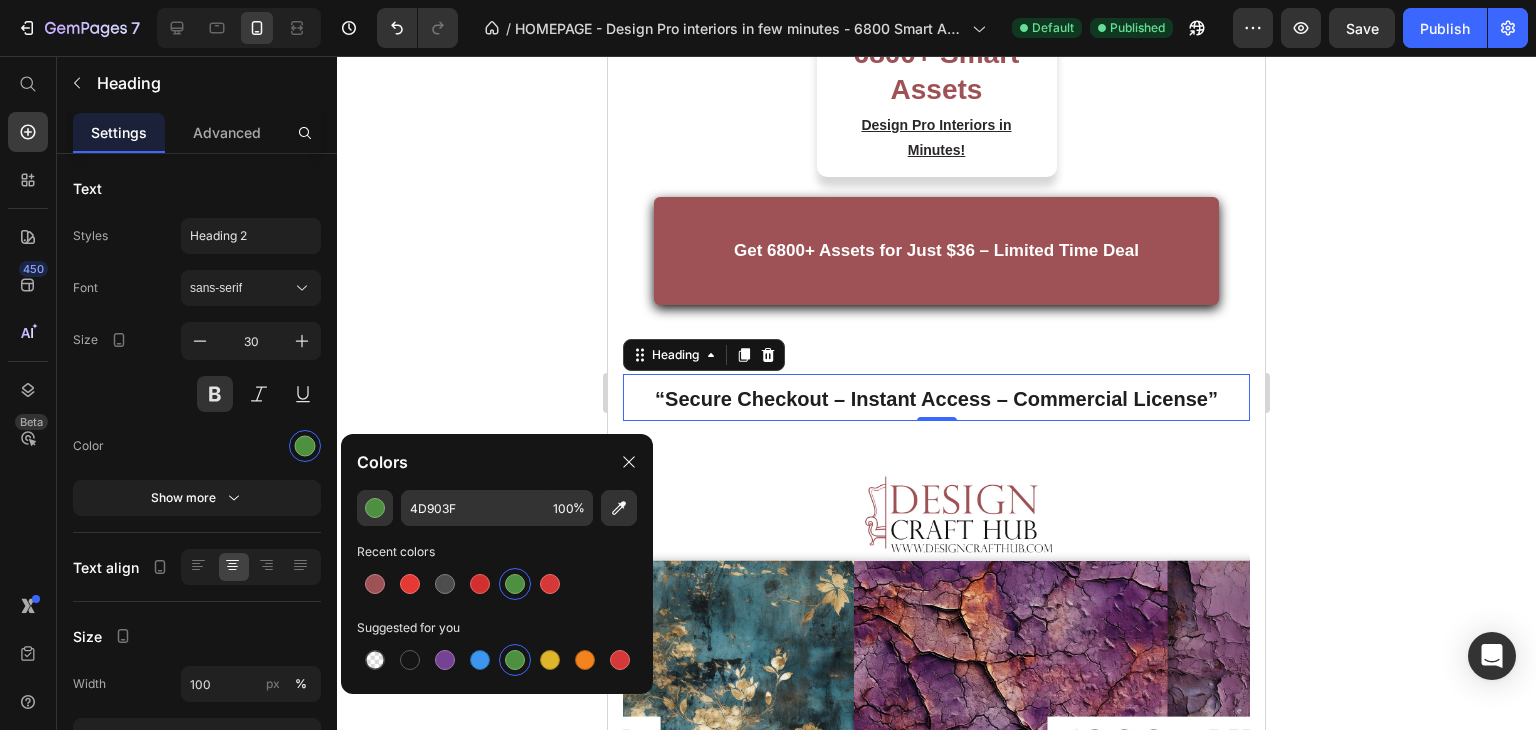 click at bounding box center [515, 660] 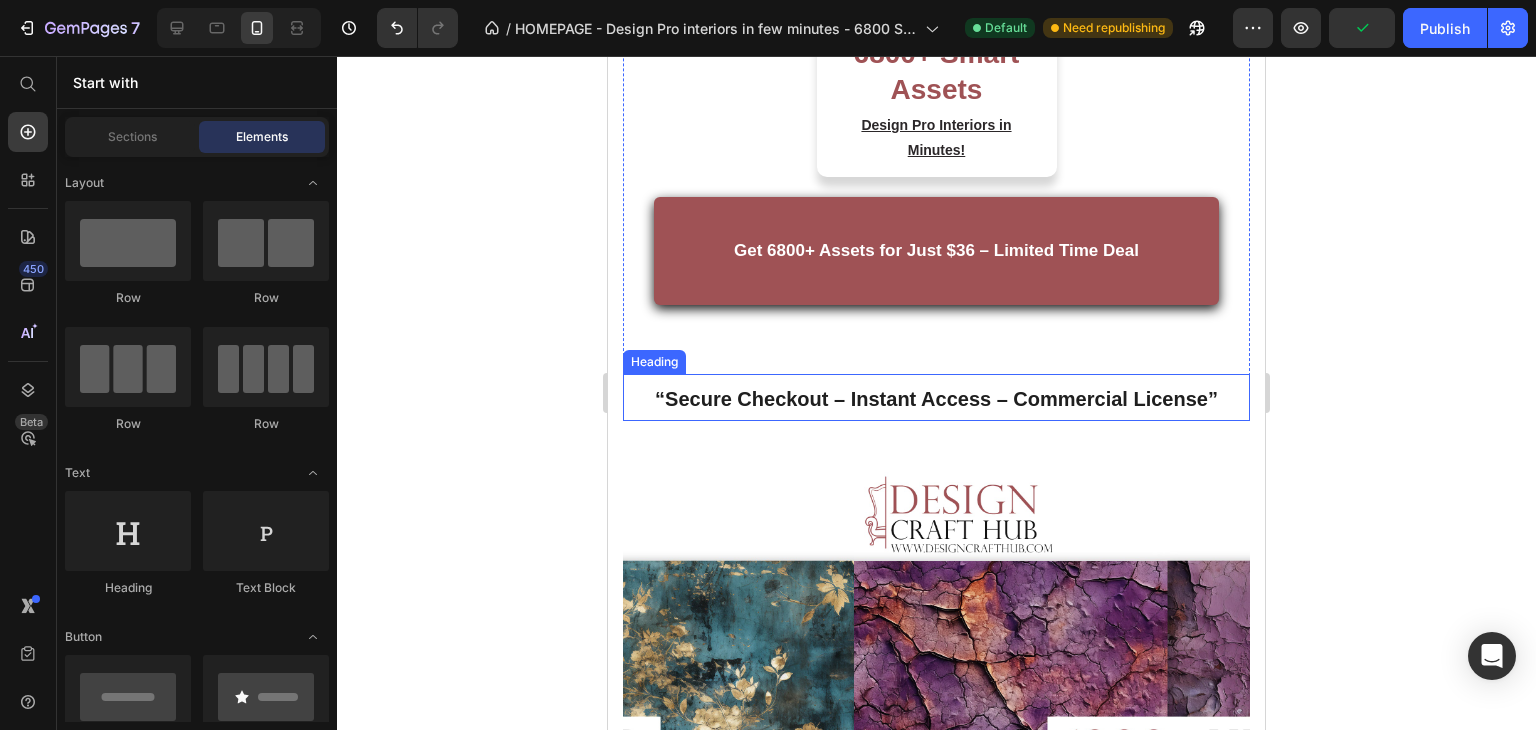 click on "“Secure Checkout – Instant Access – Commercial License”" at bounding box center (936, 399) 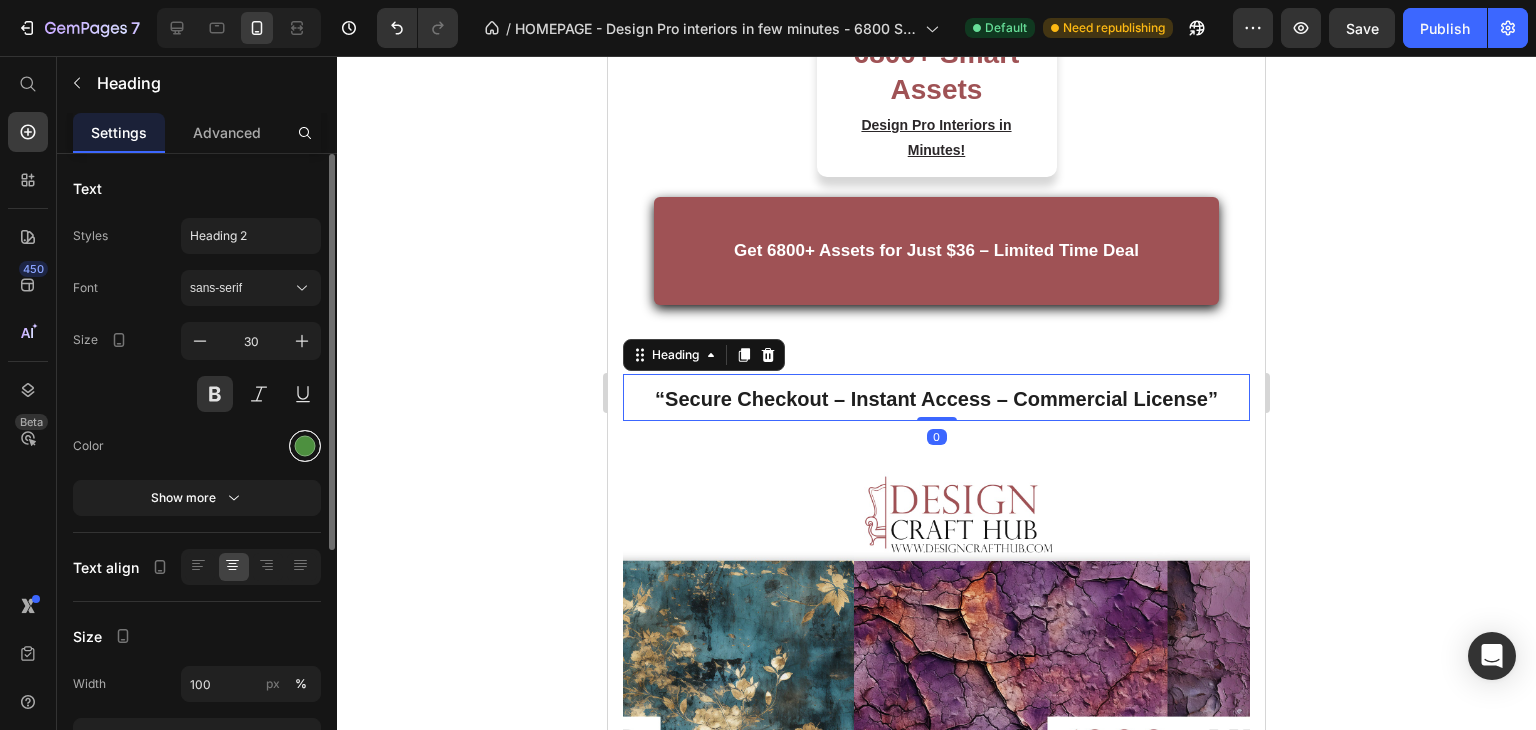 click at bounding box center [305, 446] 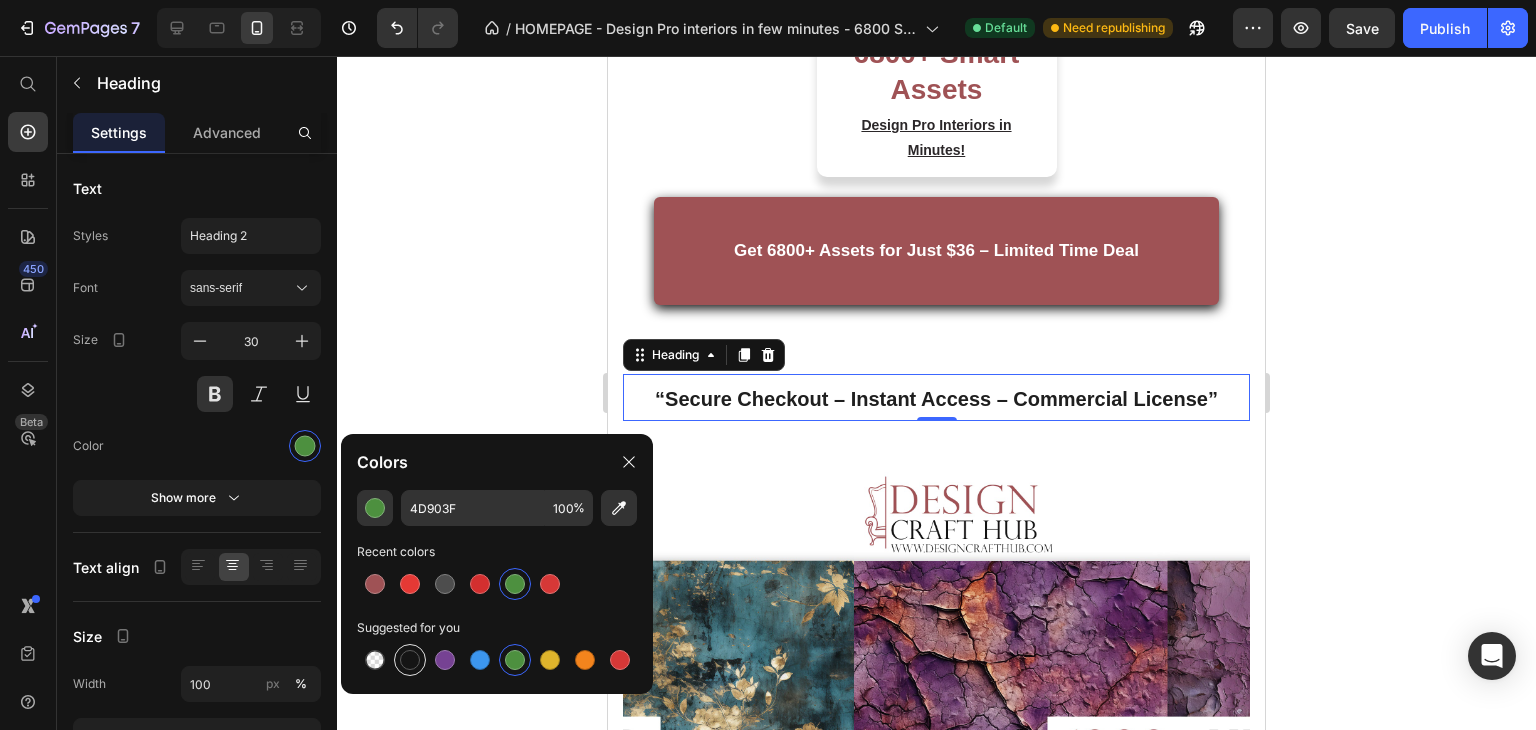 click at bounding box center (410, 660) 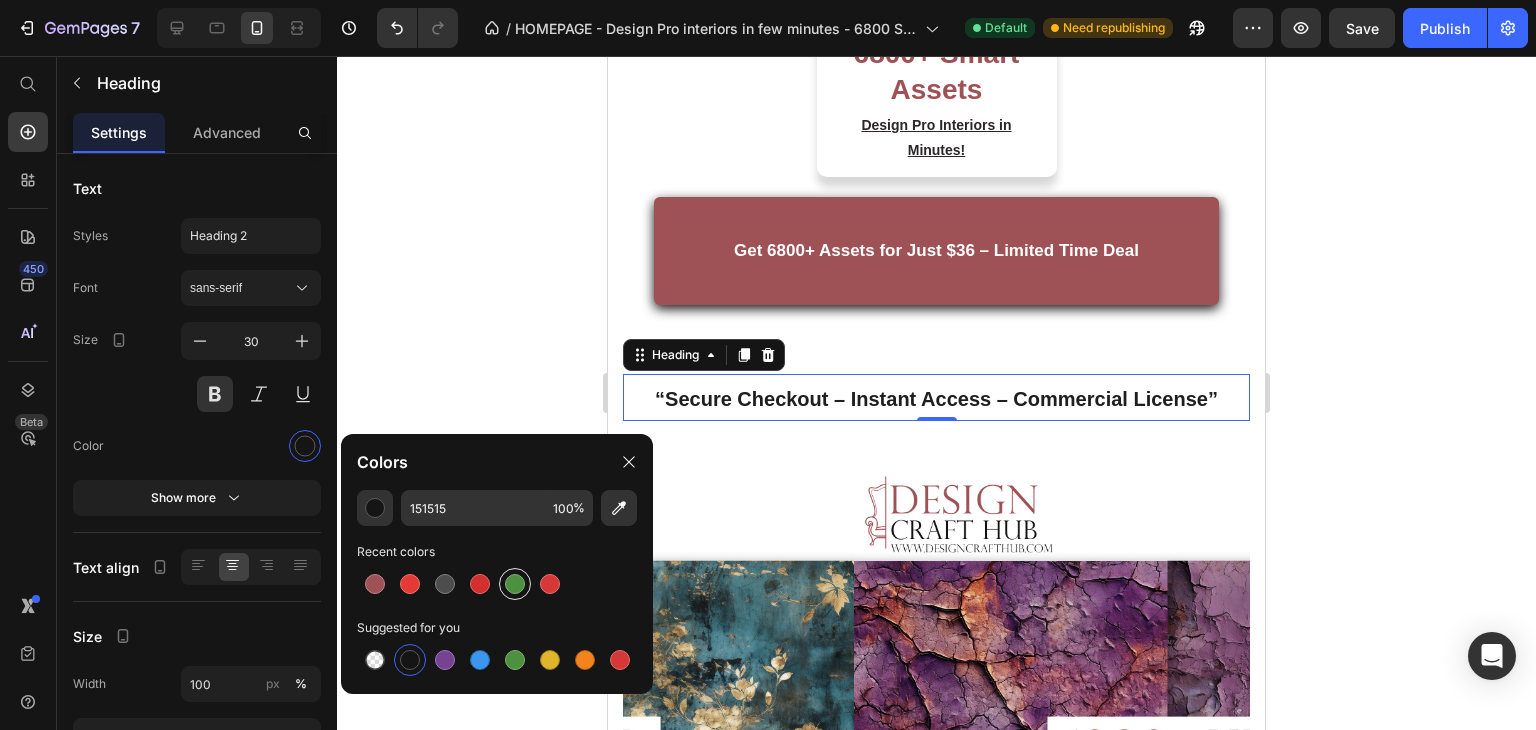 click at bounding box center [515, 584] 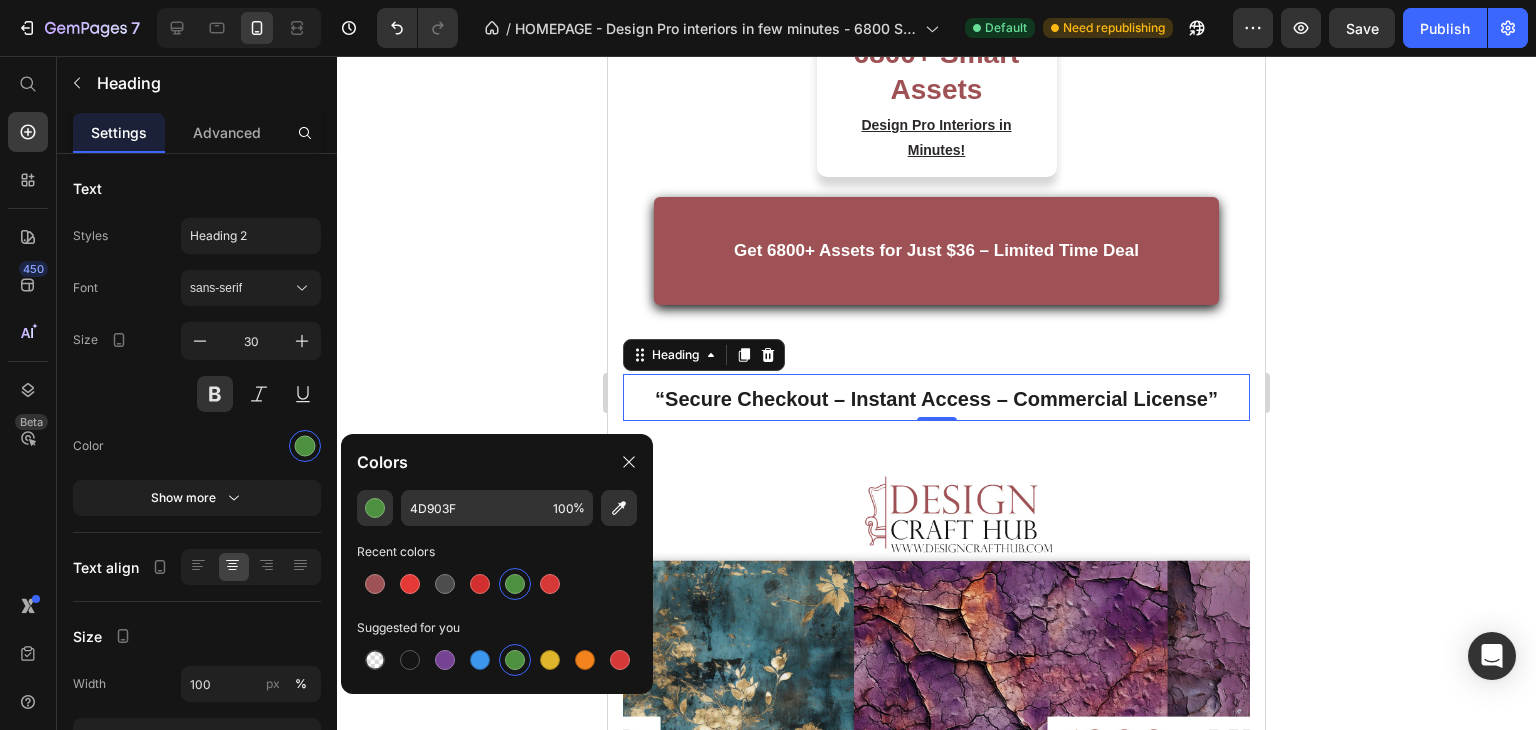 click 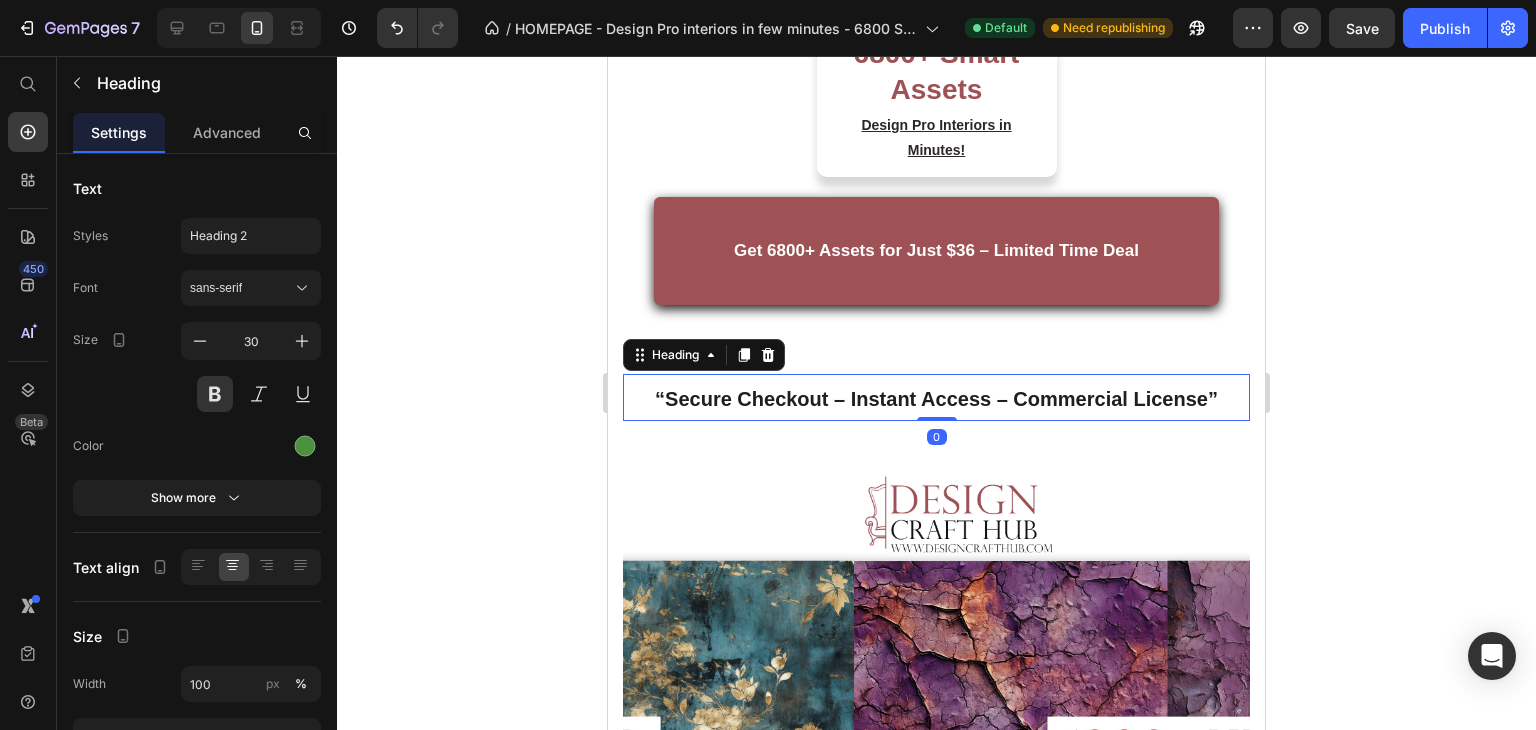 click on "“Secure Checkout – Instant Access – Commercial License”" at bounding box center [936, 399] 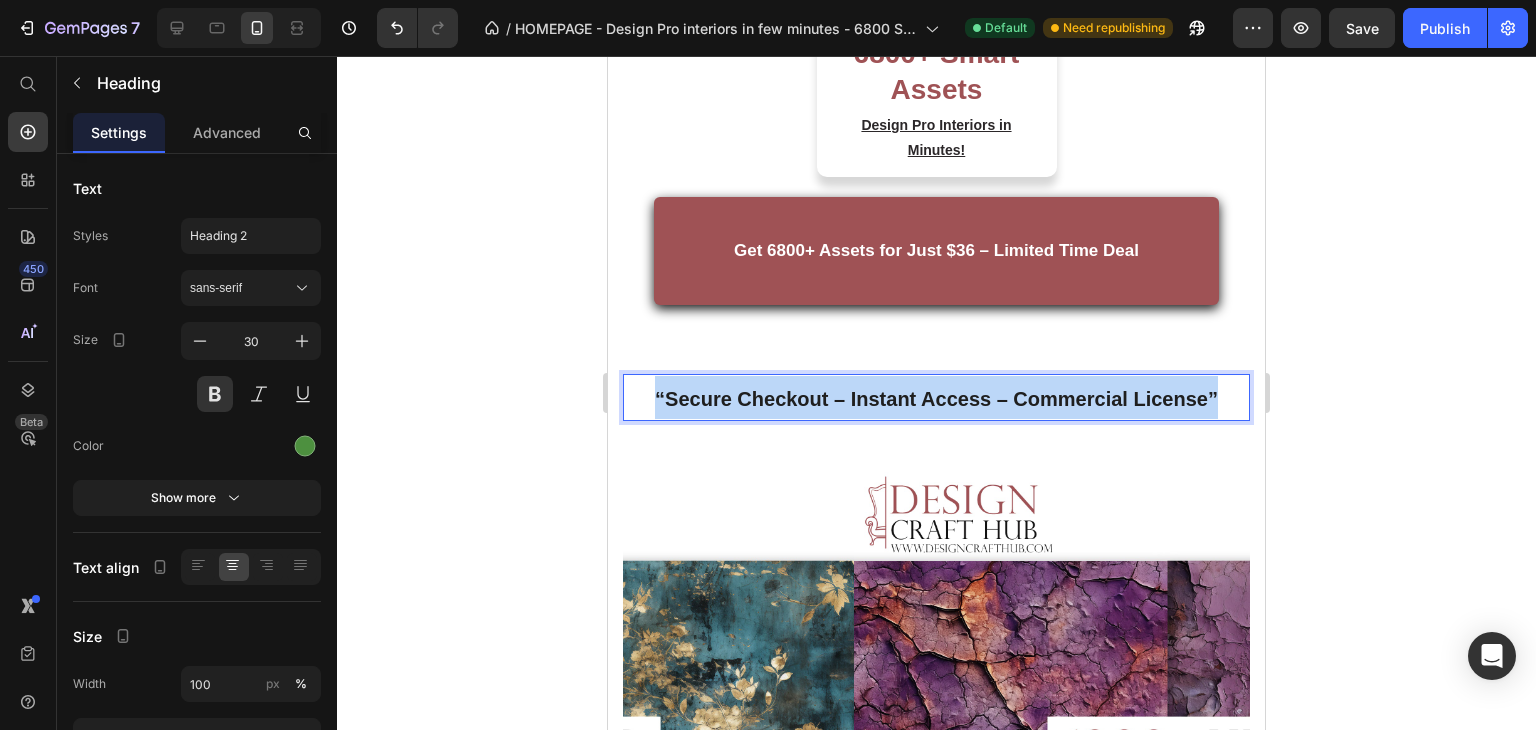 click on "“Secure Checkout – Instant Access – Commercial License”" at bounding box center [936, 399] 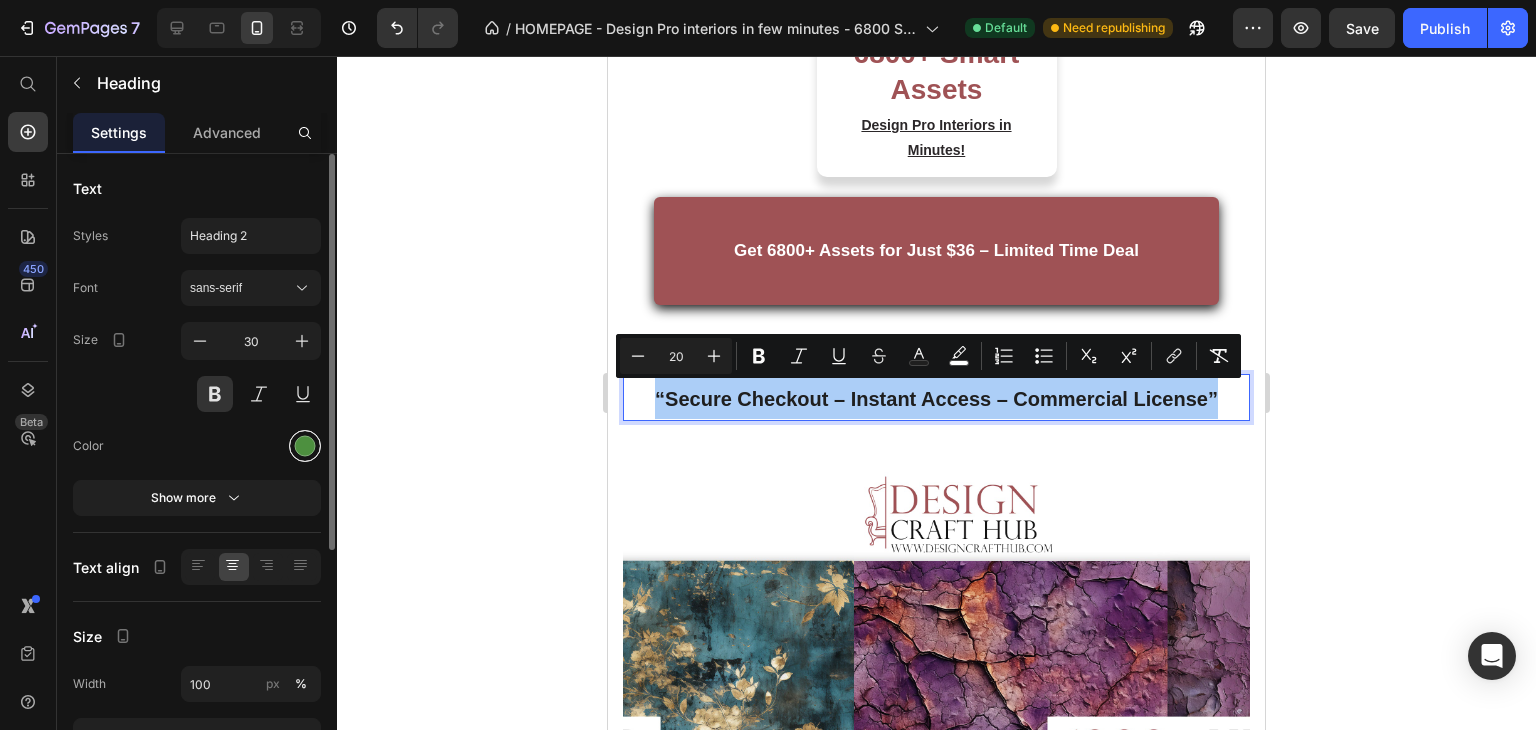 click at bounding box center [305, 446] 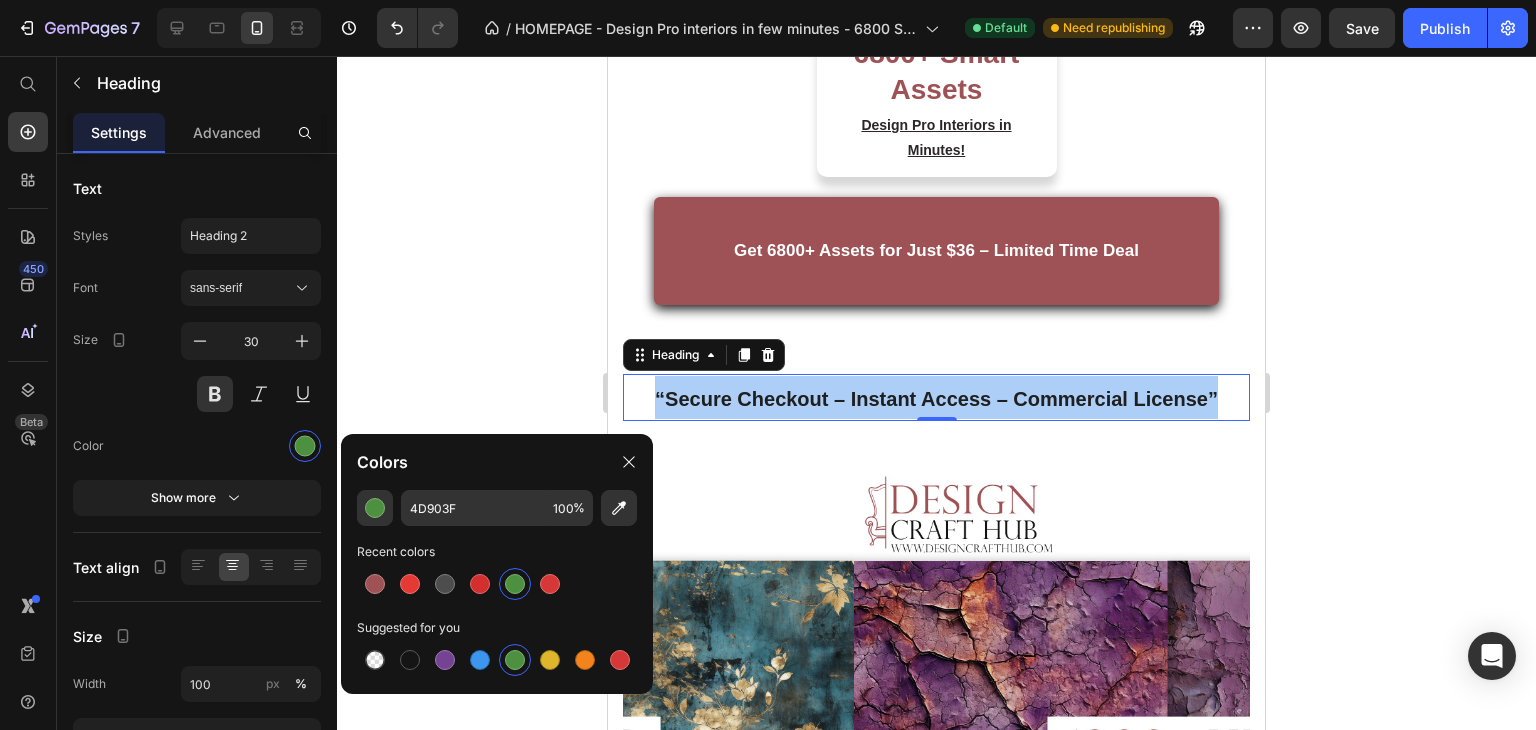 click at bounding box center [515, 660] 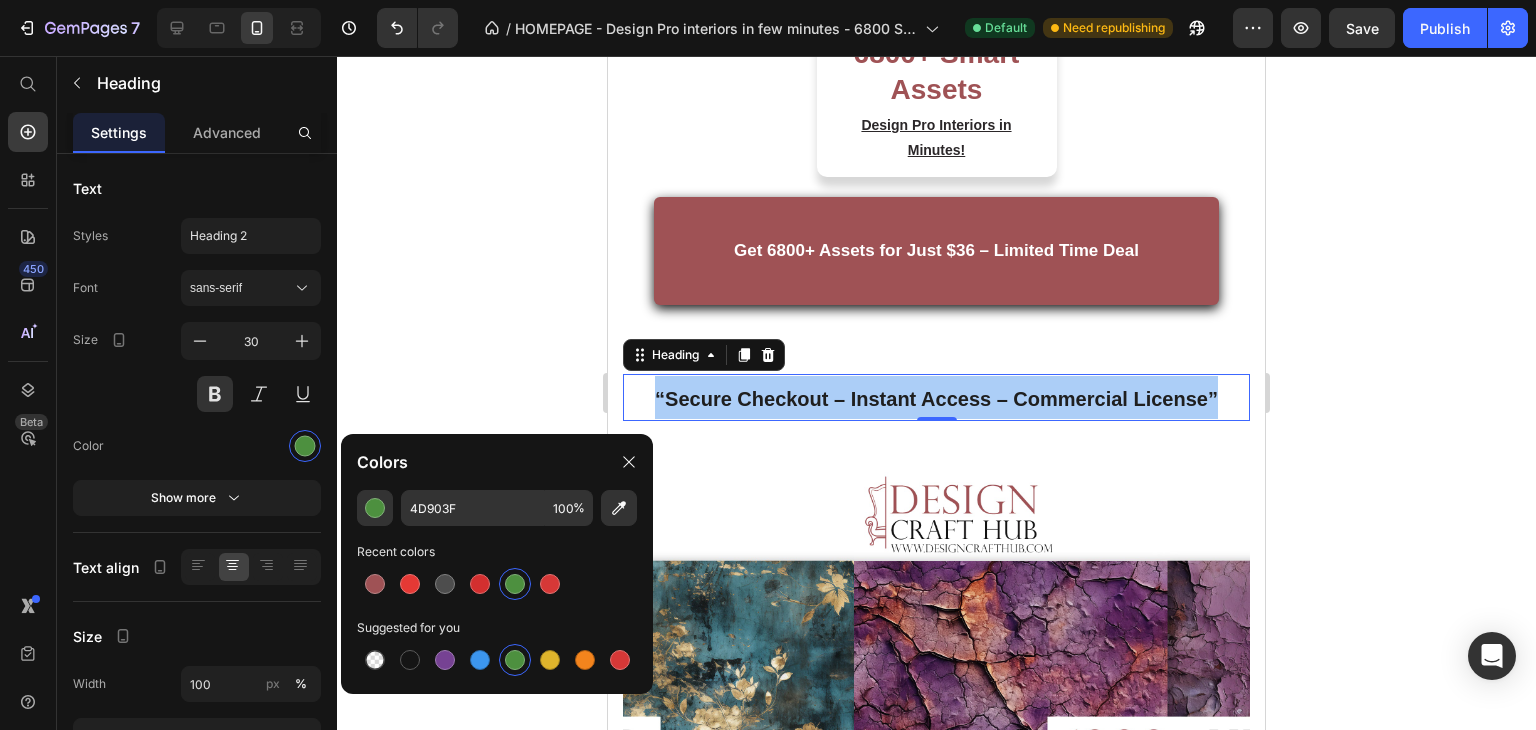 click 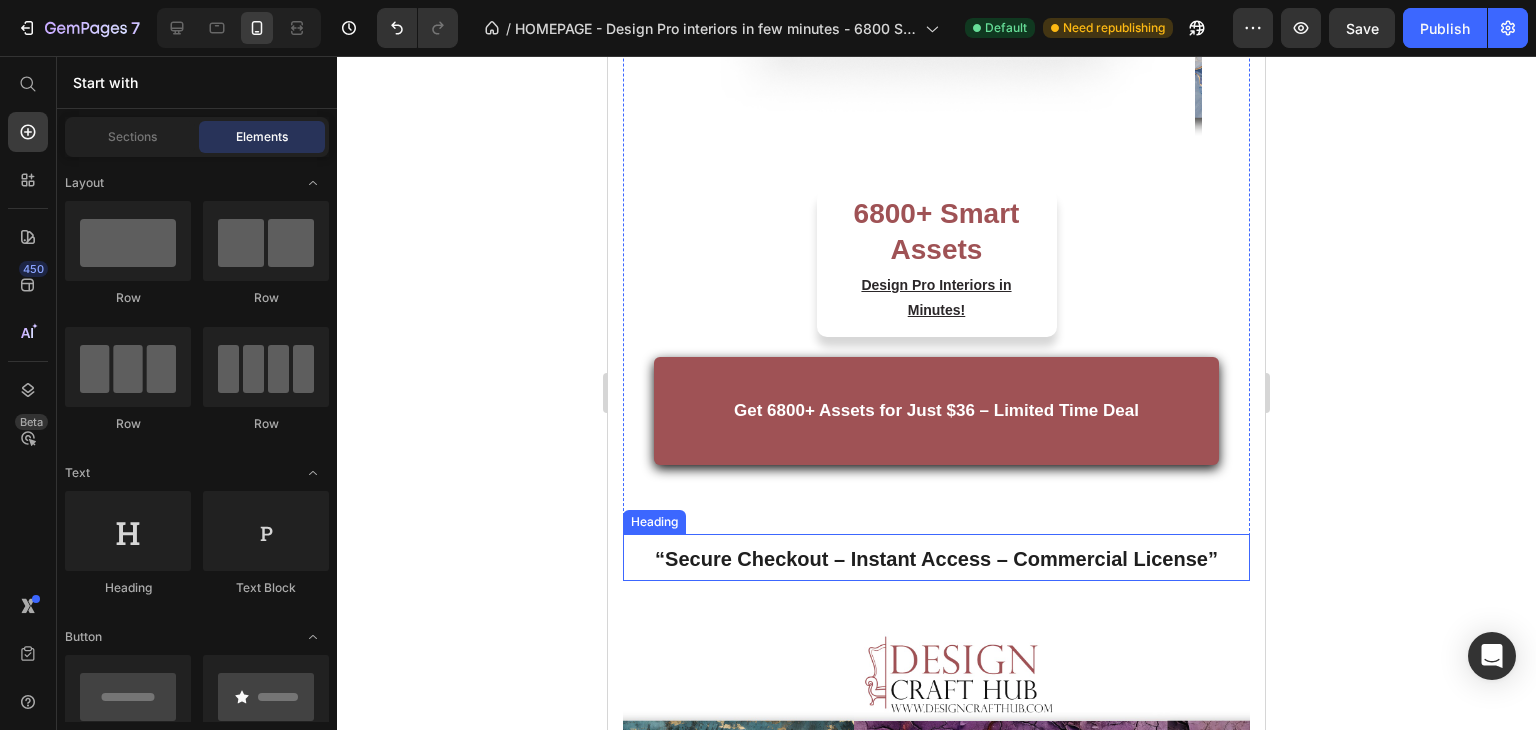 scroll, scrollTop: 499, scrollLeft: 0, axis: vertical 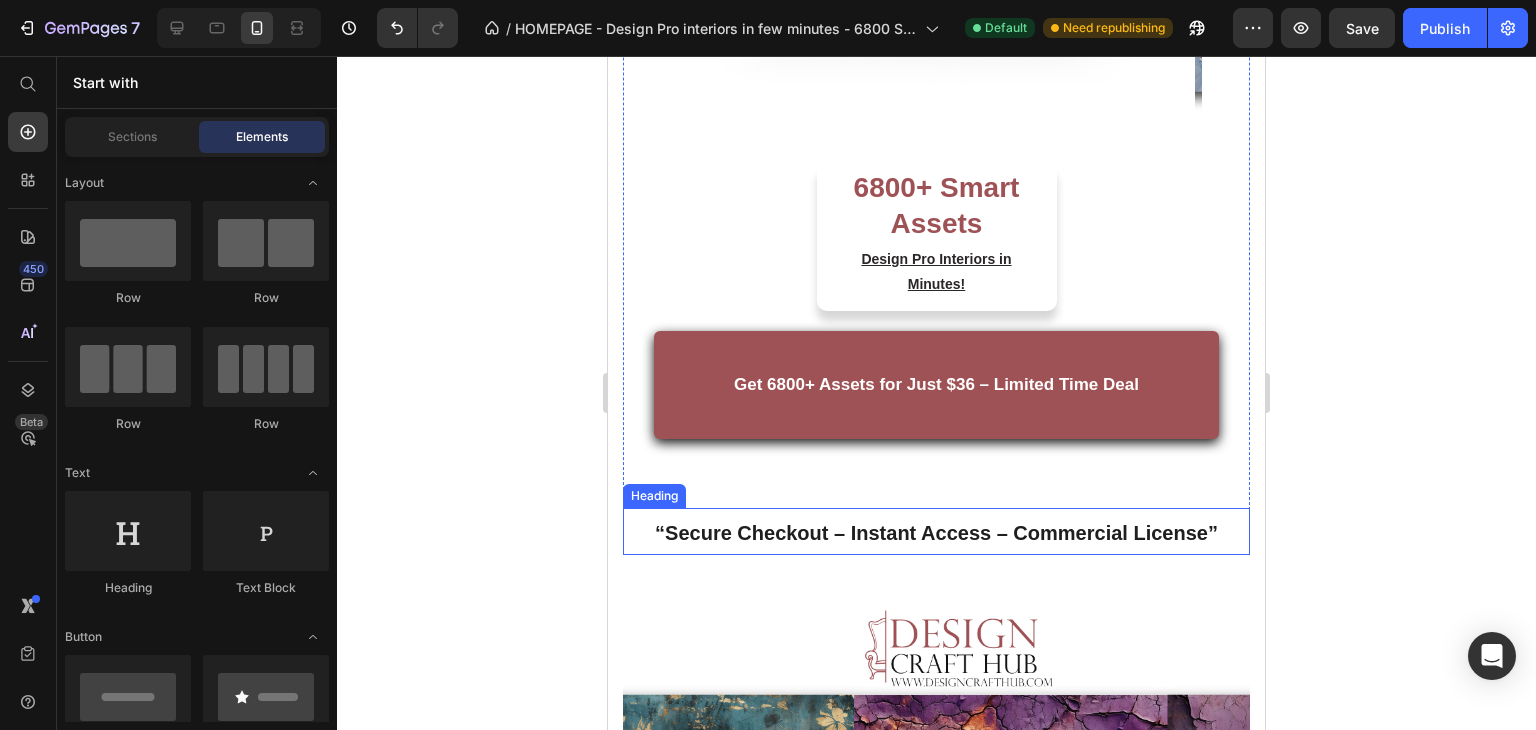 click on "“Secure Checkout – Instant Access – Commercial License”" at bounding box center (936, 533) 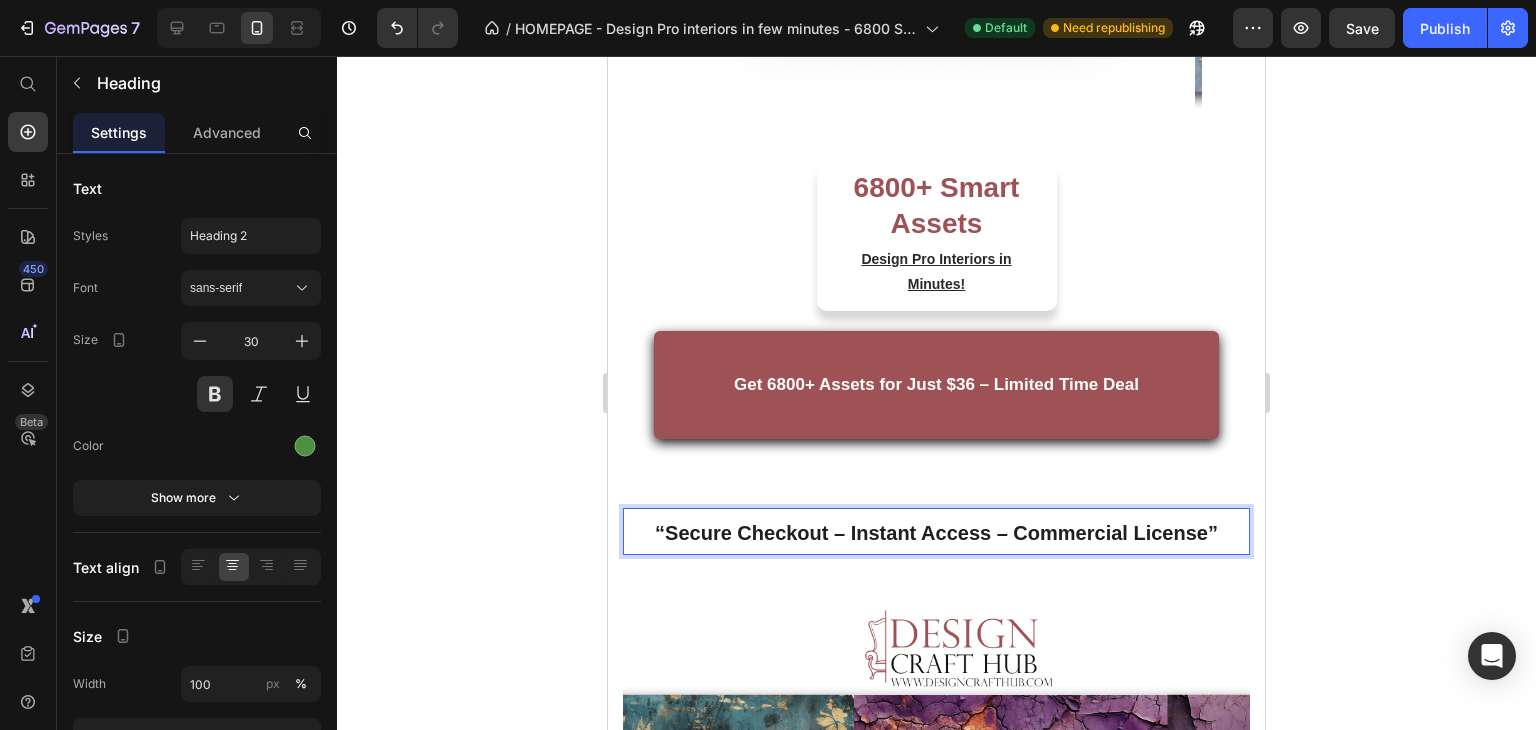click on "“Secure Checkout – Instant Access – Commercial License”" at bounding box center (936, 533) 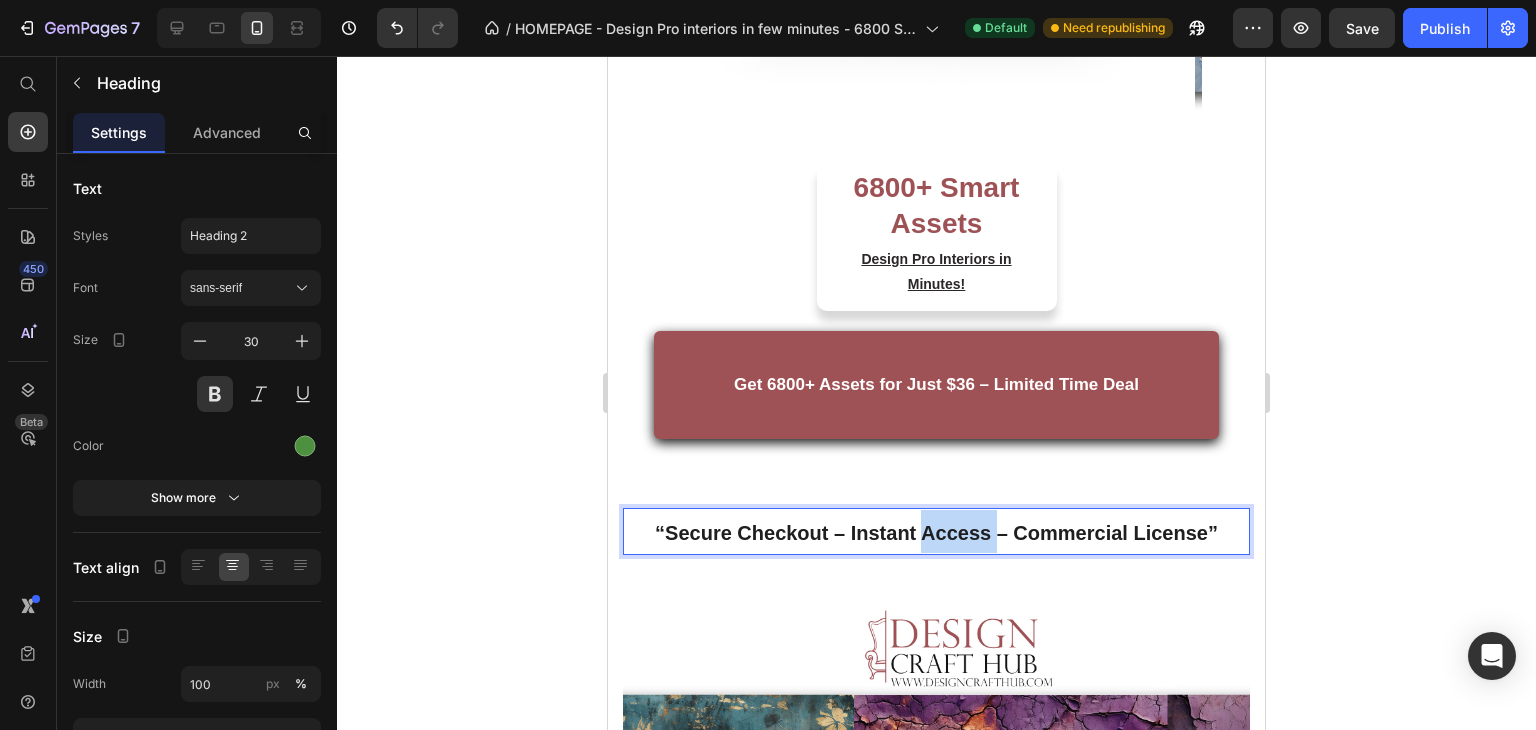 click on "“Secure Checkout – Instant Access – Commercial License”" at bounding box center (936, 533) 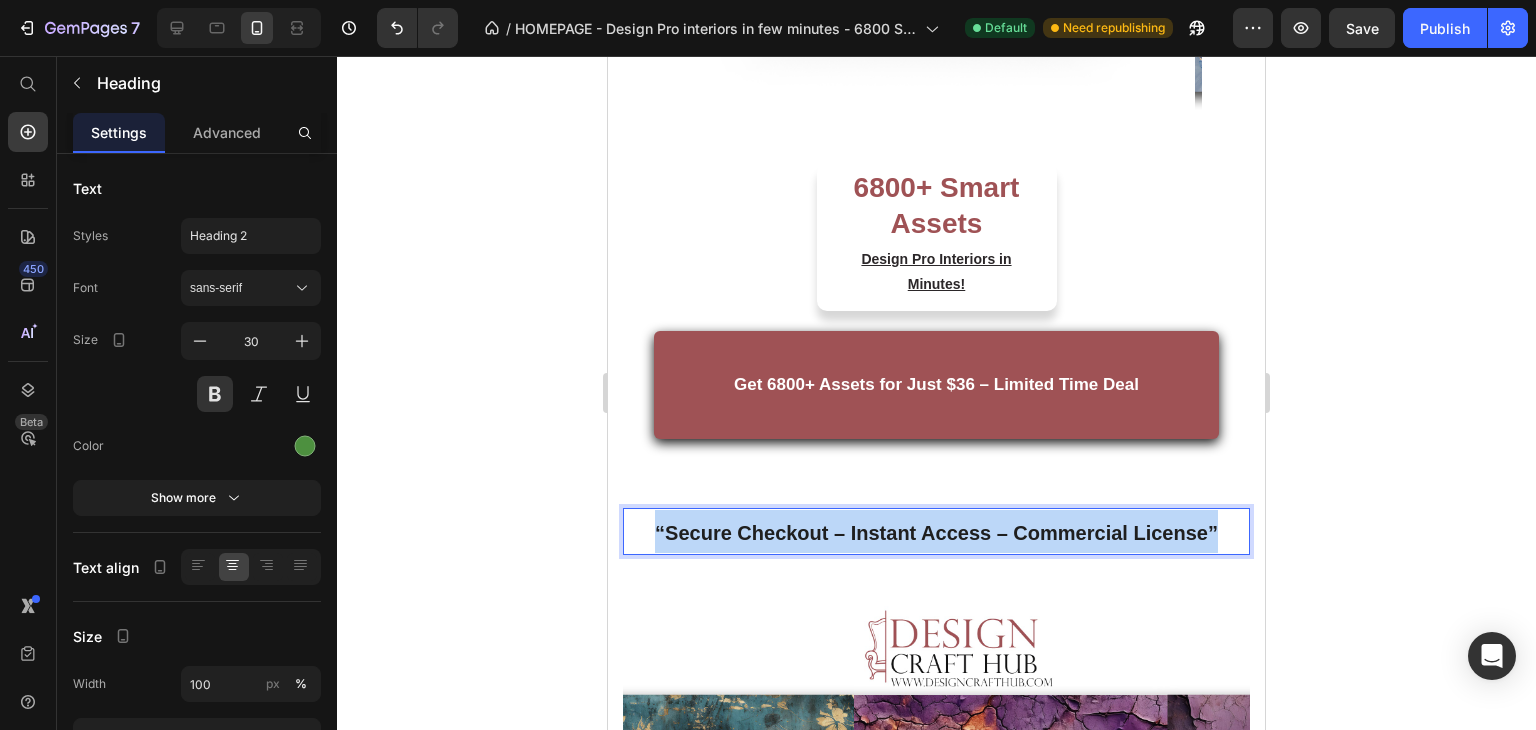 click on "“Secure Checkout – Instant Access – Commercial License”" at bounding box center [936, 533] 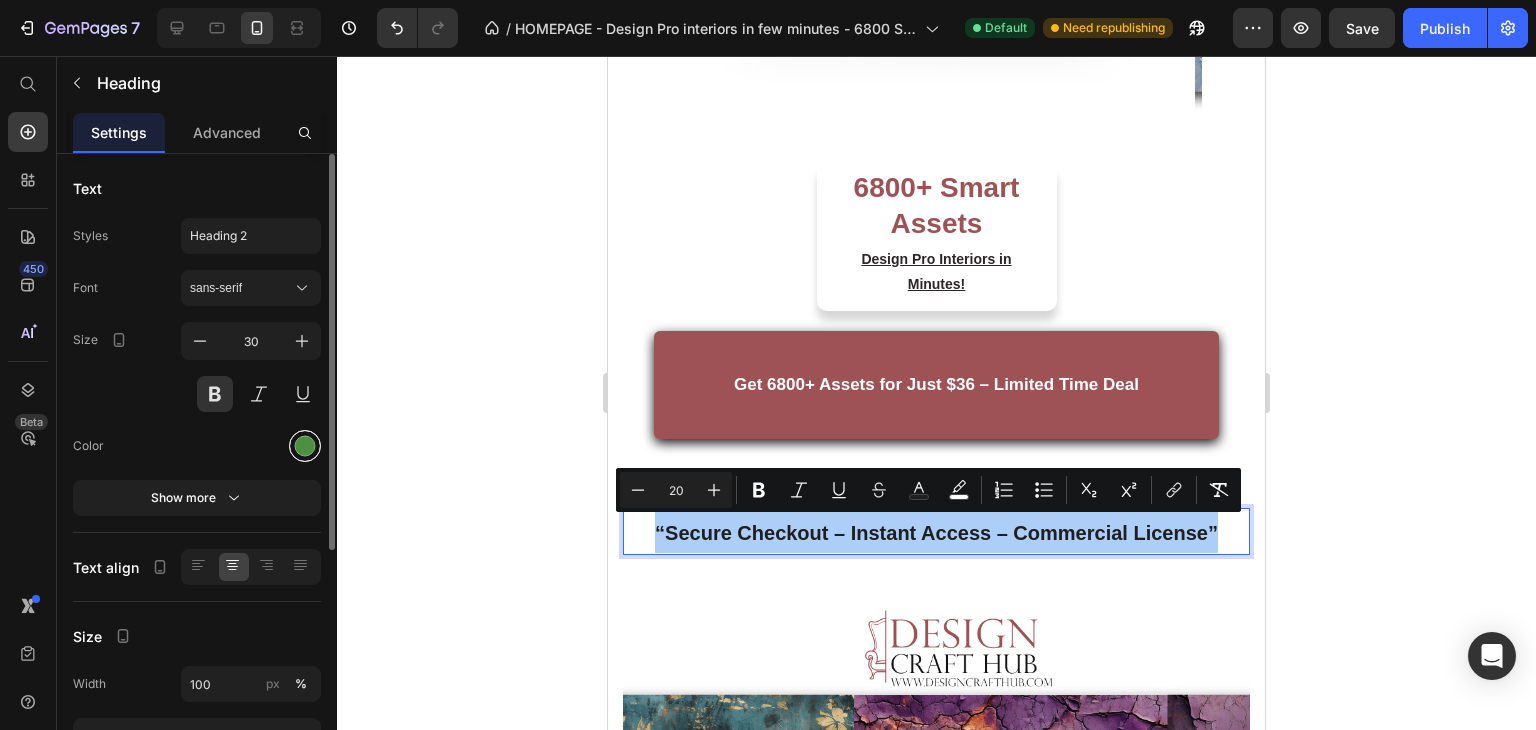 click at bounding box center (305, 446) 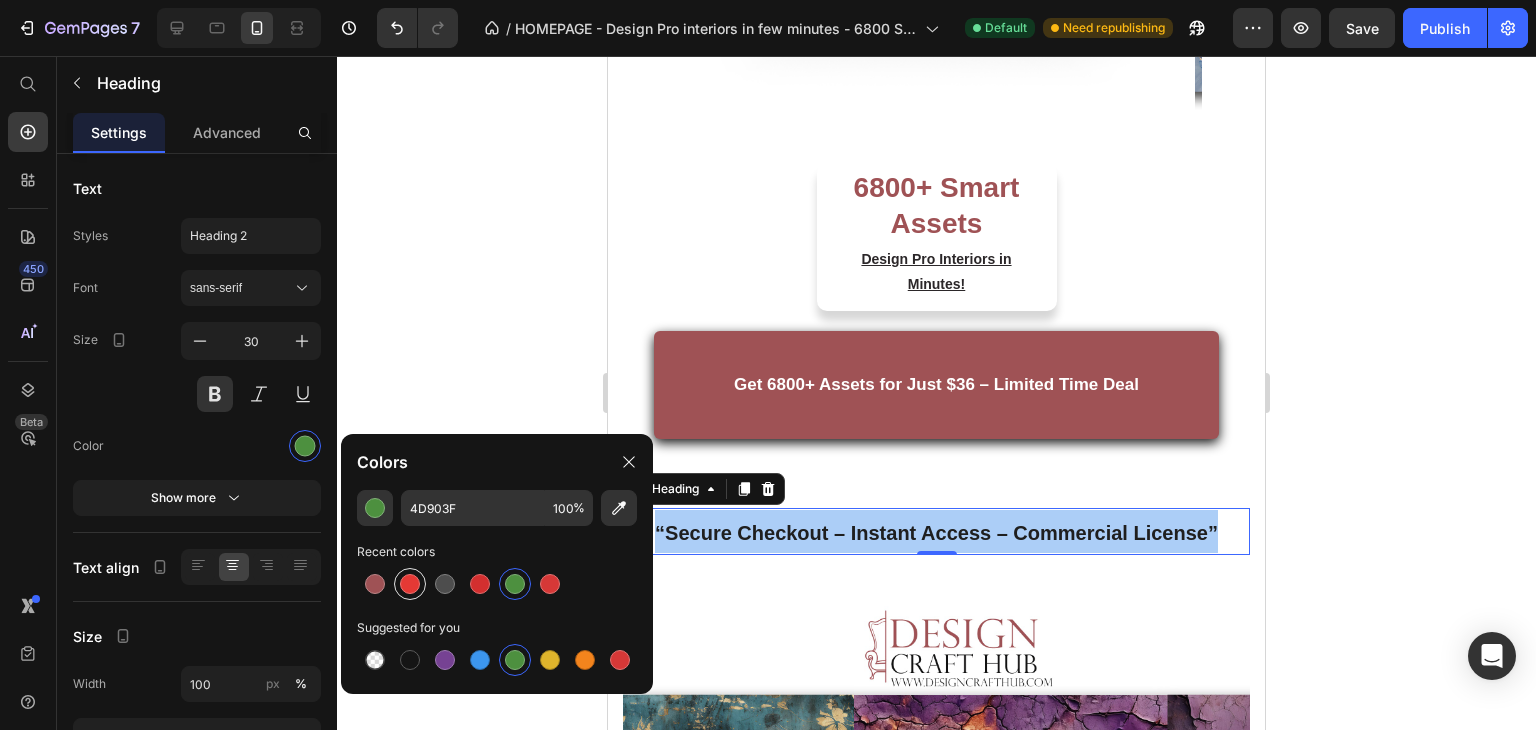 click at bounding box center (410, 584) 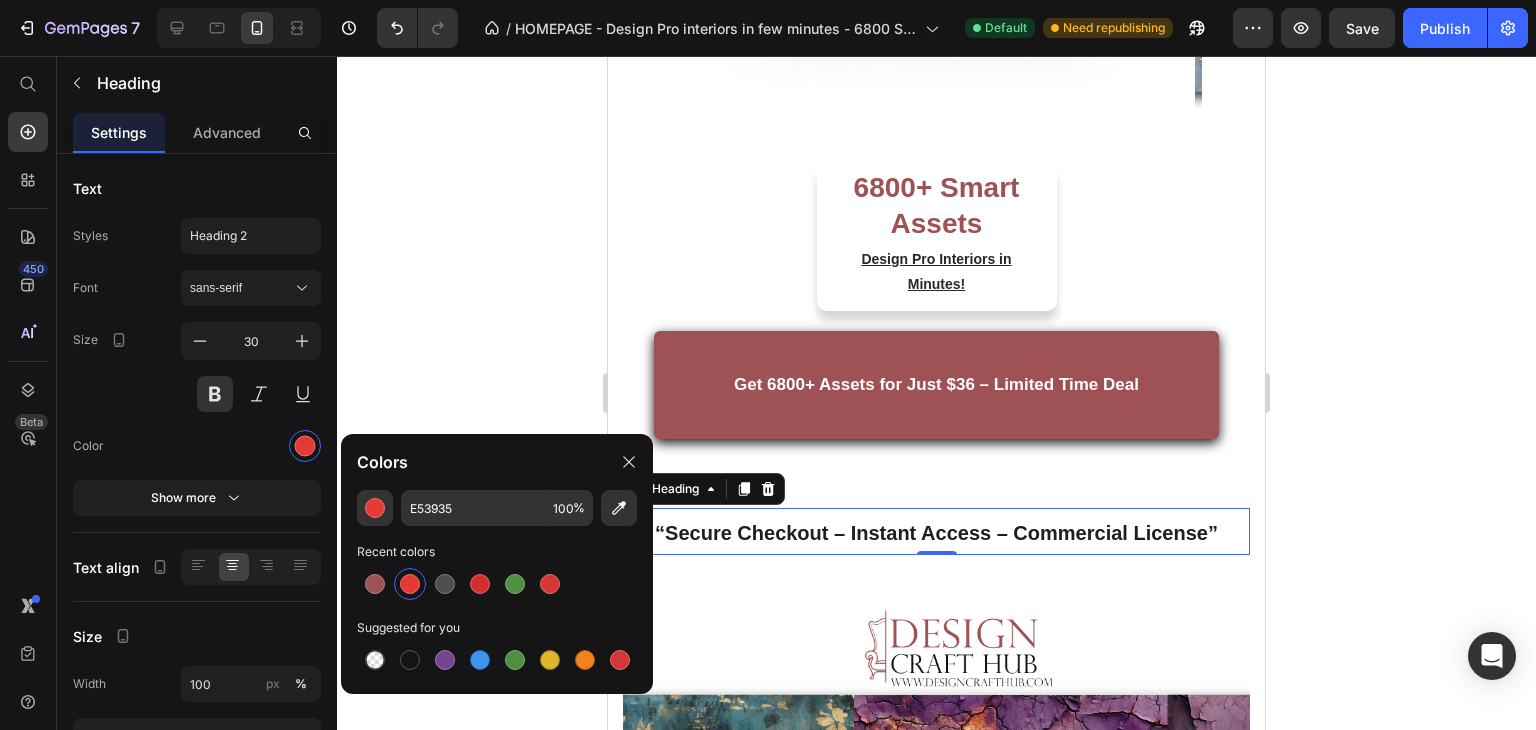 click 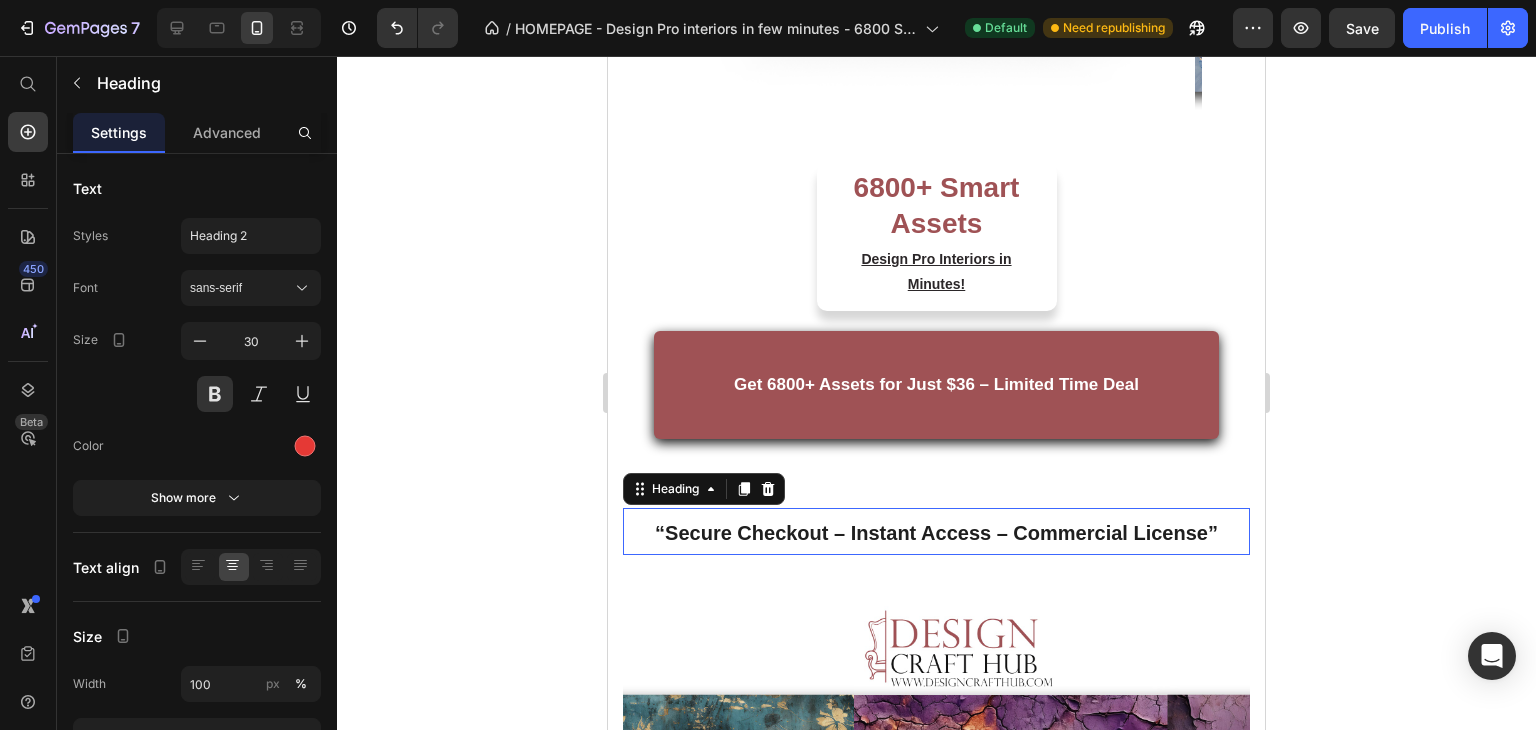 click on "⁠⁠⁠⁠⁠⁠⁠ “Secure Checkout – Instant Access – Commercial License”" at bounding box center (936, 531) 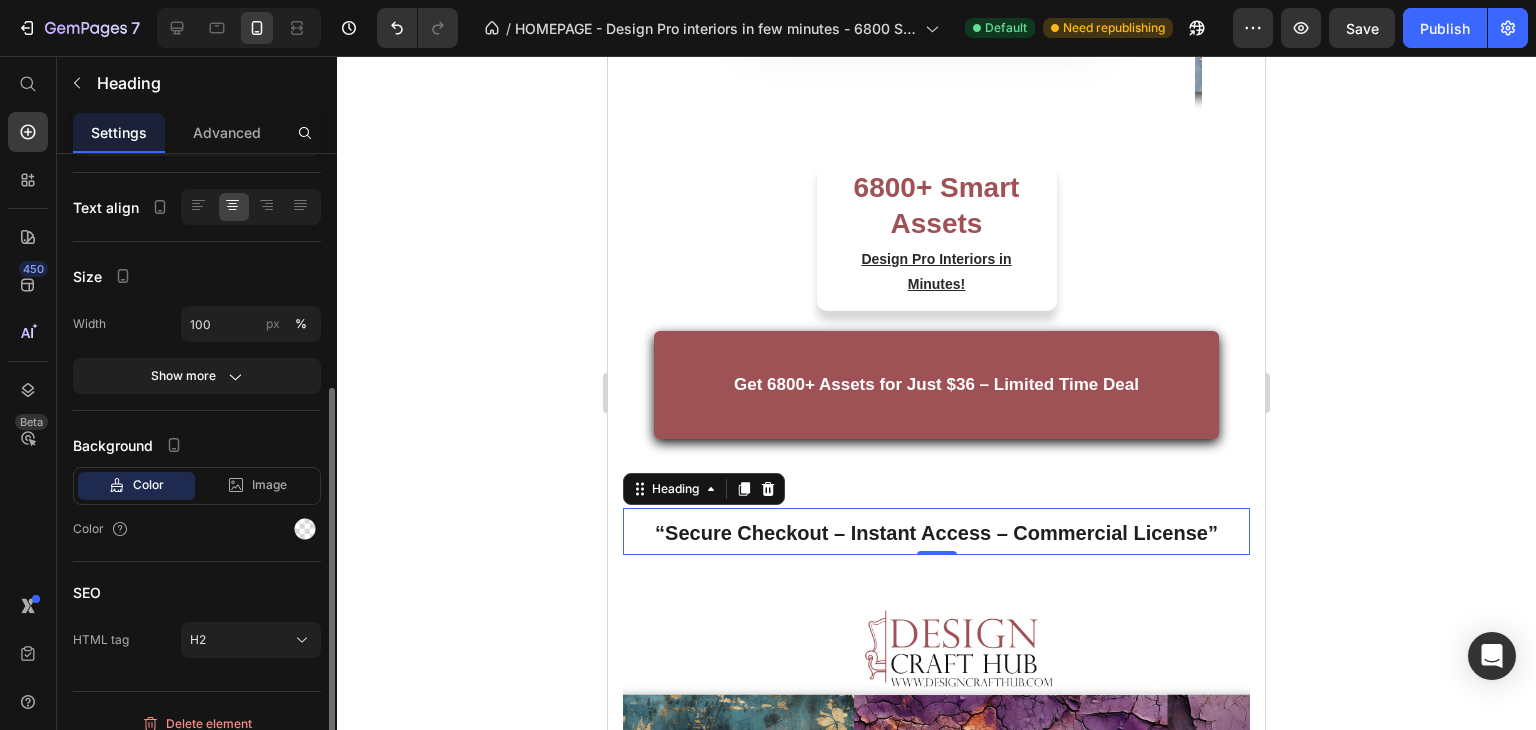 scroll, scrollTop: 376, scrollLeft: 0, axis: vertical 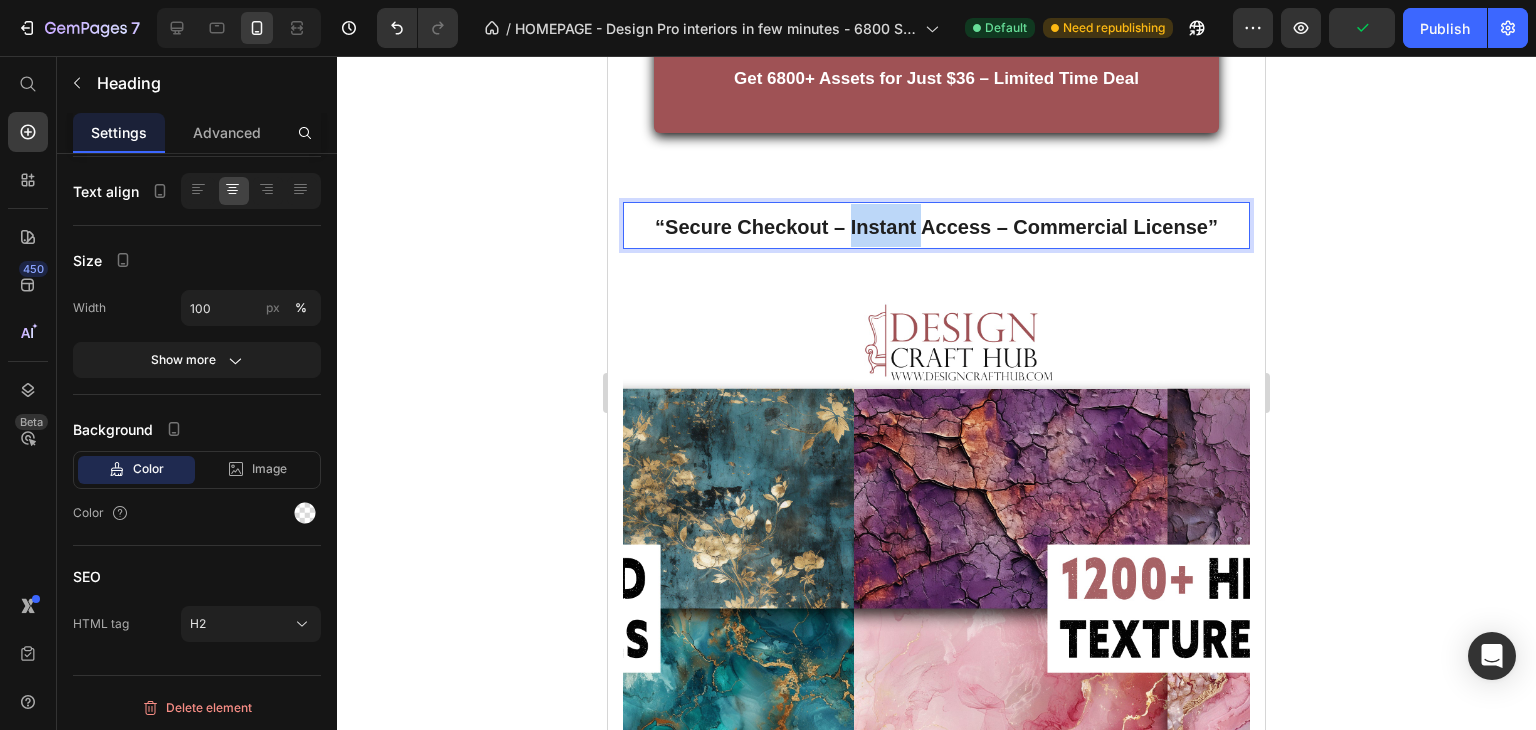 click on "“Secure Checkout – Instant Access – Commercial License”" at bounding box center (936, 227) 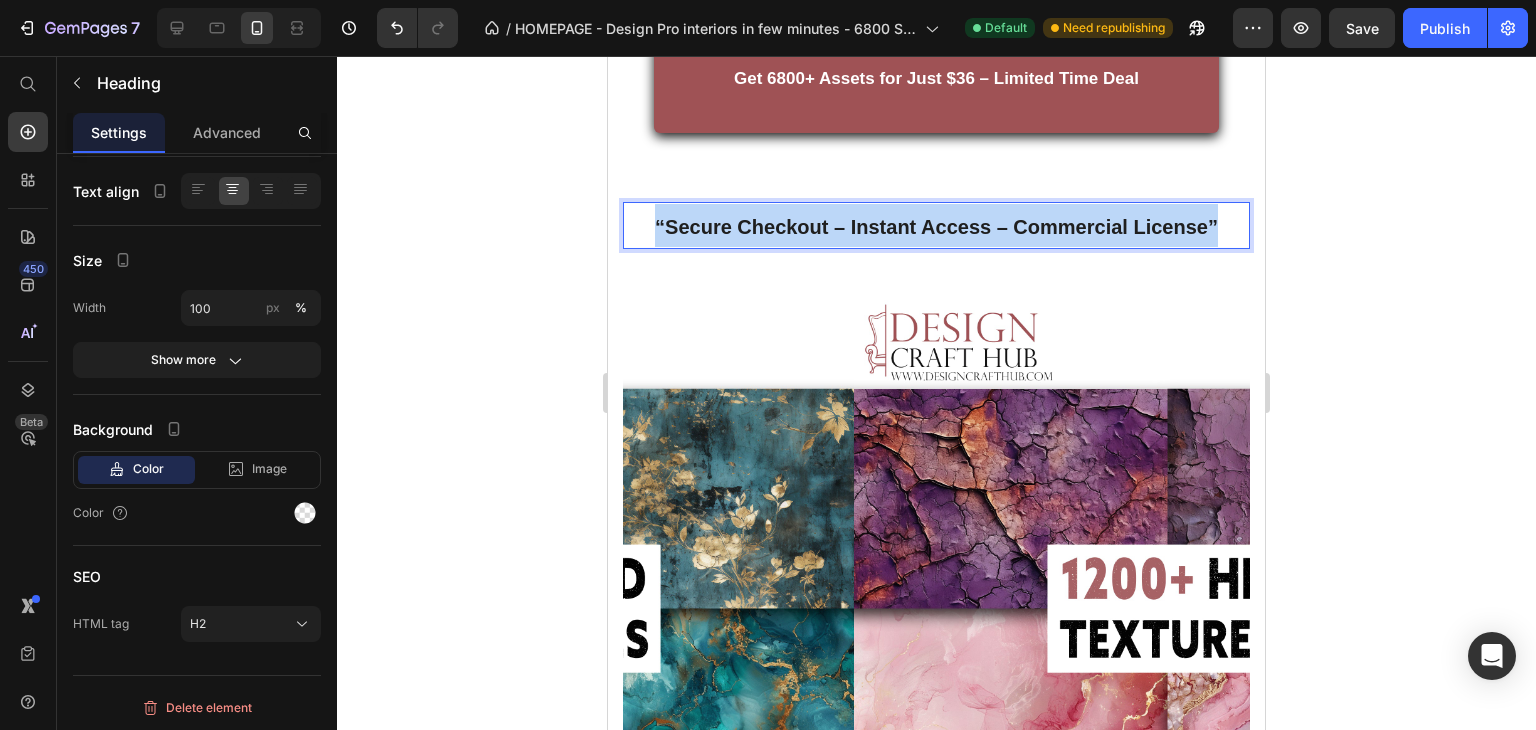 click on "“Secure Checkout – Instant Access – Commercial License”" at bounding box center (936, 227) 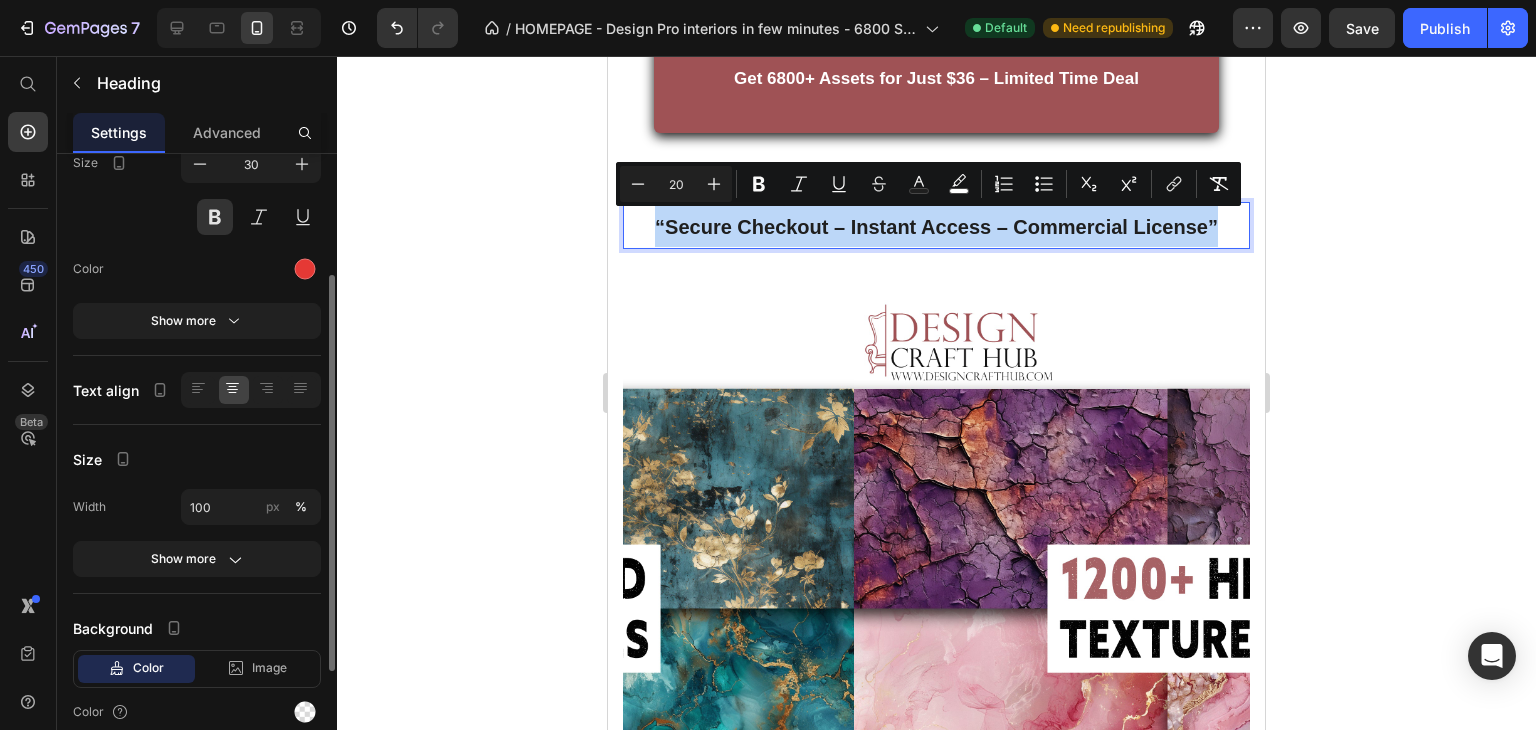 scroll, scrollTop: 56, scrollLeft: 0, axis: vertical 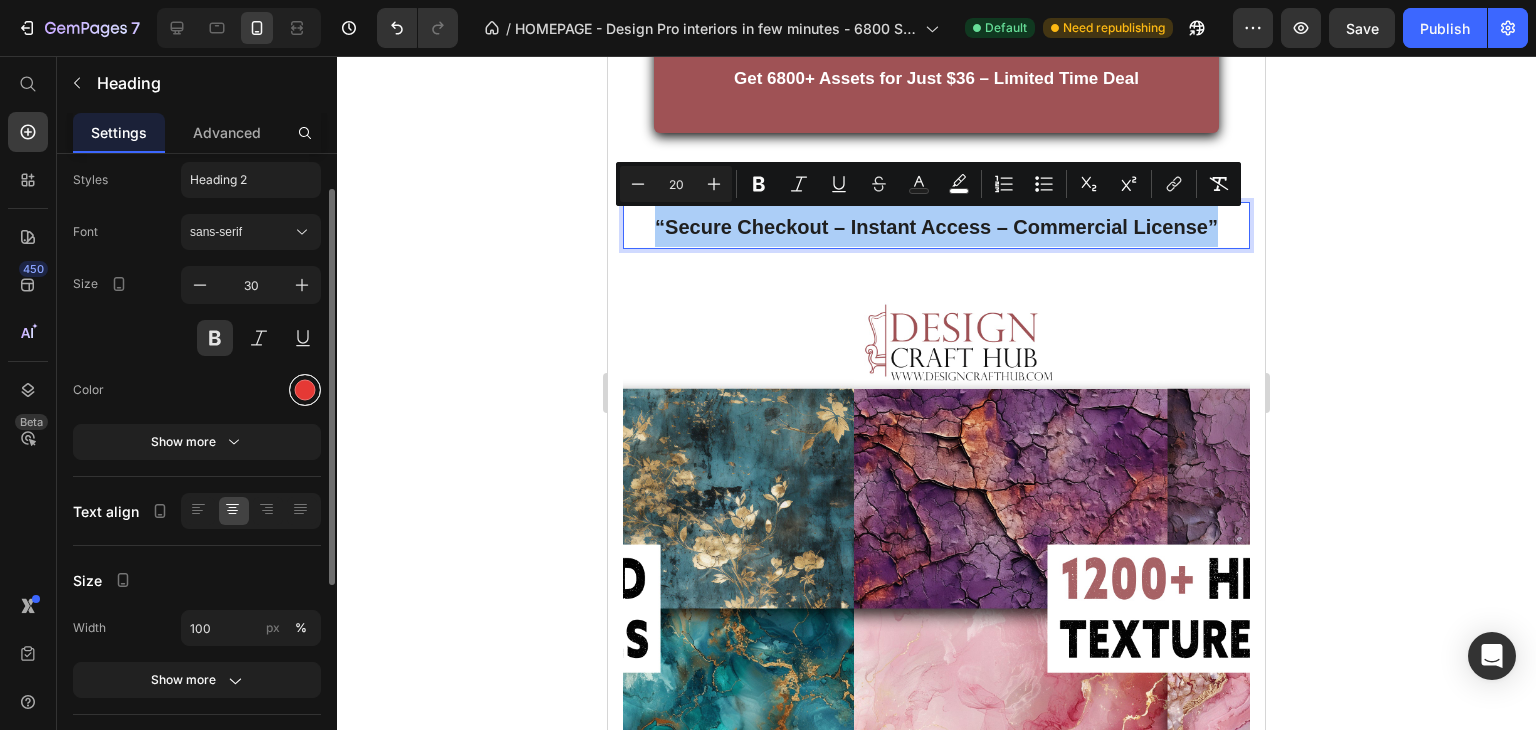 click at bounding box center [305, 390] 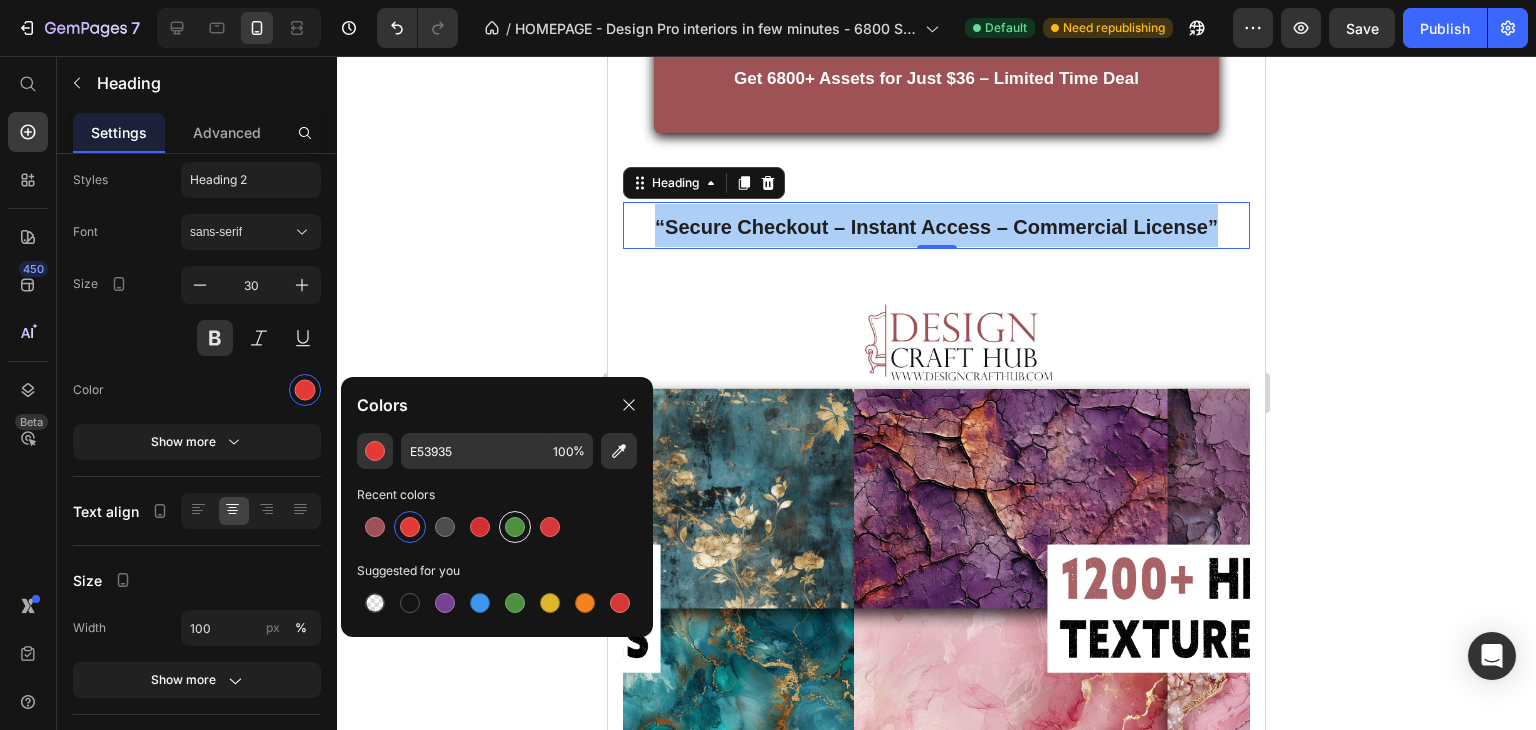 click at bounding box center (515, 527) 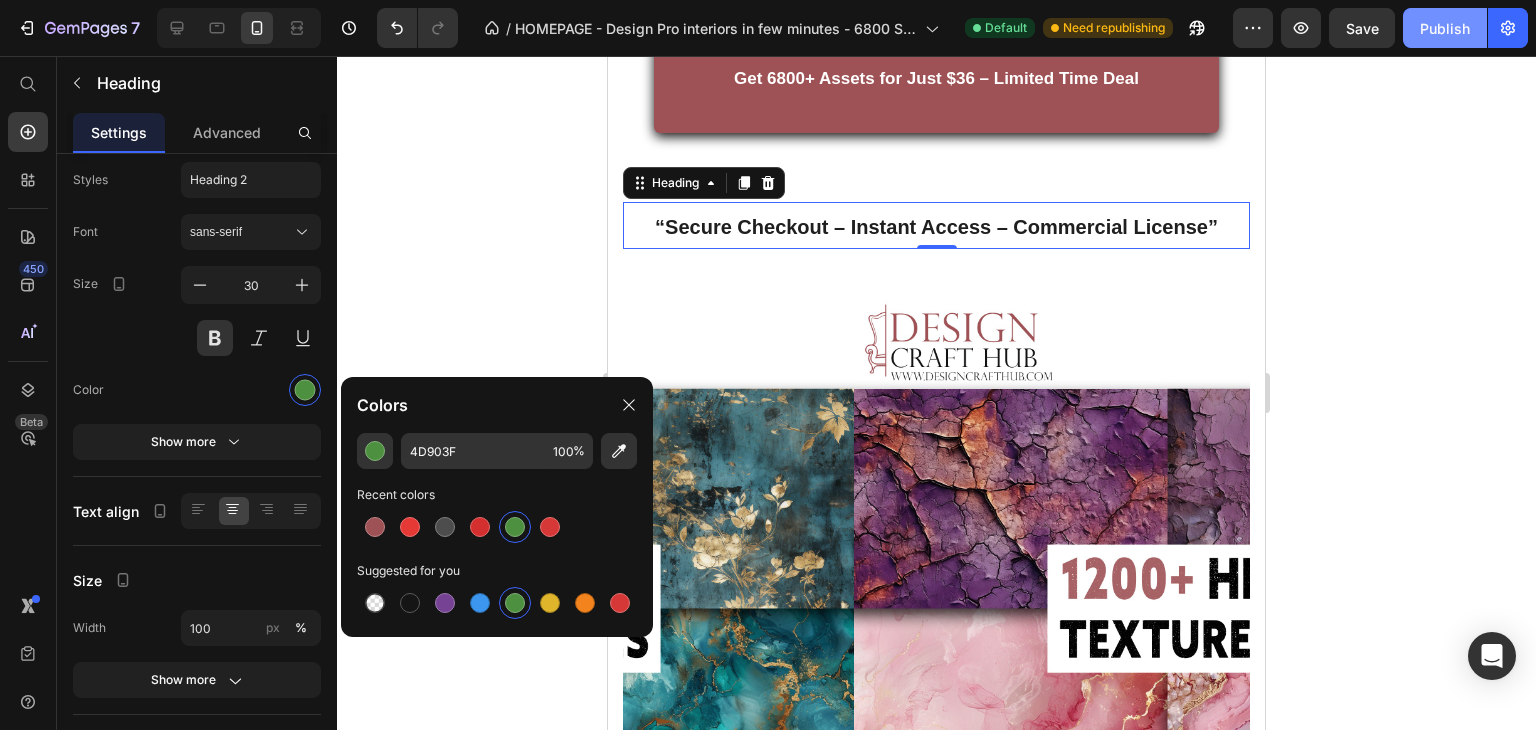 click on "Publish" at bounding box center (1445, 28) 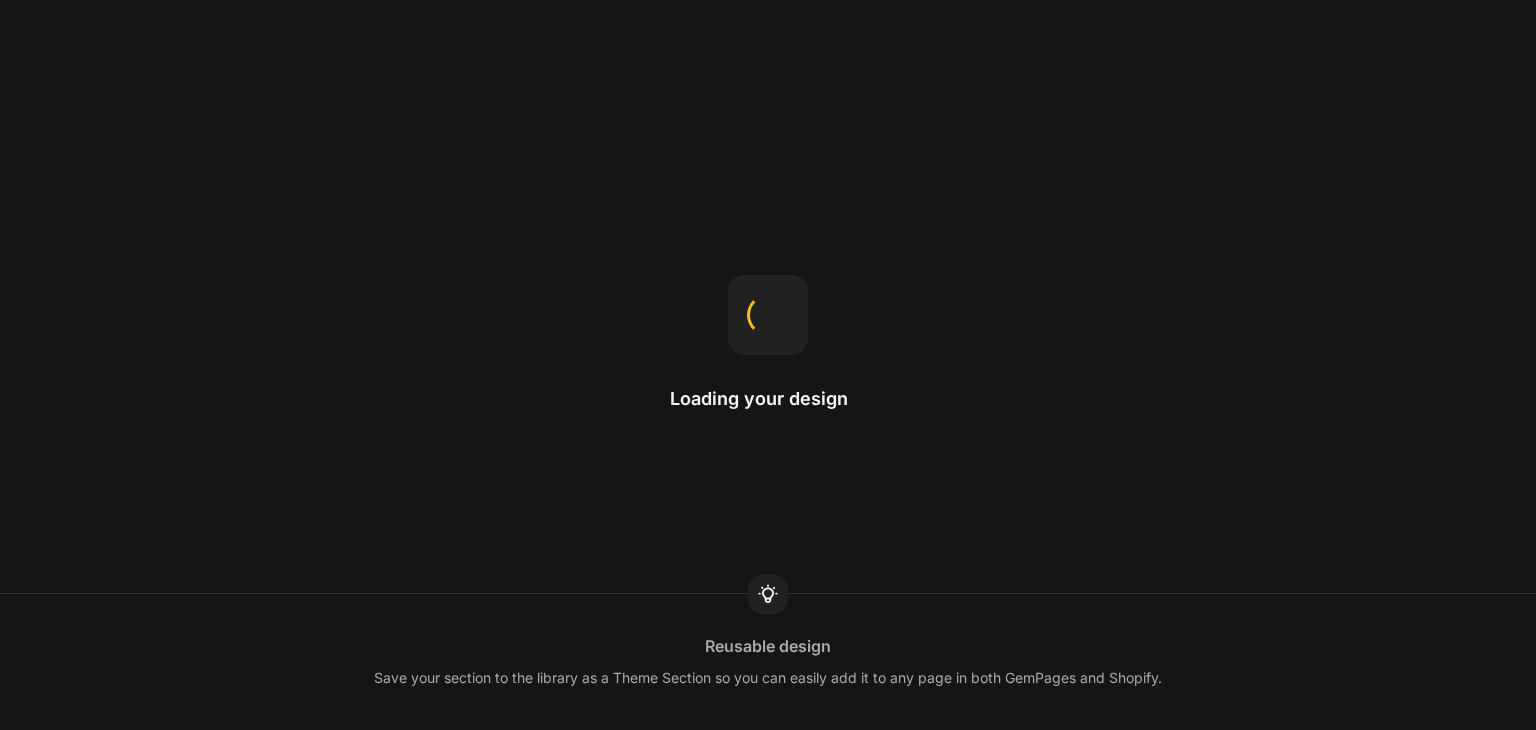 scroll, scrollTop: 0, scrollLeft: 0, axis: both 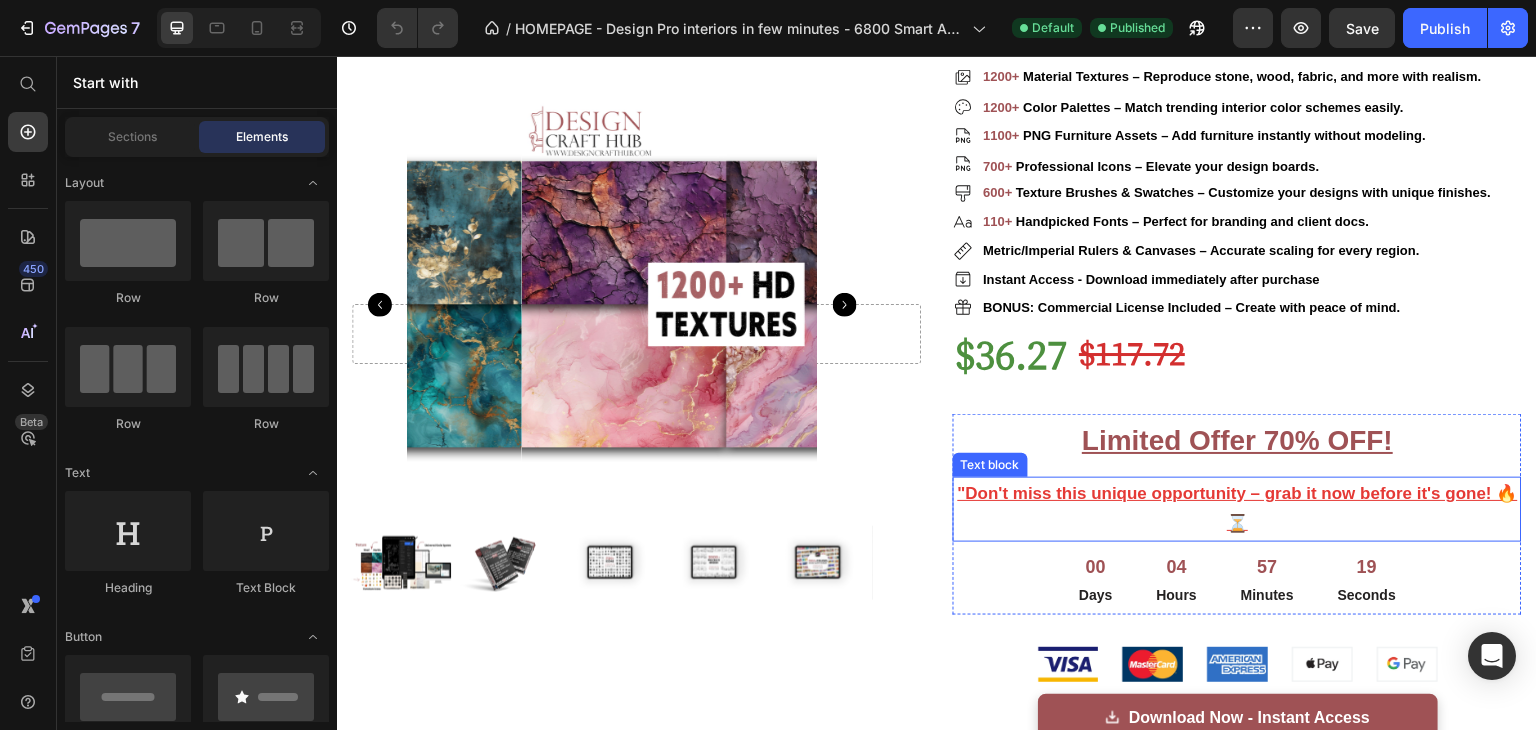 click on ""Don't miss this unique opportunity – grab it now before it's gone! 🔥⏳" at bounding box center [1237, 509] 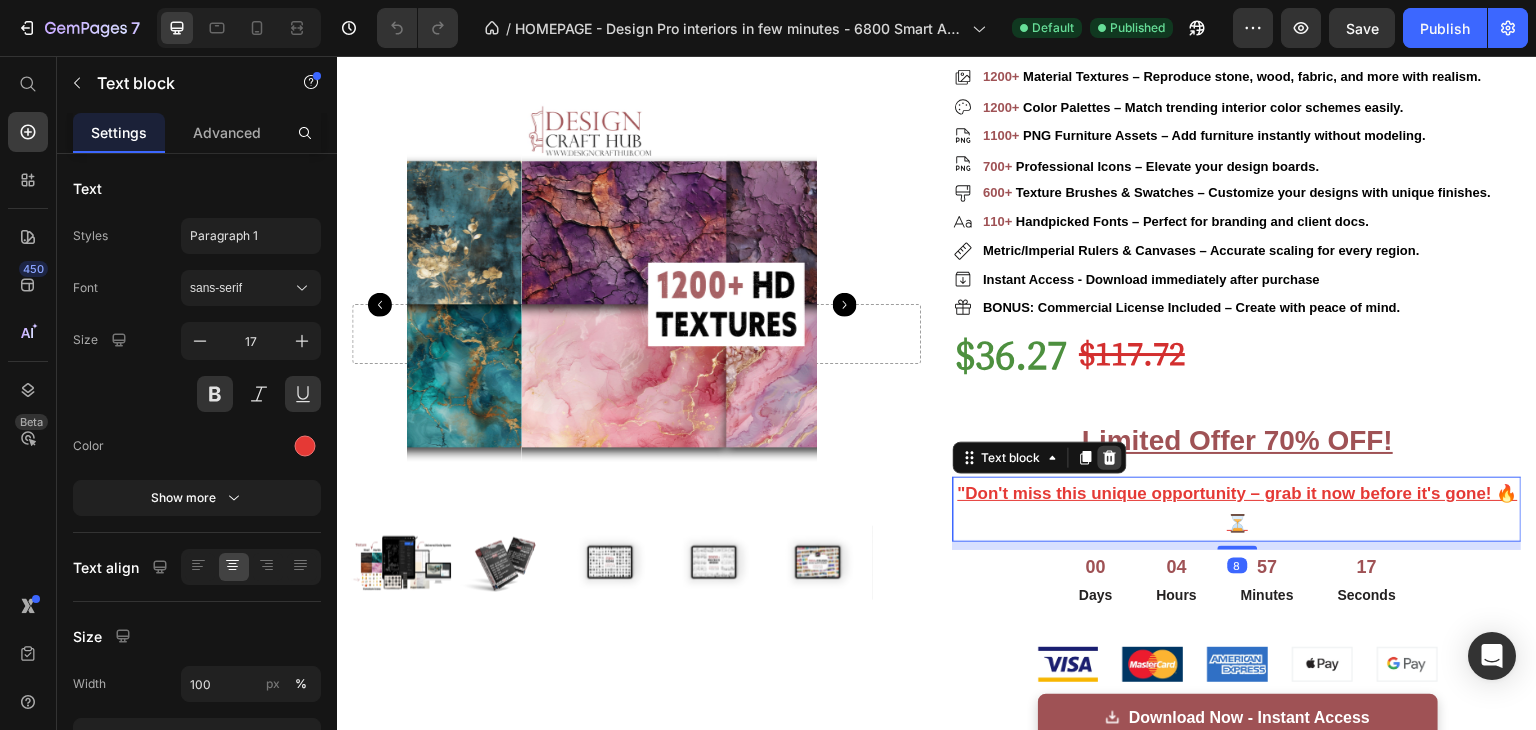 click 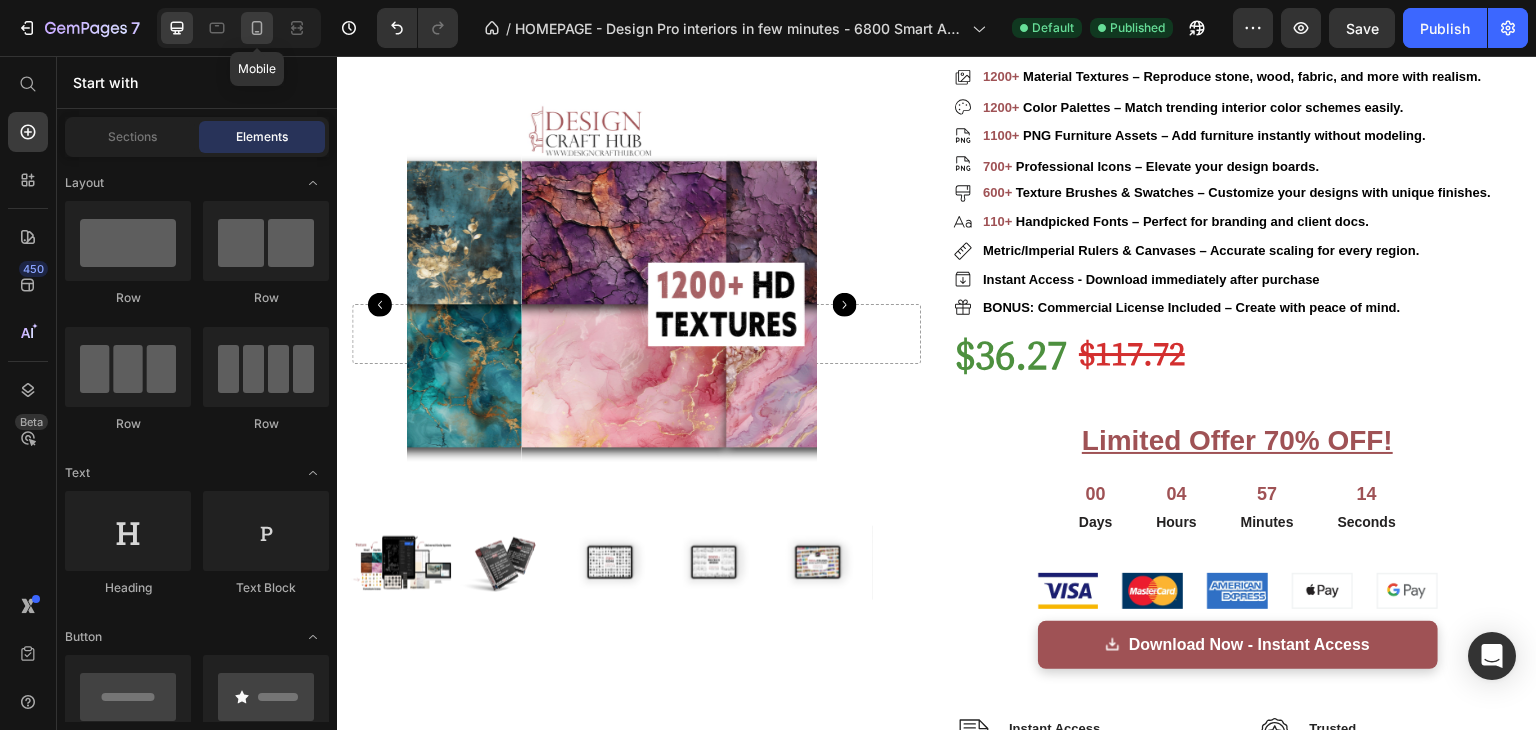 click 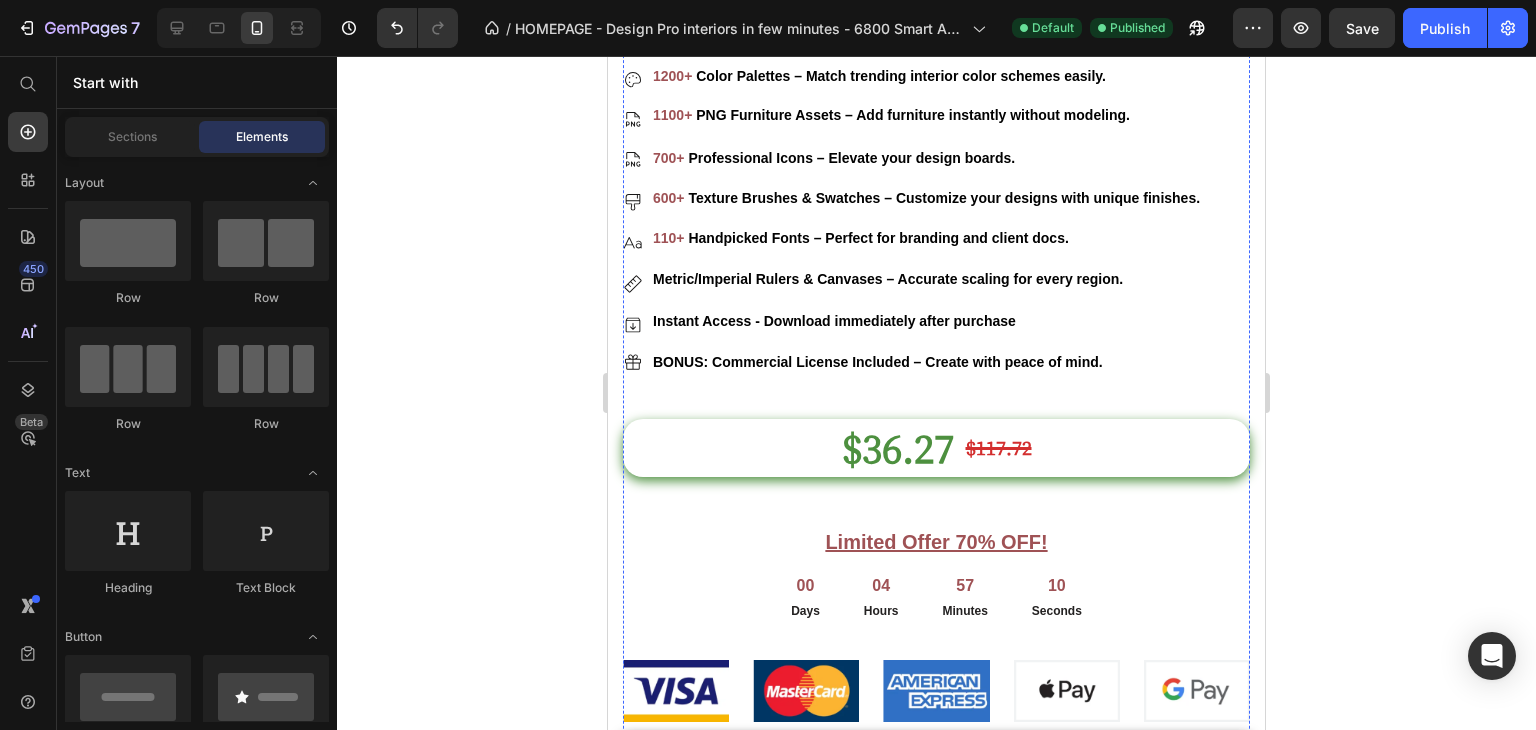 scroll, scrollTop: 2227, scrollLeft: 0, axis: vertical 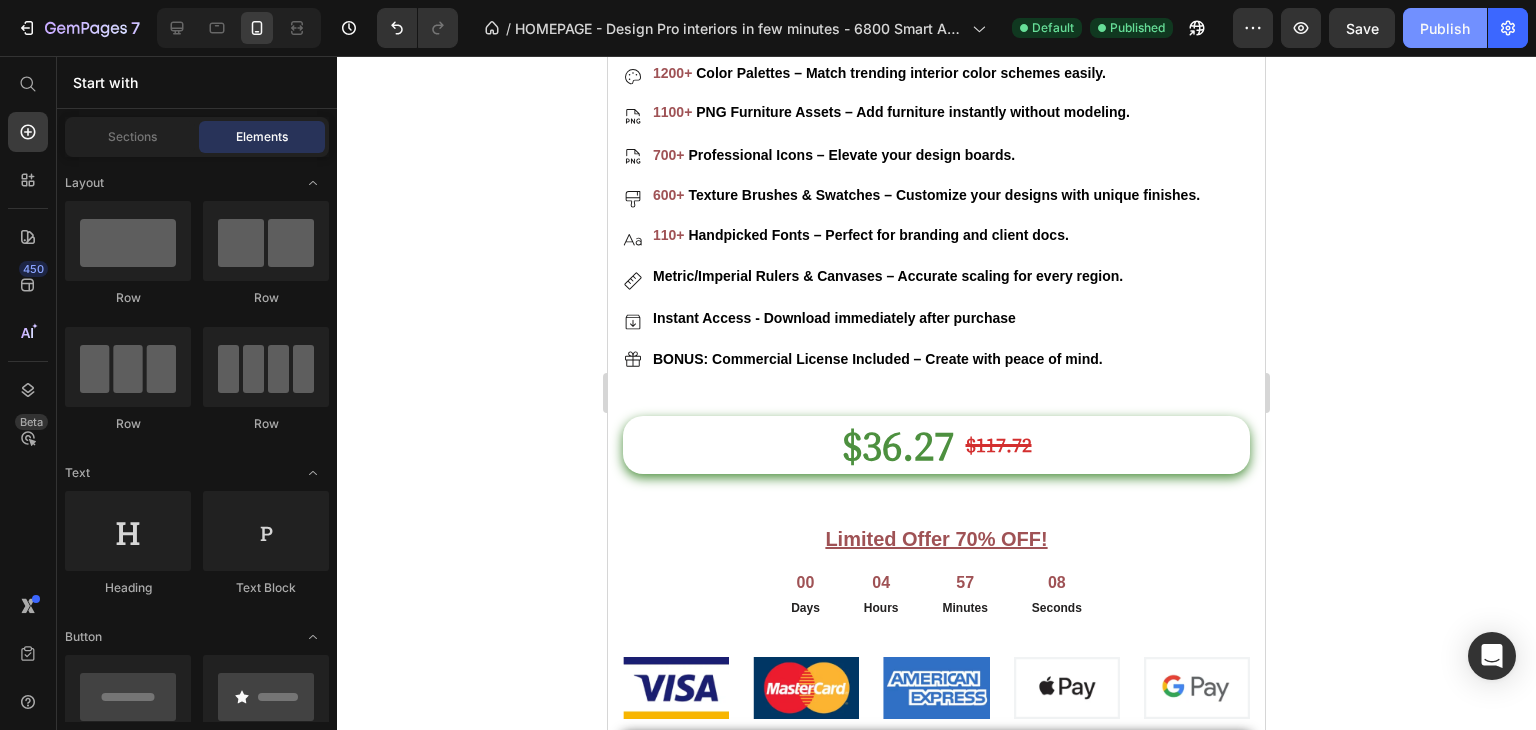 click on "Publish" at bounding box center (1445, 28) 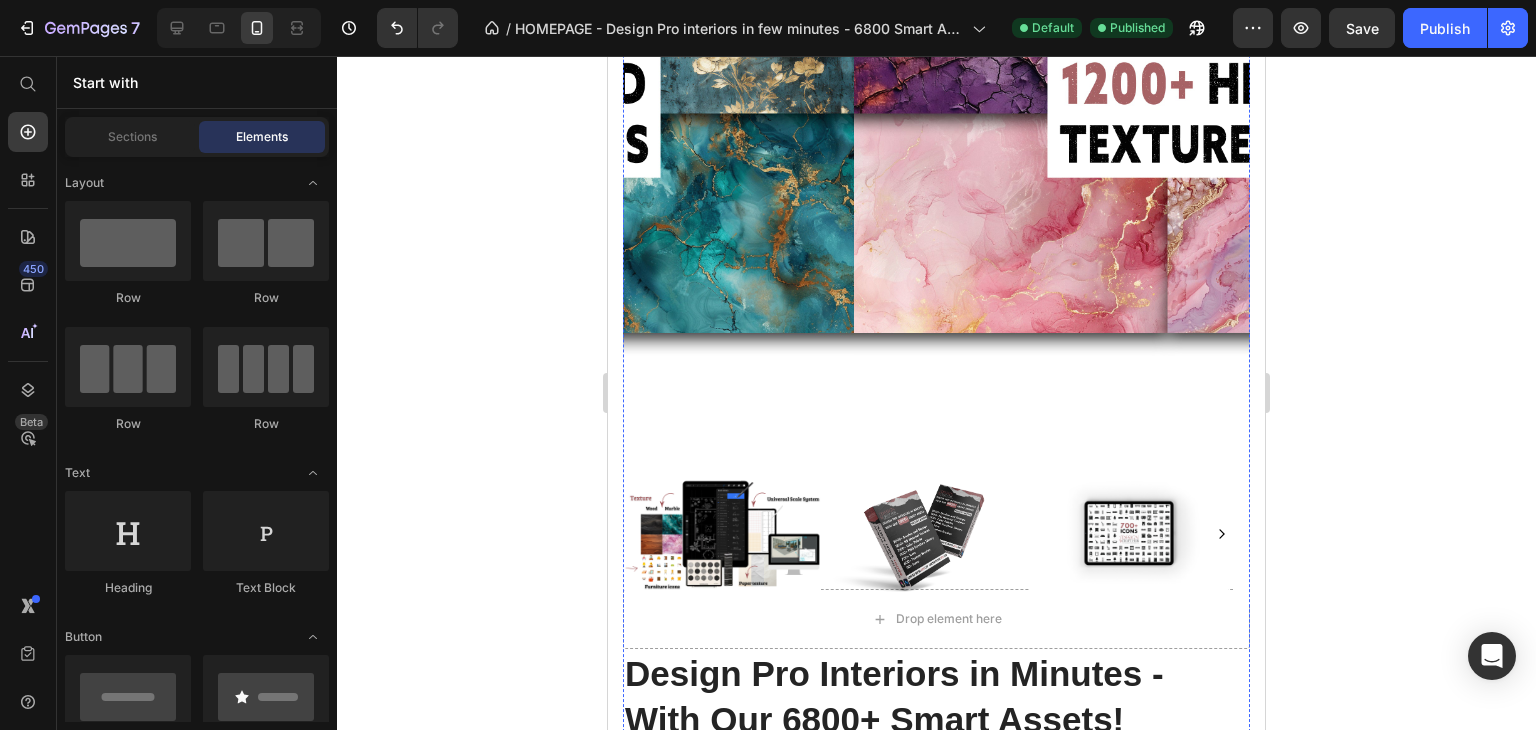 scroll, scrollTop: 1359, scrollLeft: 0, axis: vertical 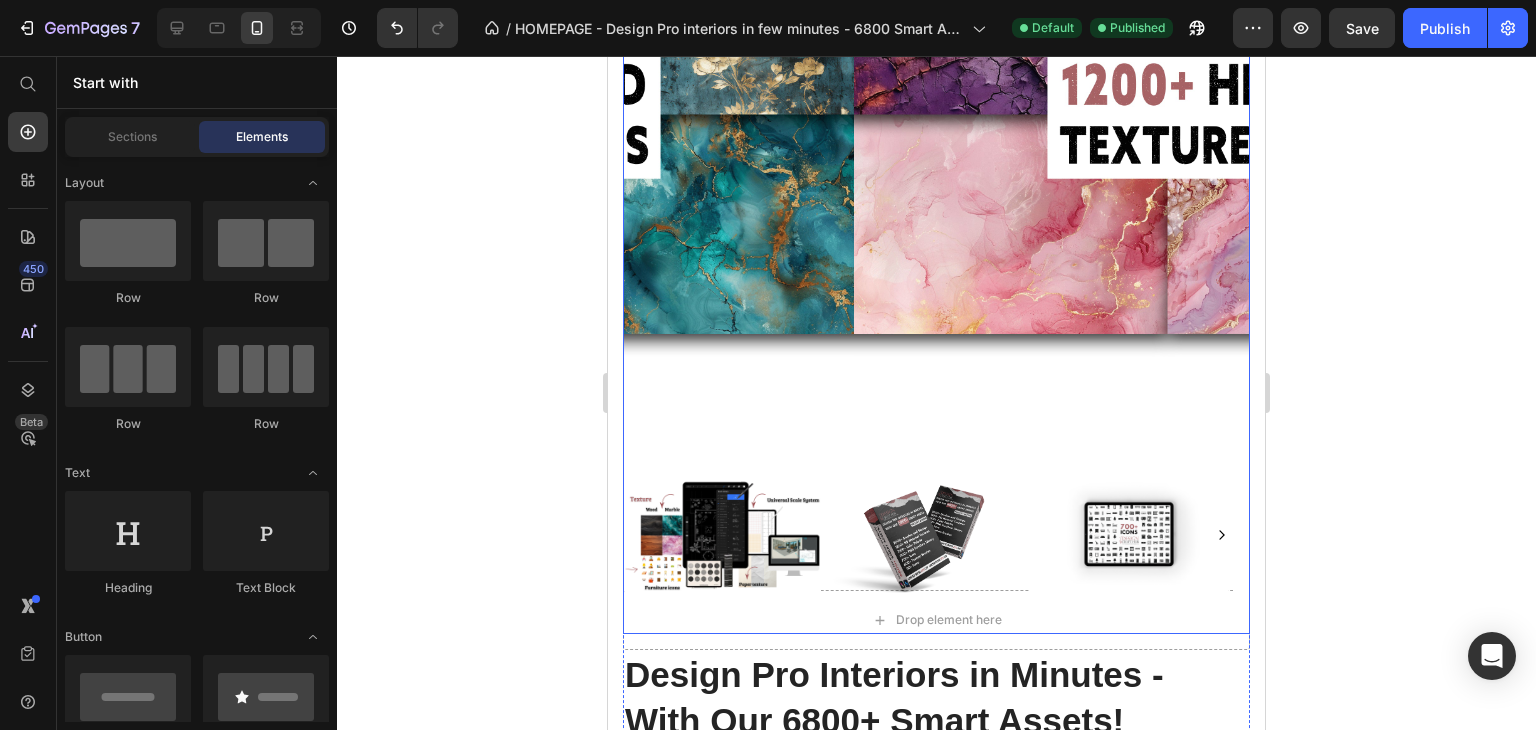 click at bounding box center [722, 535] 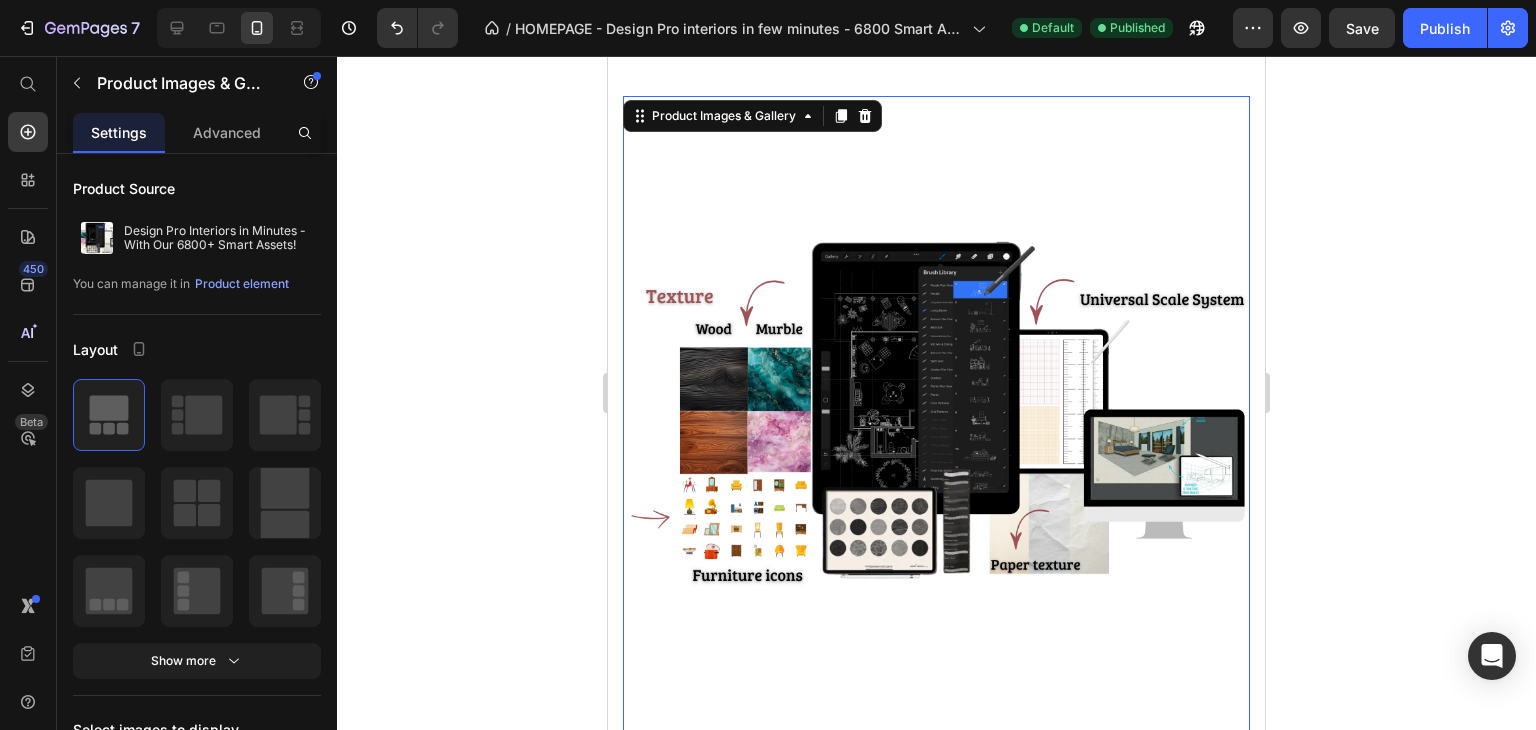 scroll, scrollTop: 1039, scrollLeft: 0, axis: vertical 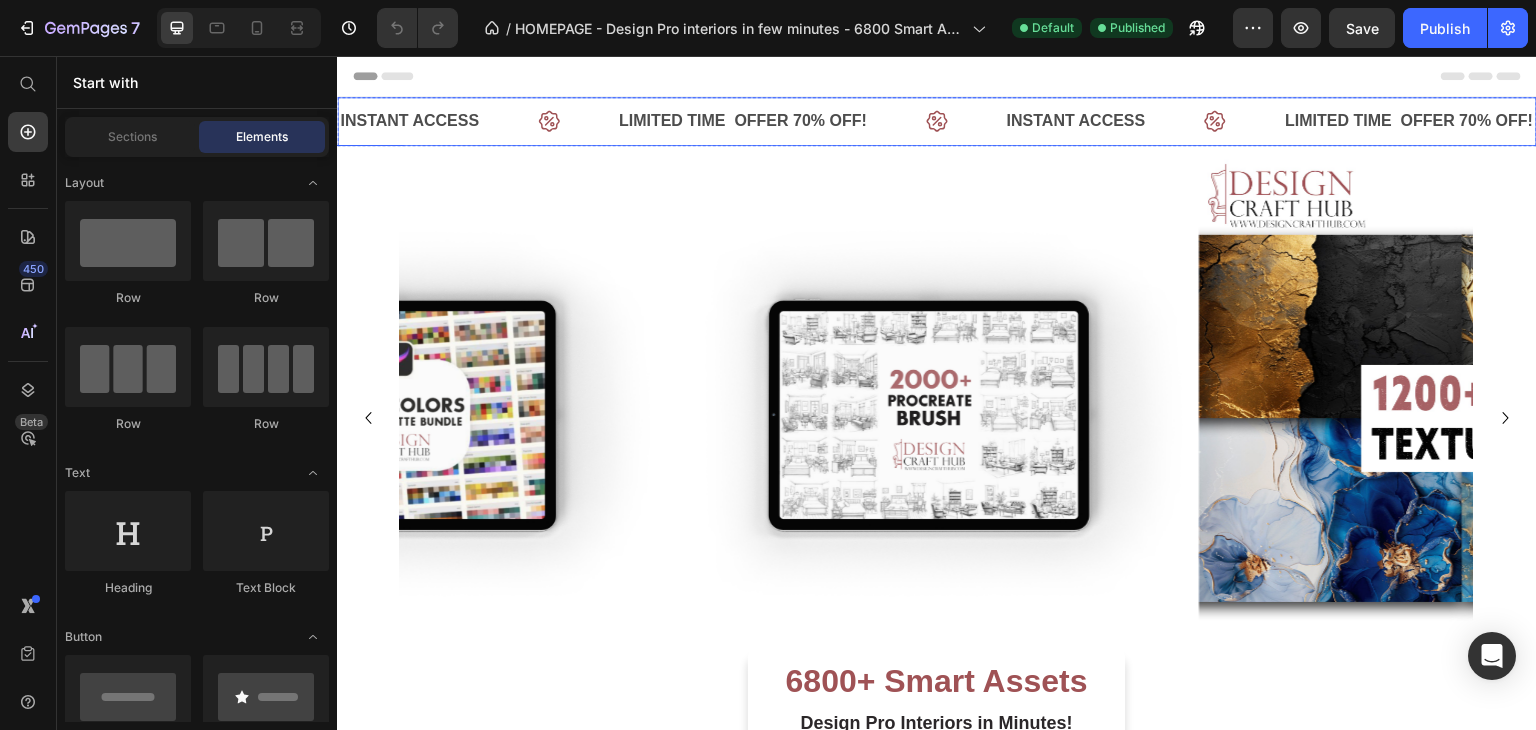 click 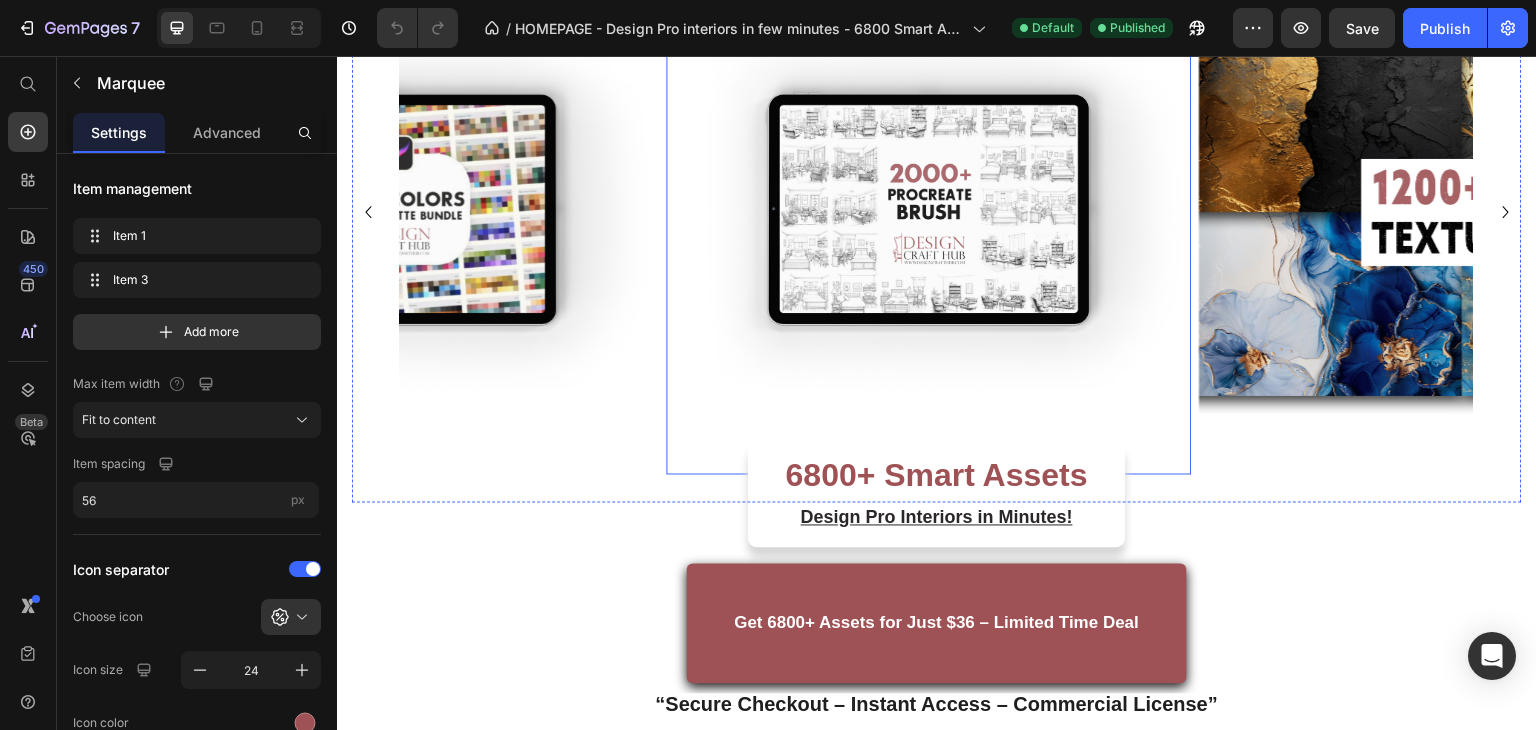 scroll, scrollTop: 234, scrollLeft: 0, axis: vertical 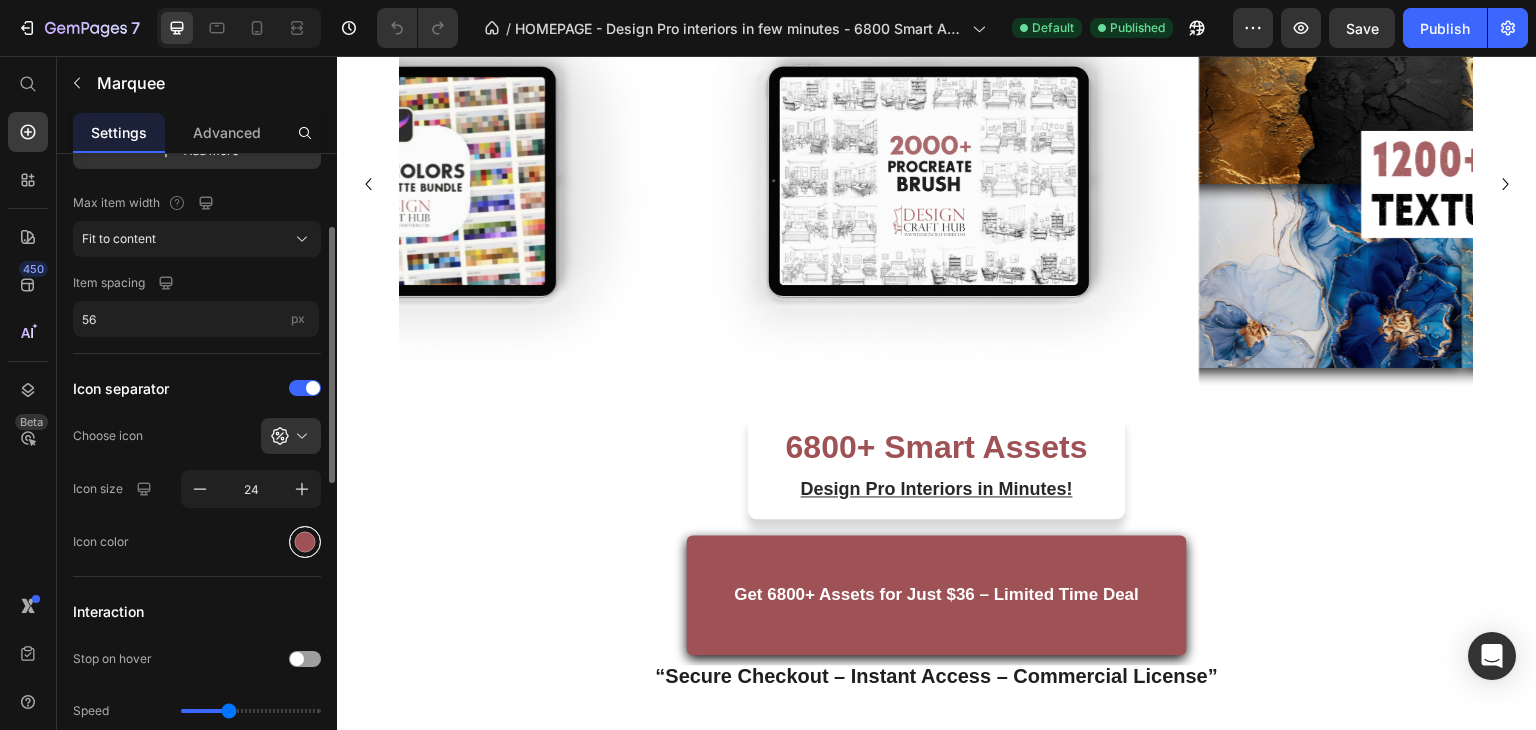 click at bounding box center (305, 542) 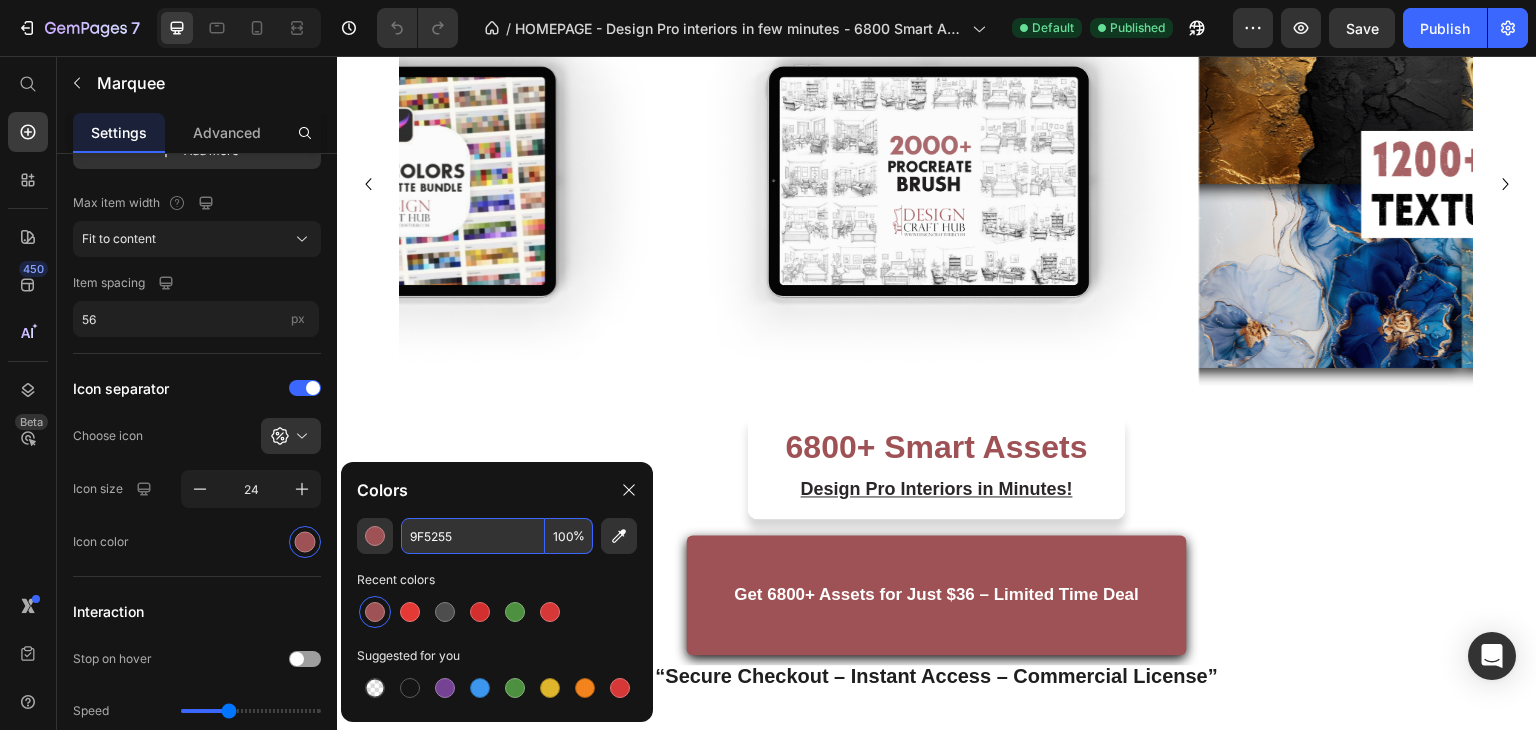 click on "9F5255" at bounding box center (473, 536) 